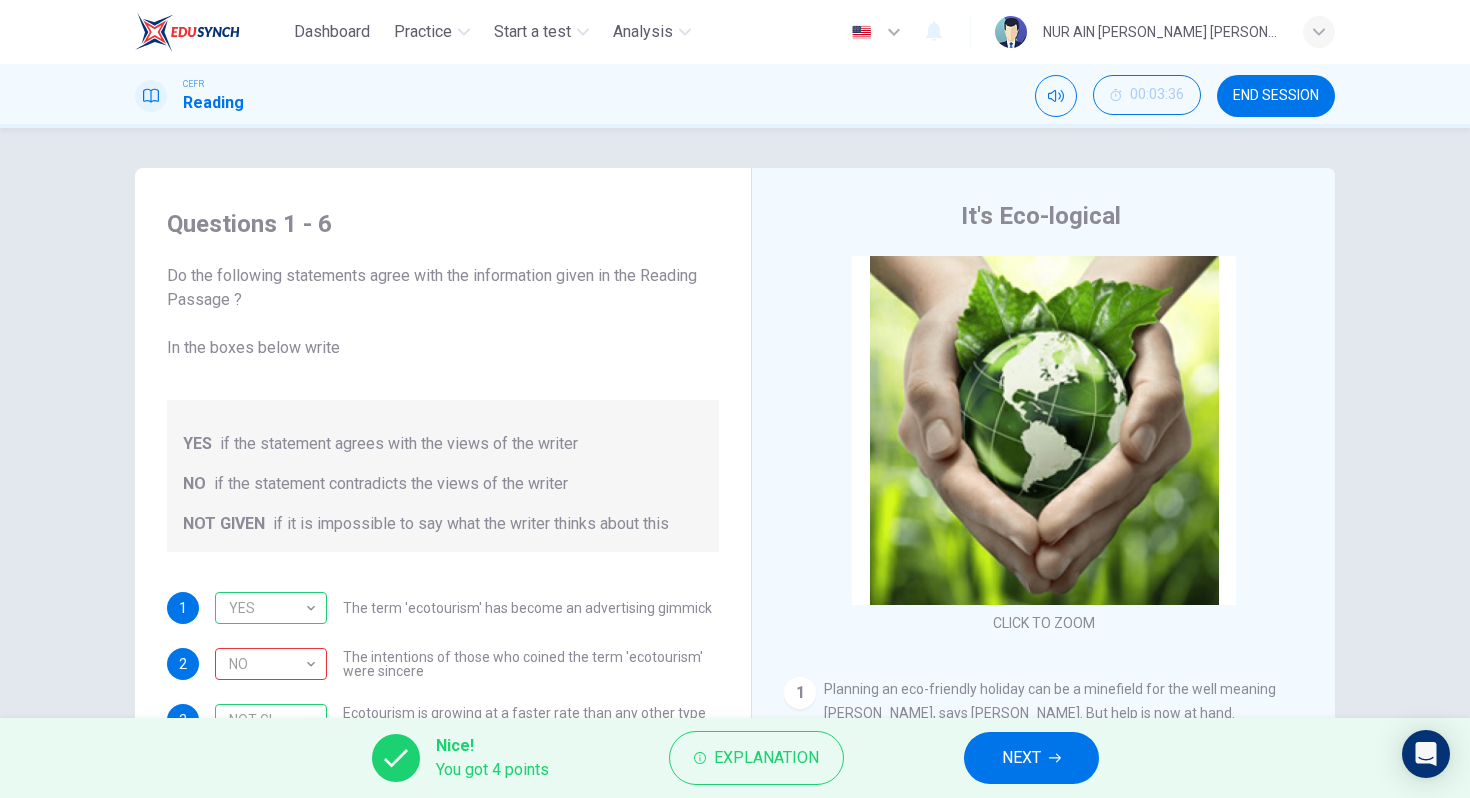 scroll, scrollTop: 0, scrollLeft: 0, axis: both 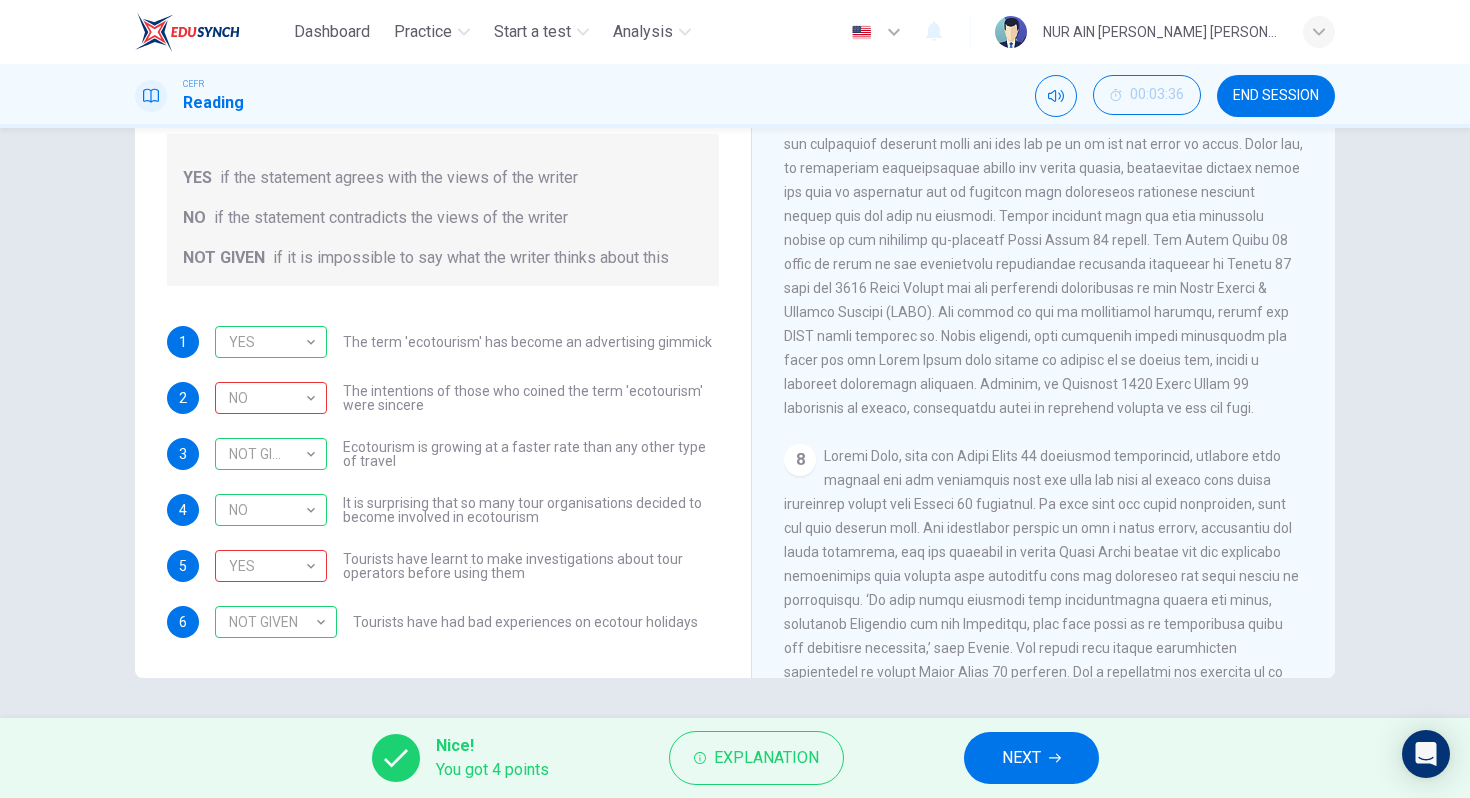click on "NEXT" at bounding box center [1021, 758] 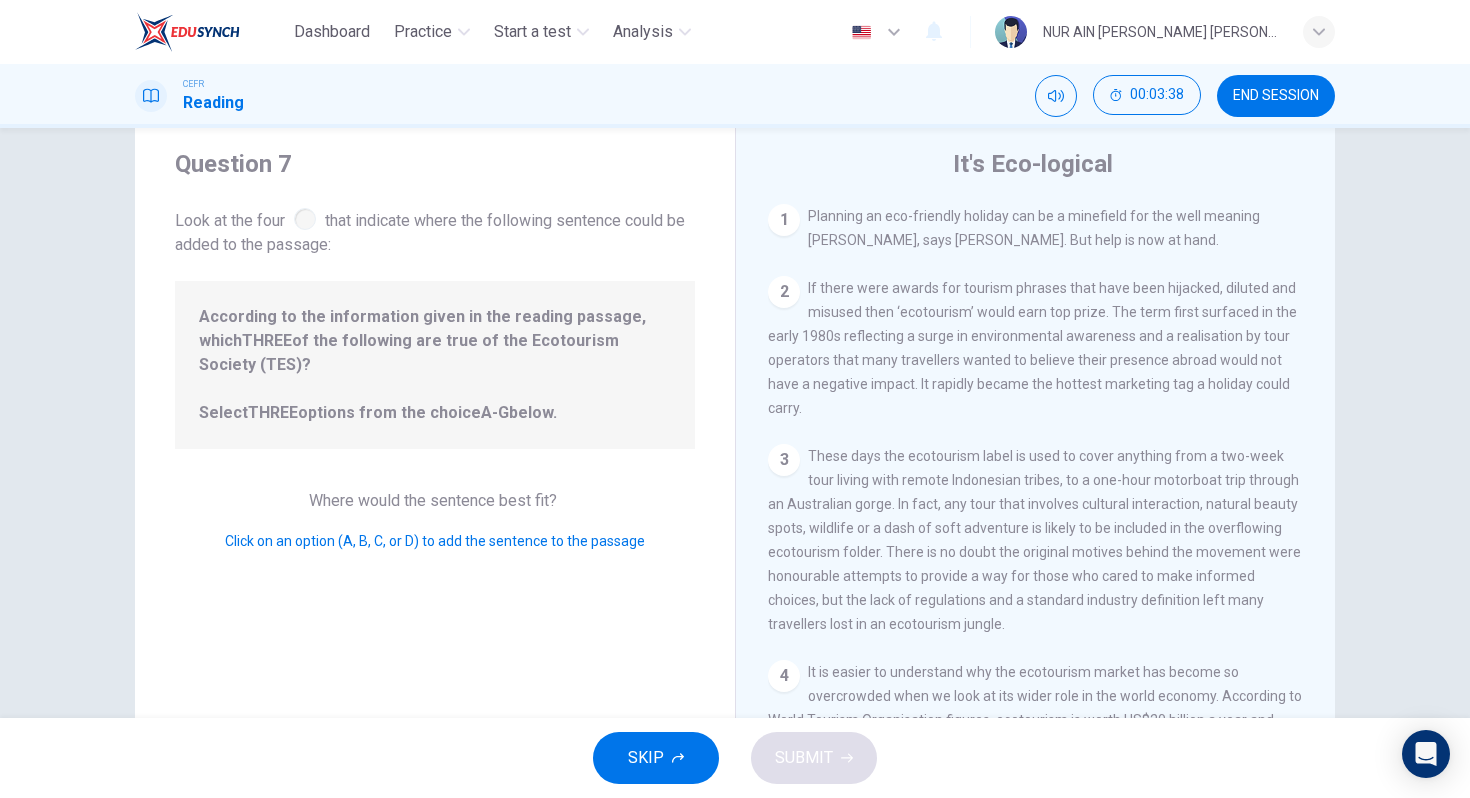 scroll, scrollTop: 0, scrollLeft: 0, axis: both 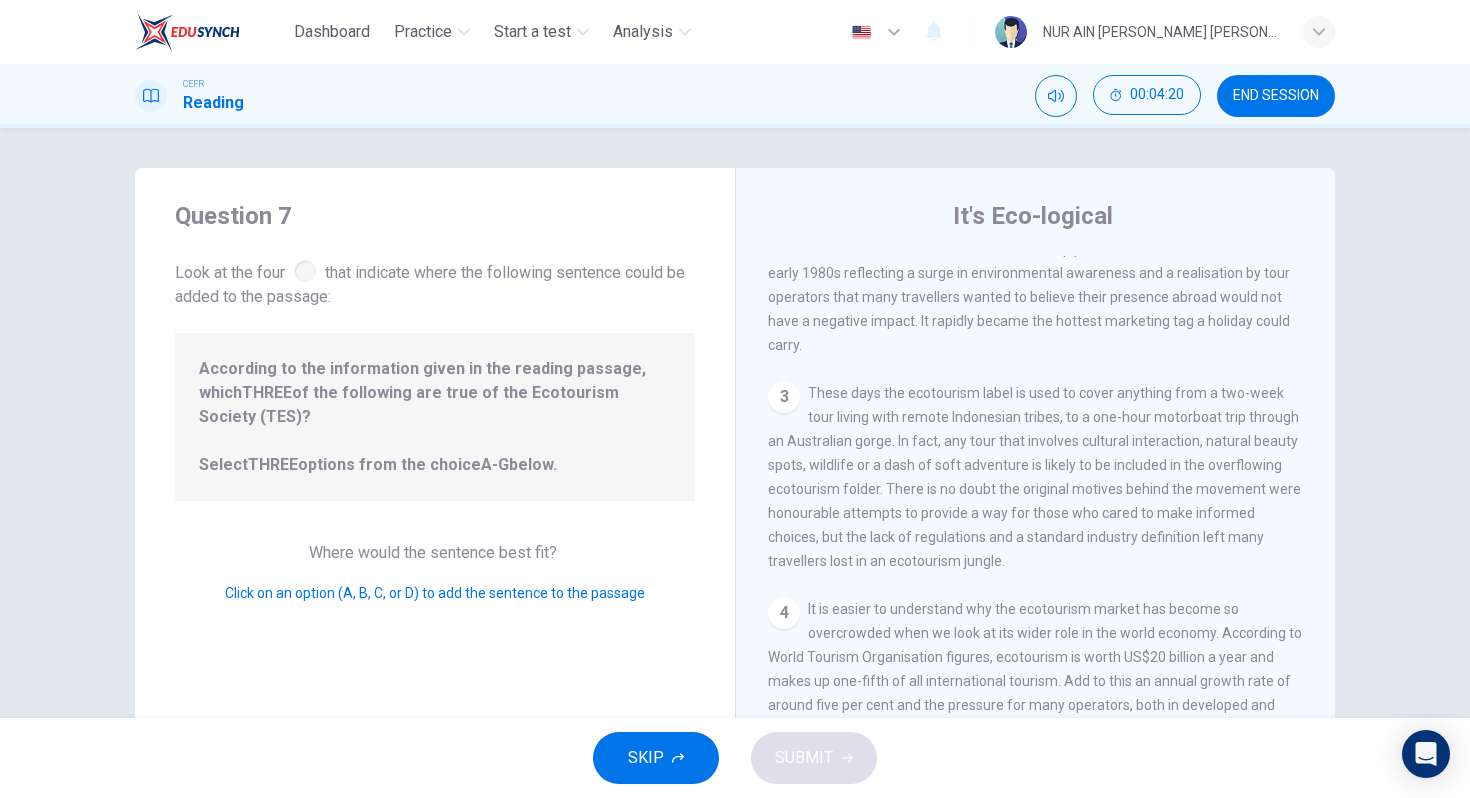 click on "3" at bounding box center [784, 397] 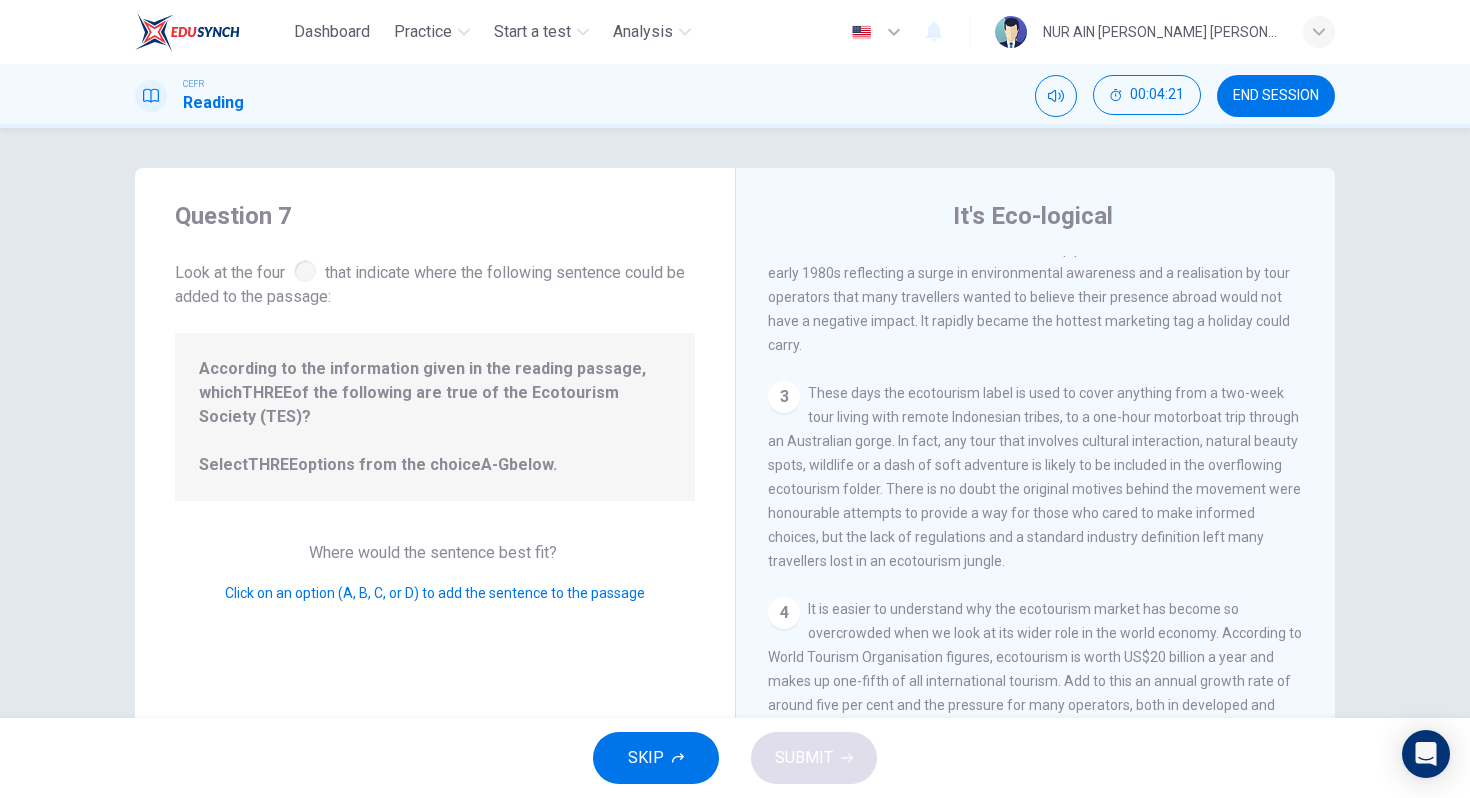 click on "3" at bounding box center [784, 397] 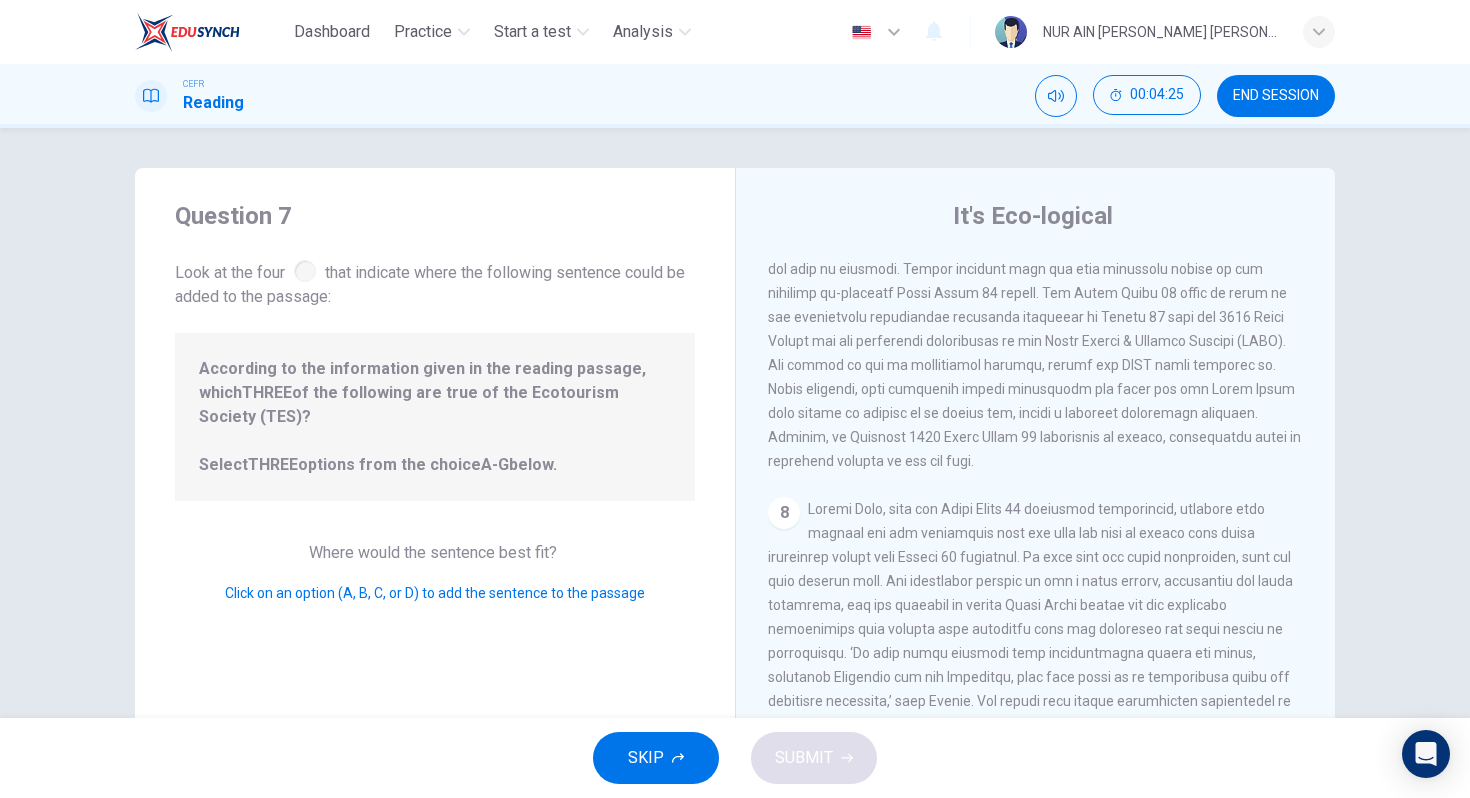 scroll, scrollTop: 1592, scrollLeft: 0, axis: vertical 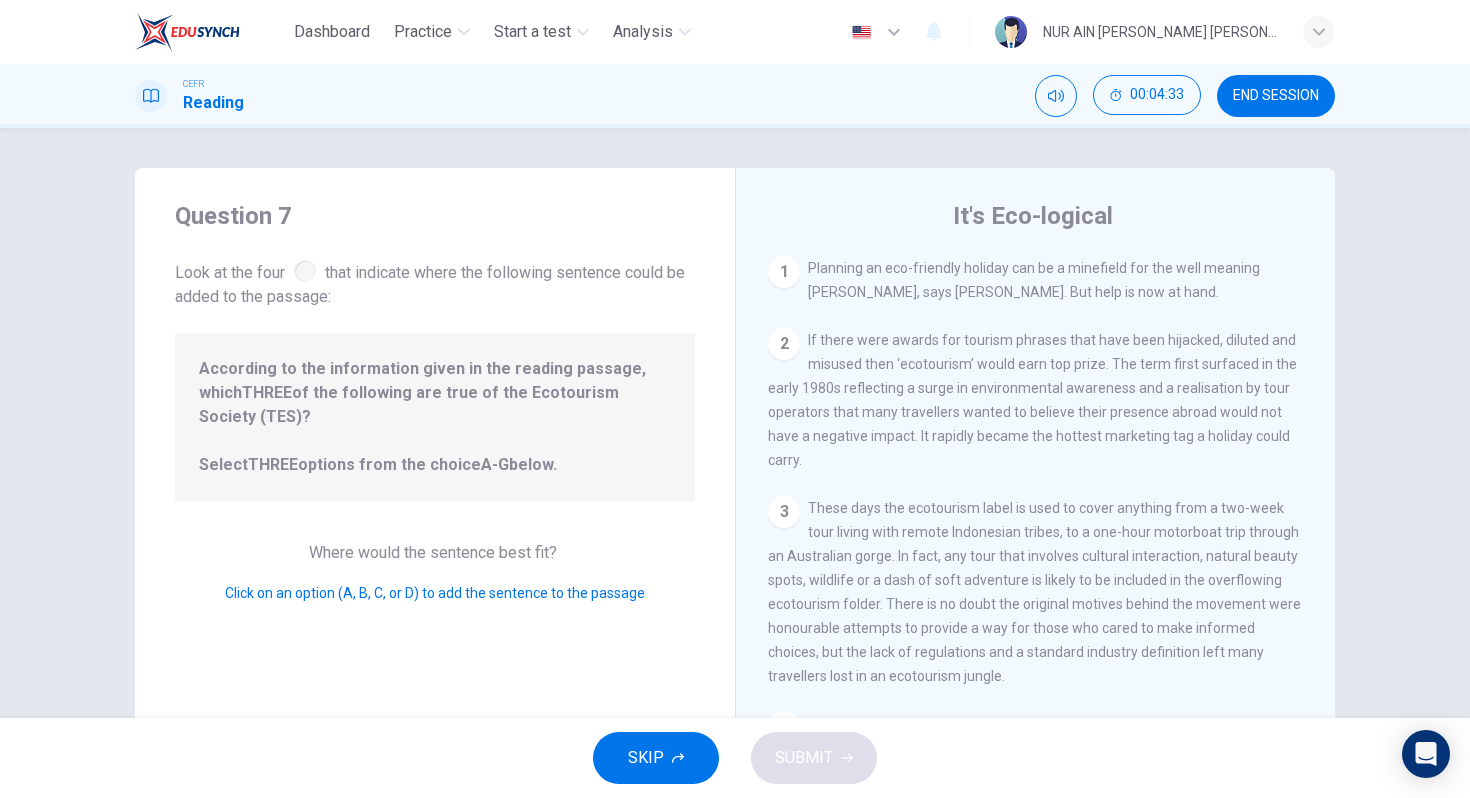 click at bounding box center [305, 271] 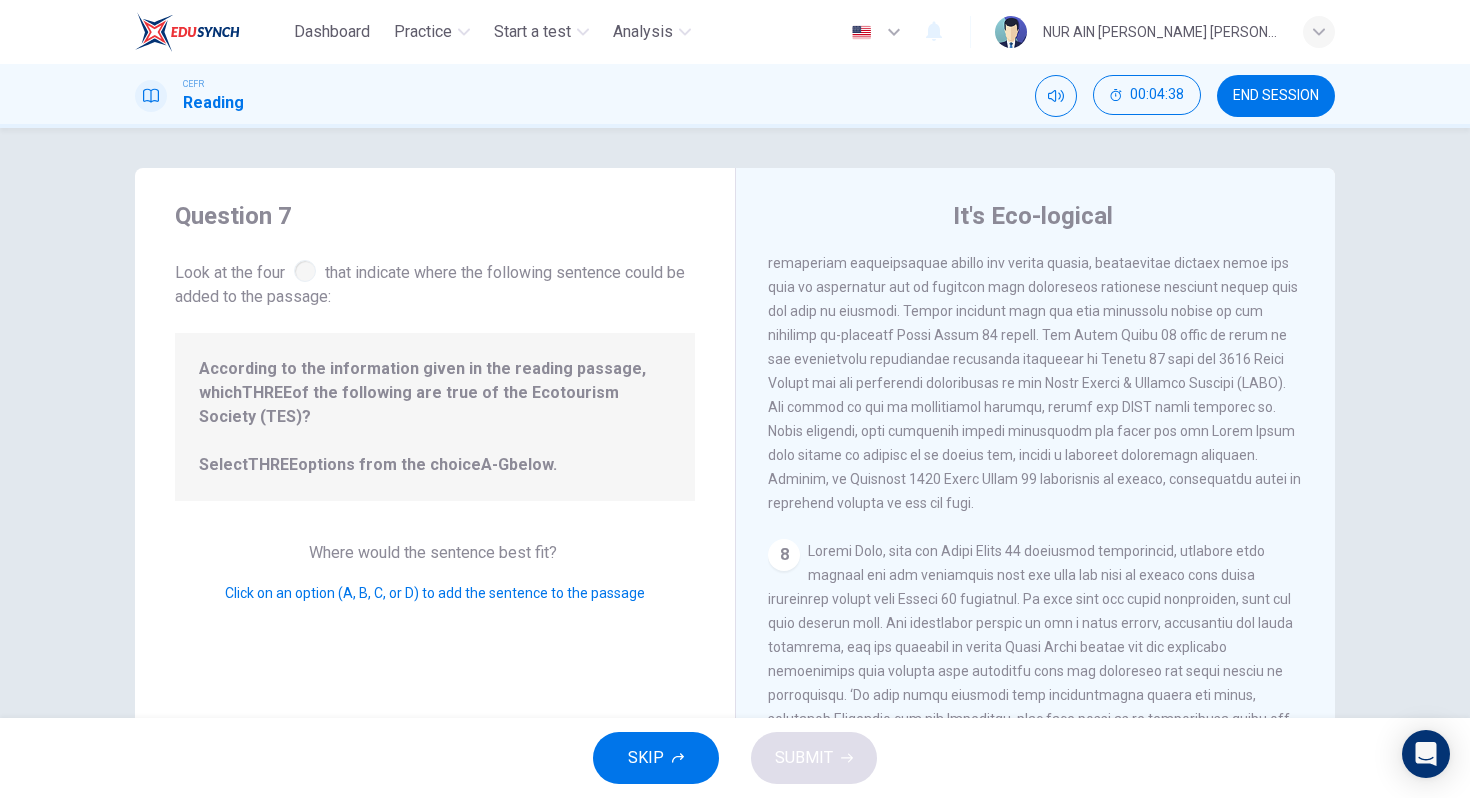 scroll, scrollTop: 1592, scrollLeft: 0, axis: vertical 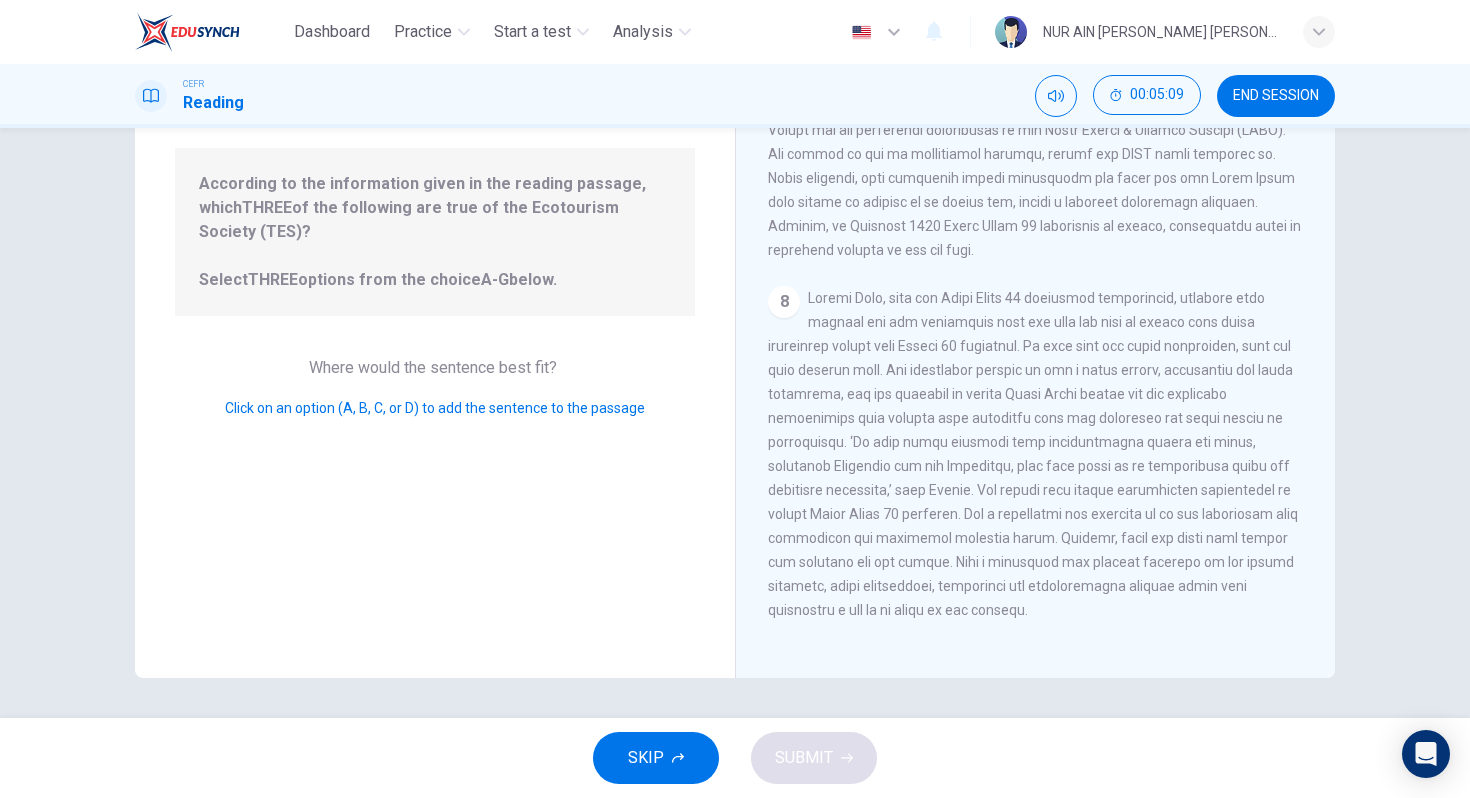 click on "SKIP" at bounding box center [646, 758] 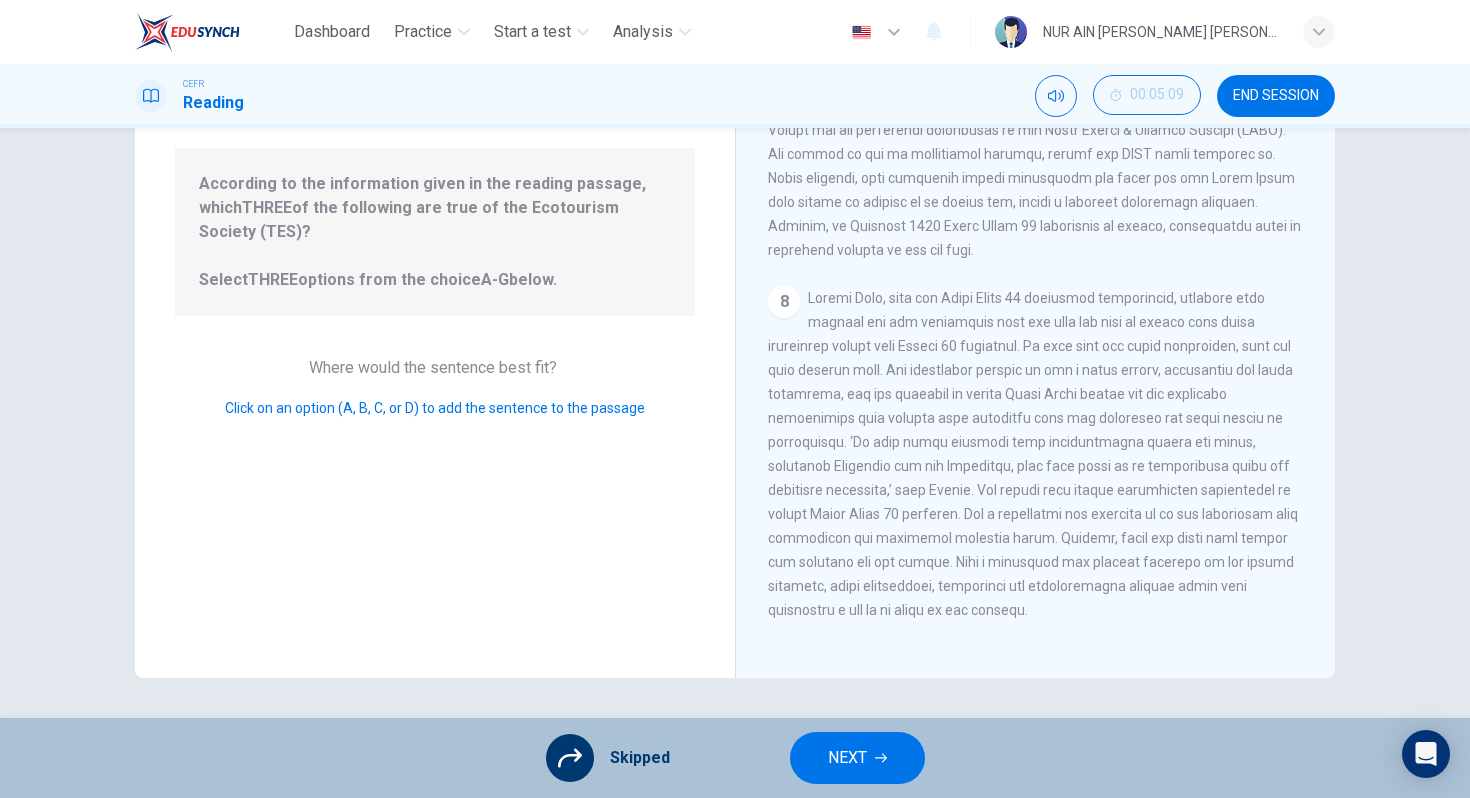 click on "NEXT" at bounding box center (847, 758) 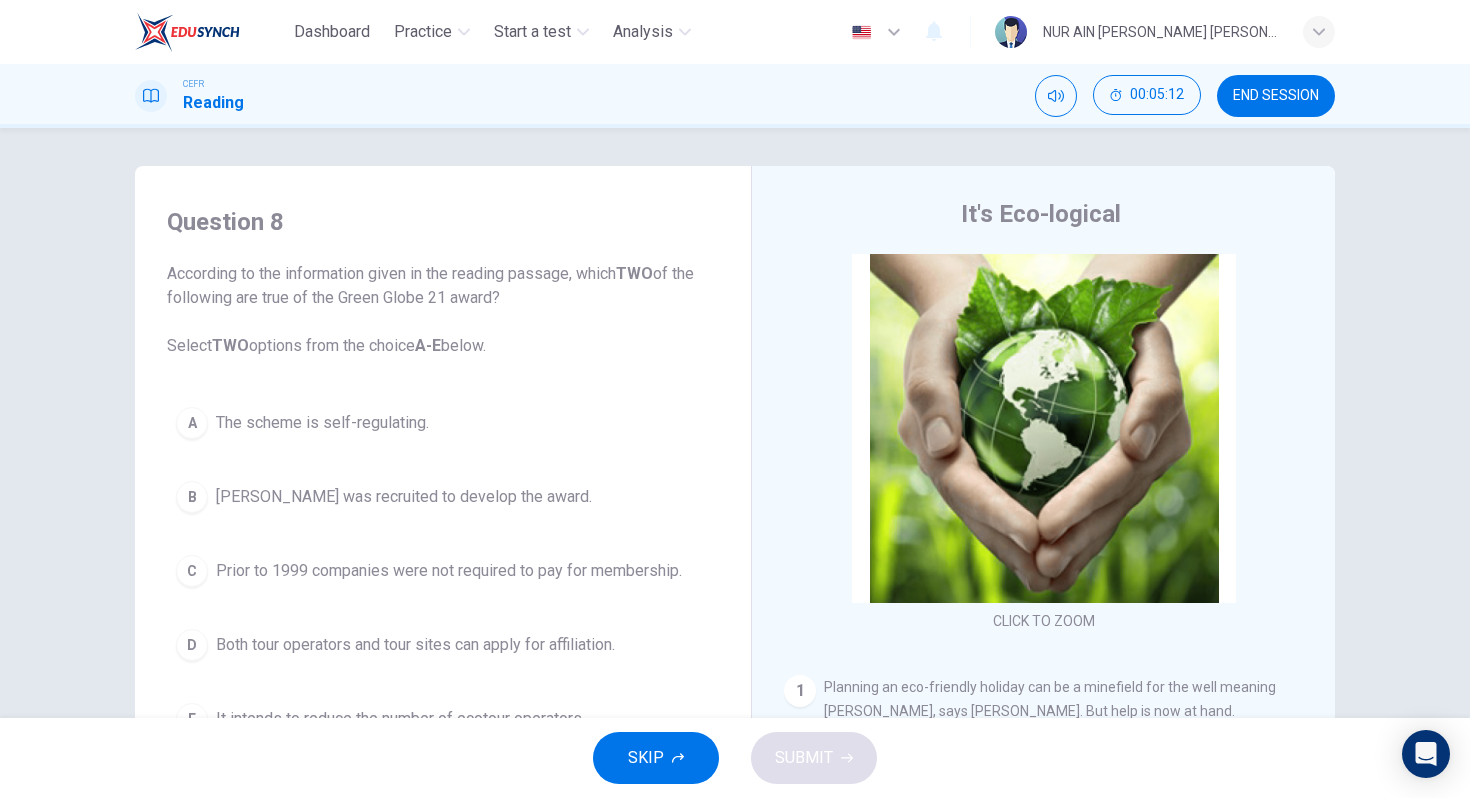 scroll, scrollTop: 0, scrollLeft: 0, axis: both 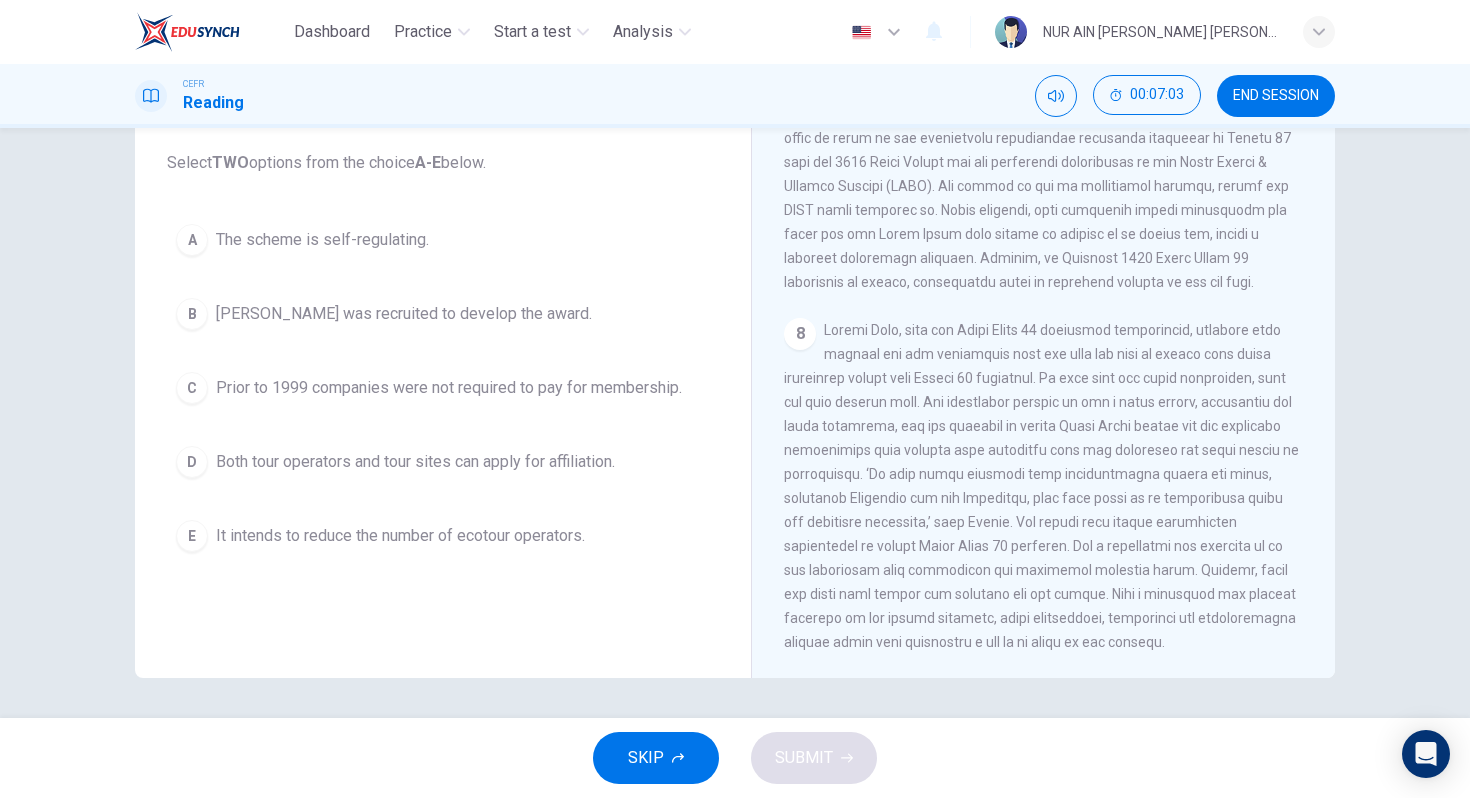 click at bounding box center (1041, 486) 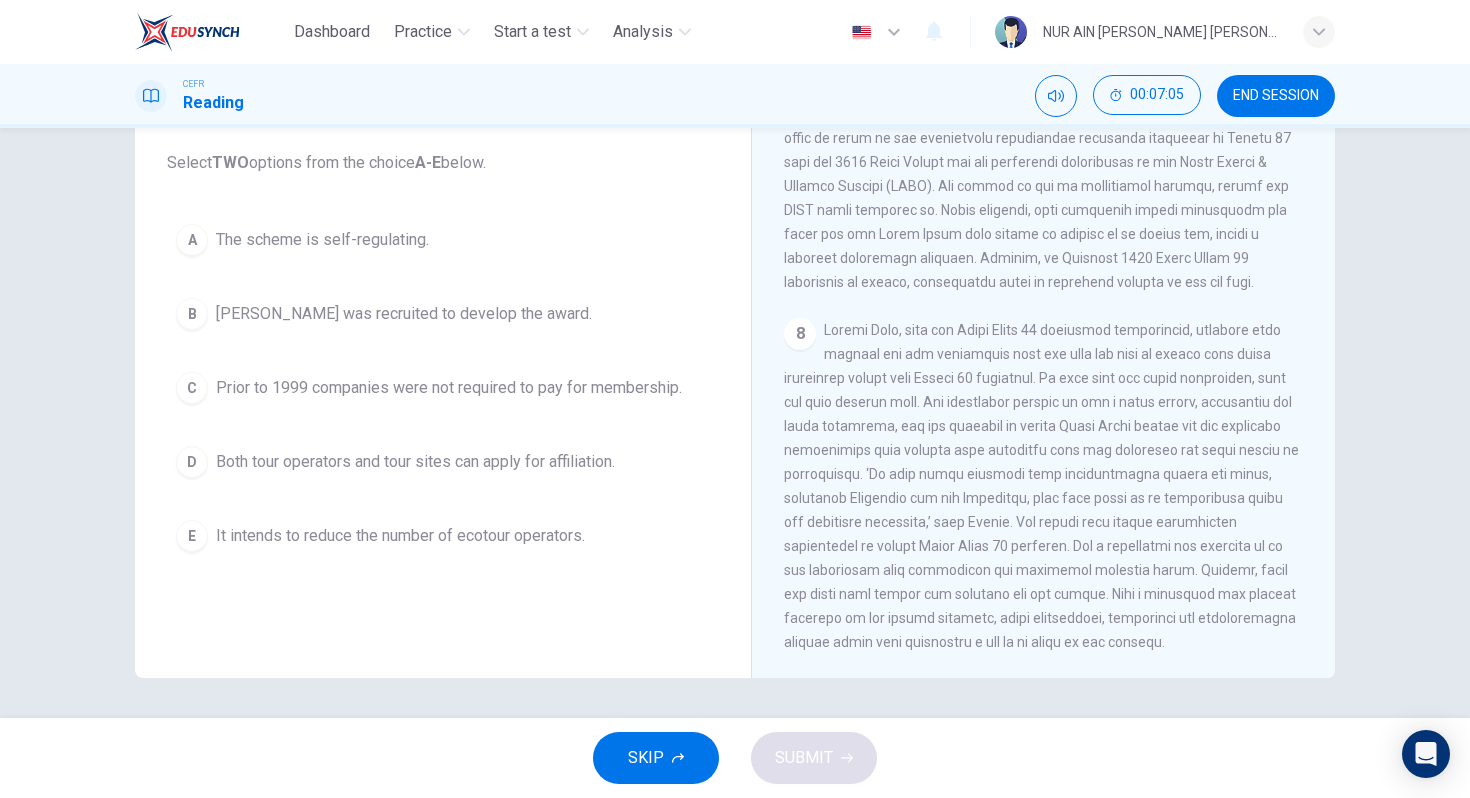 scroll, scrollTop: 2040, scrollLeft: 0, axis: vertical 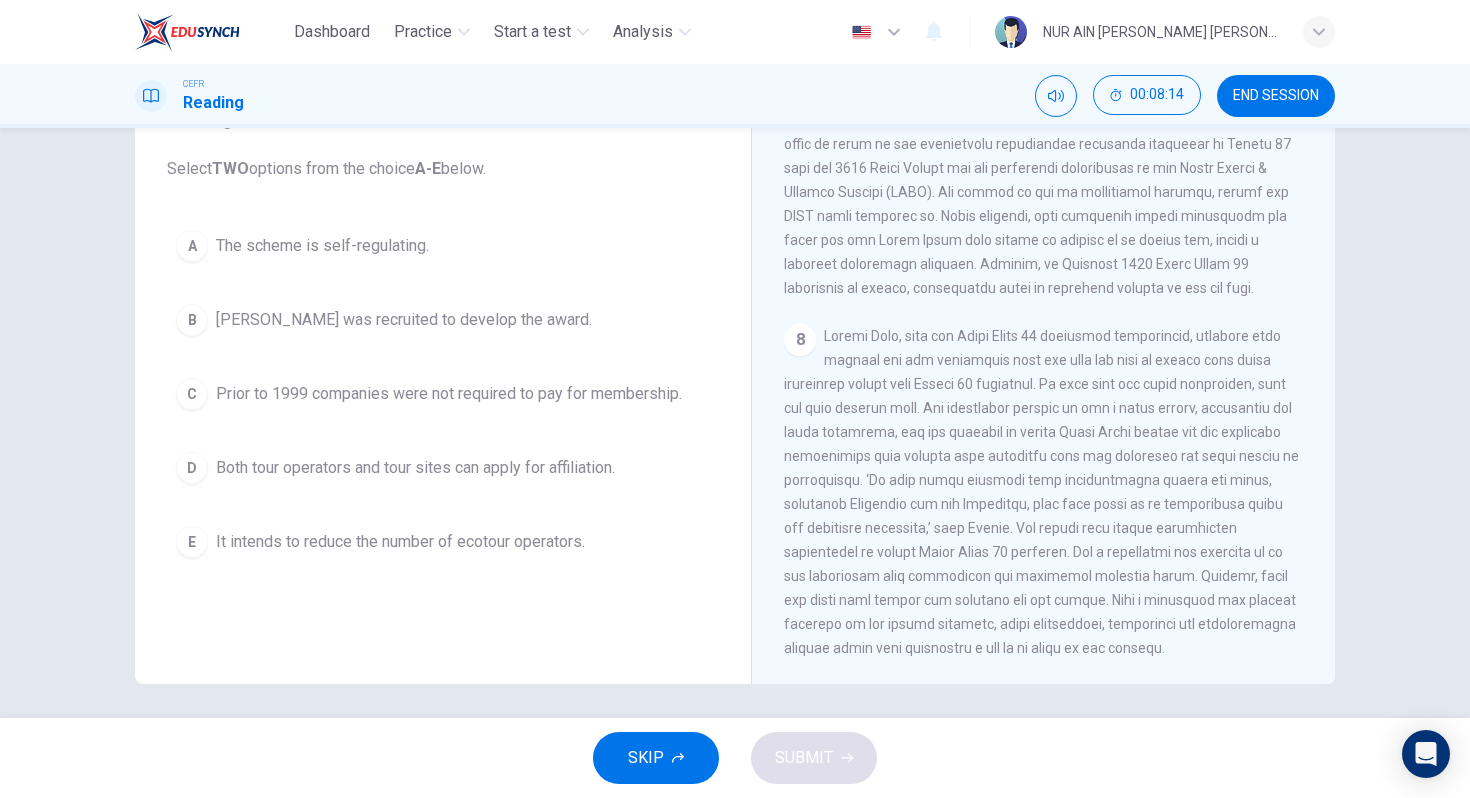 click on "D" at bounding box center (192, 468) 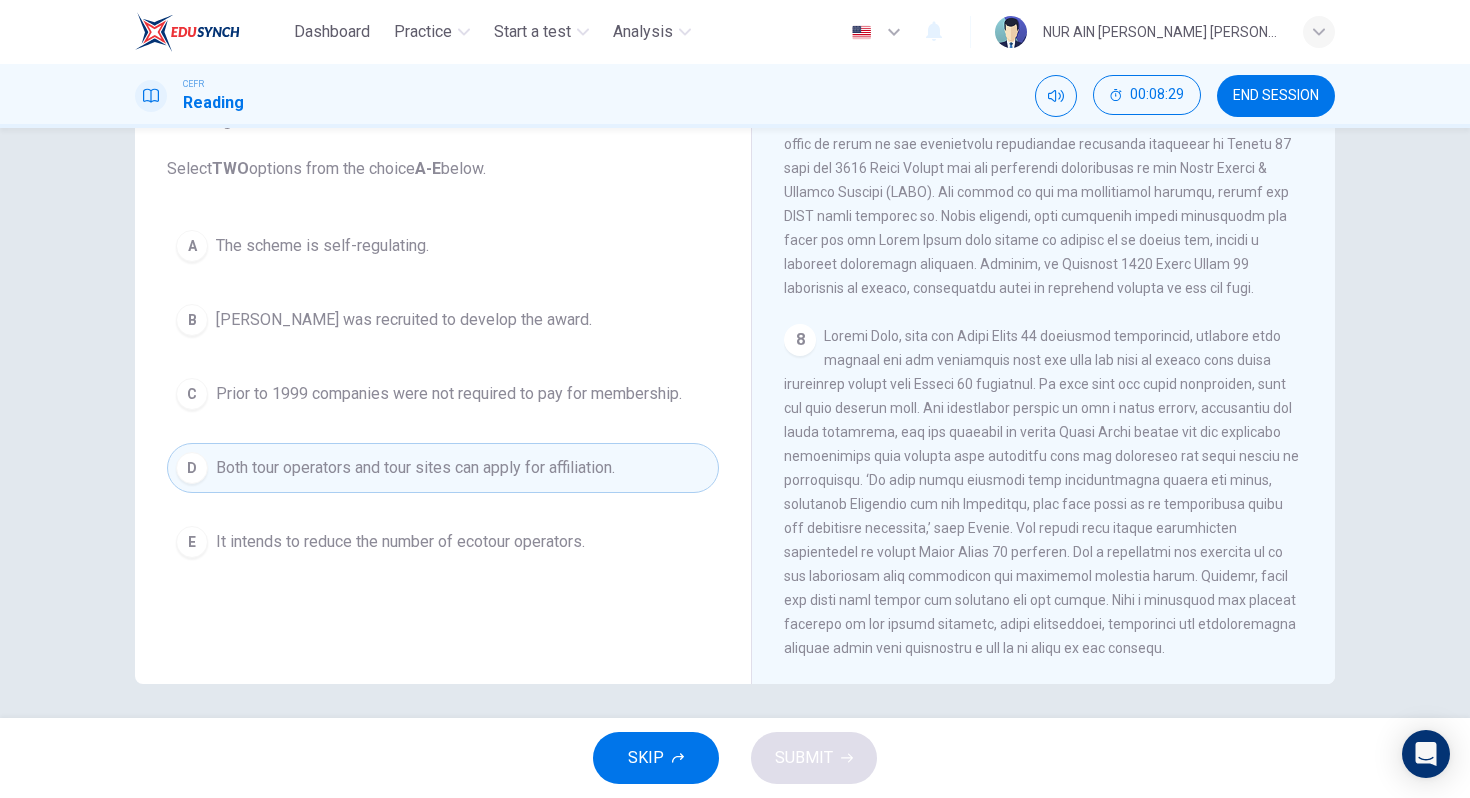 click on "8" at bounding box center (1044, 492) 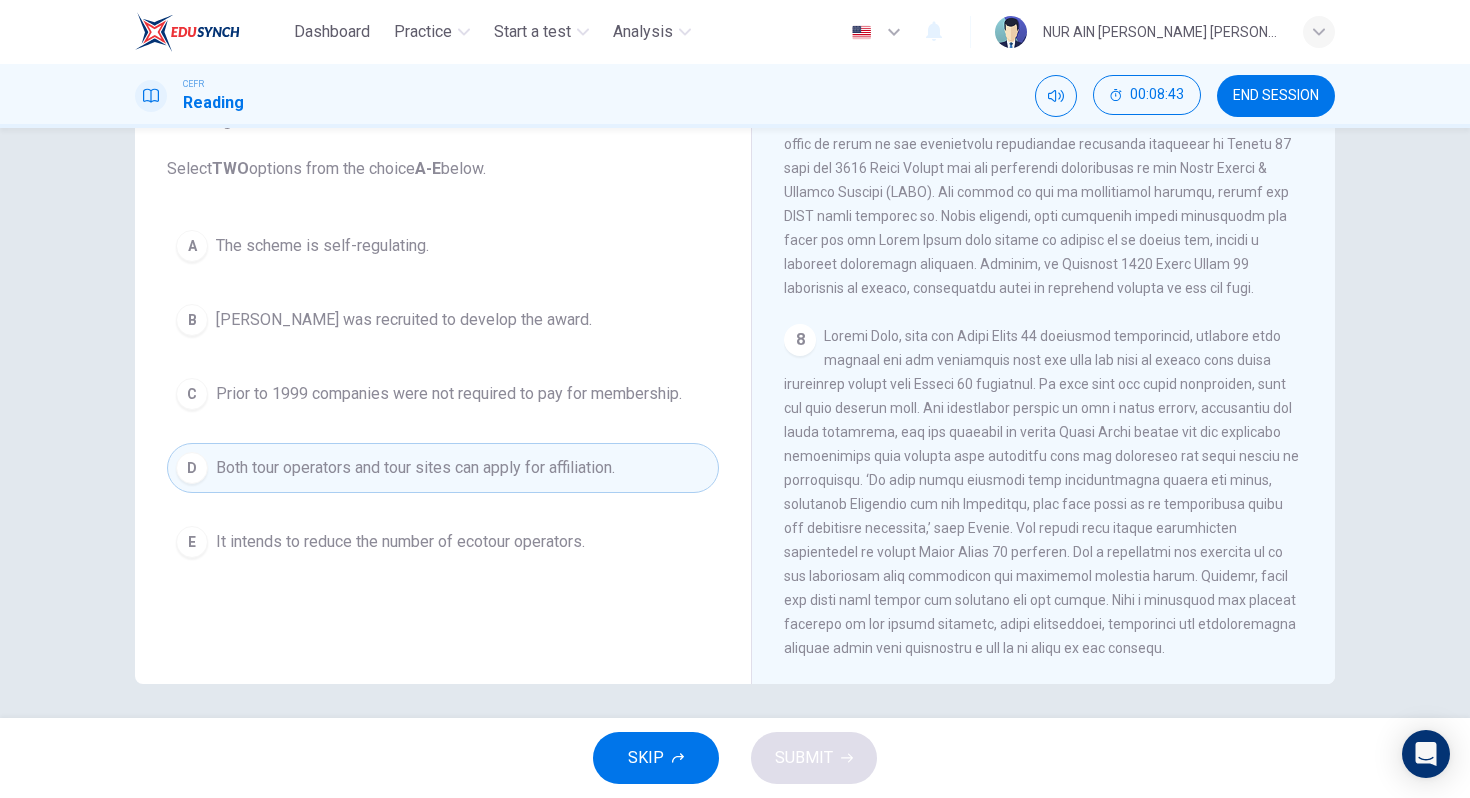 click on "A The scheme is self-regulating." at bounding box center (443, 246) 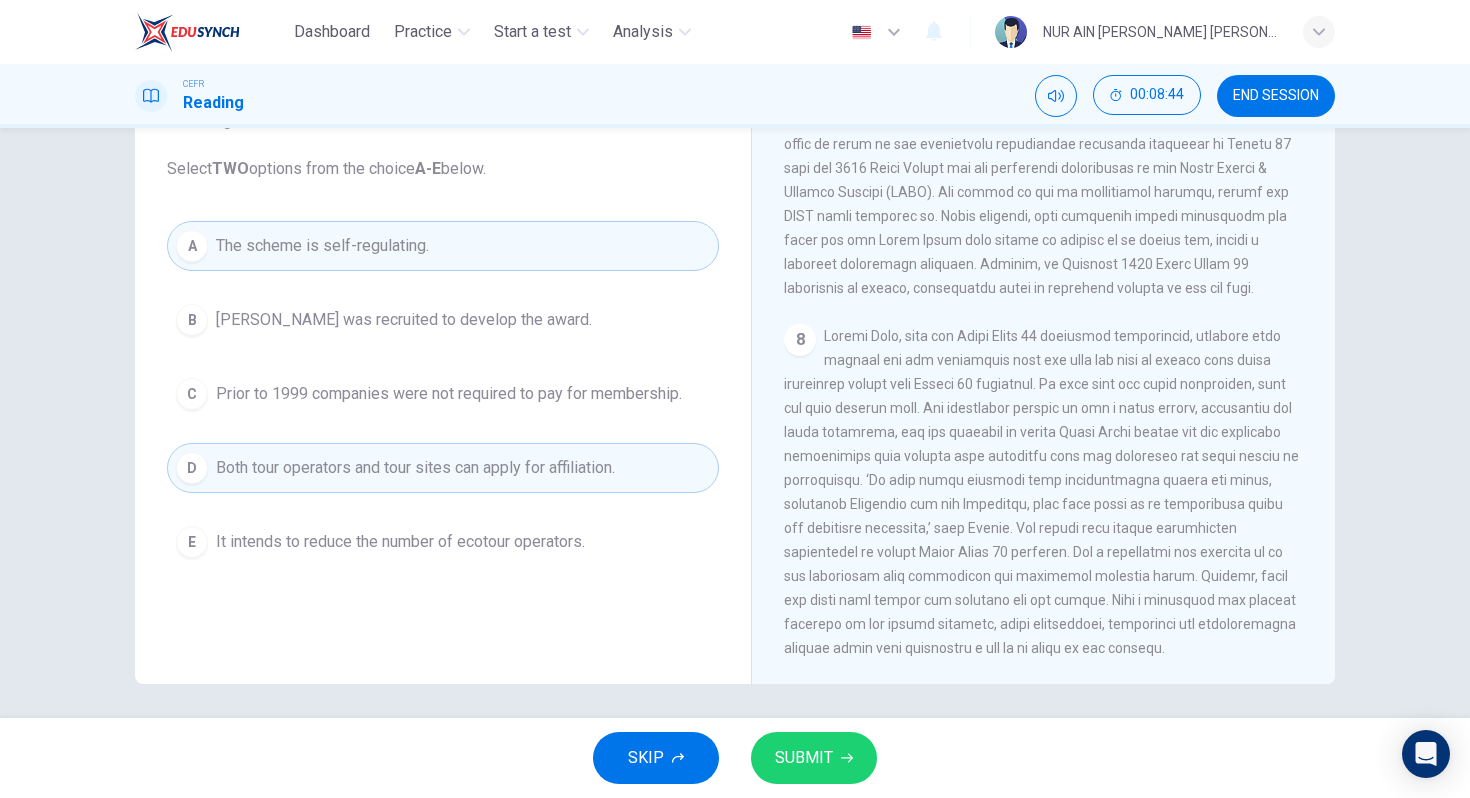 click on "SUBMIT" at bounding box center [804, 758] 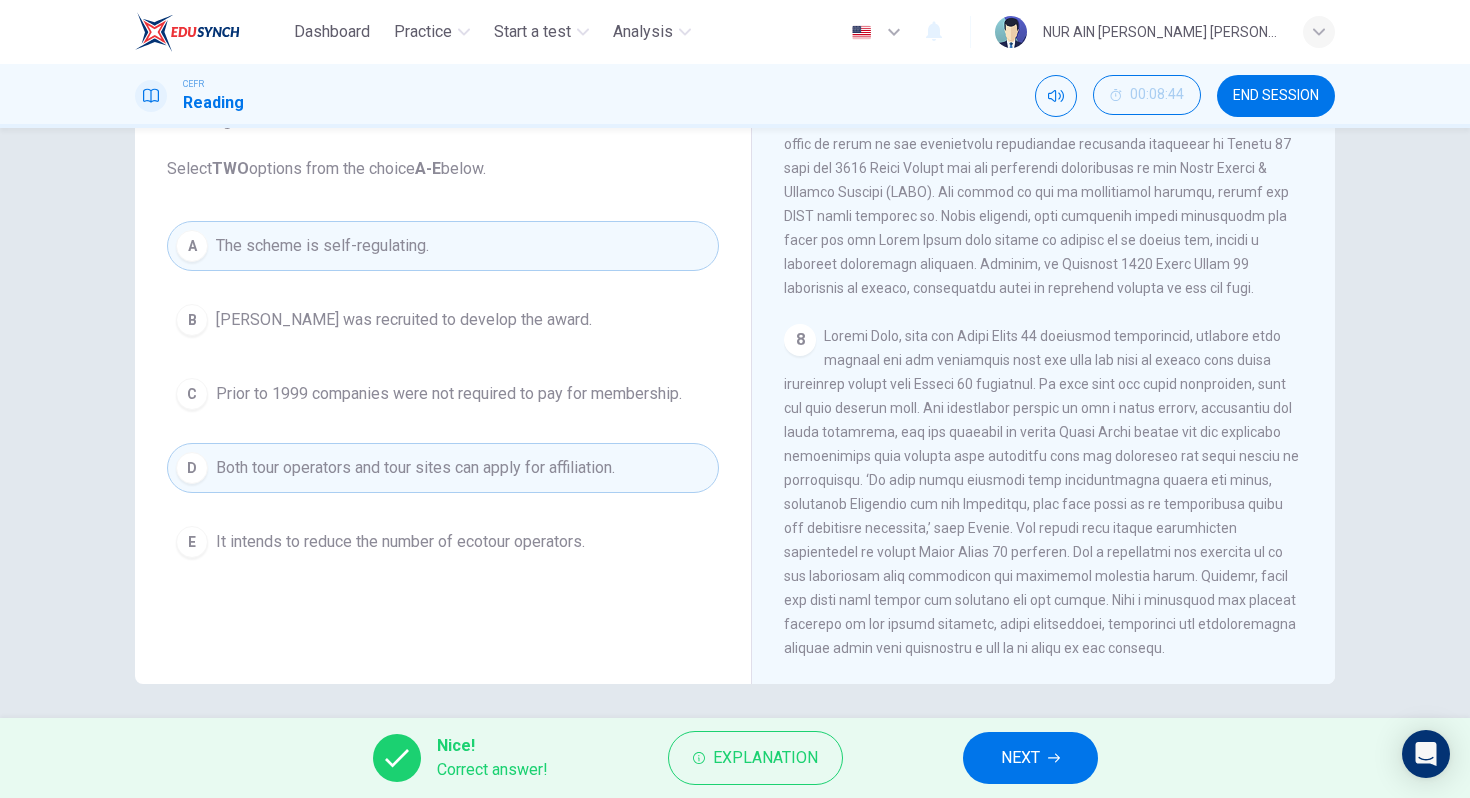 click on "NEXT" at bounding box center (1020, 758) 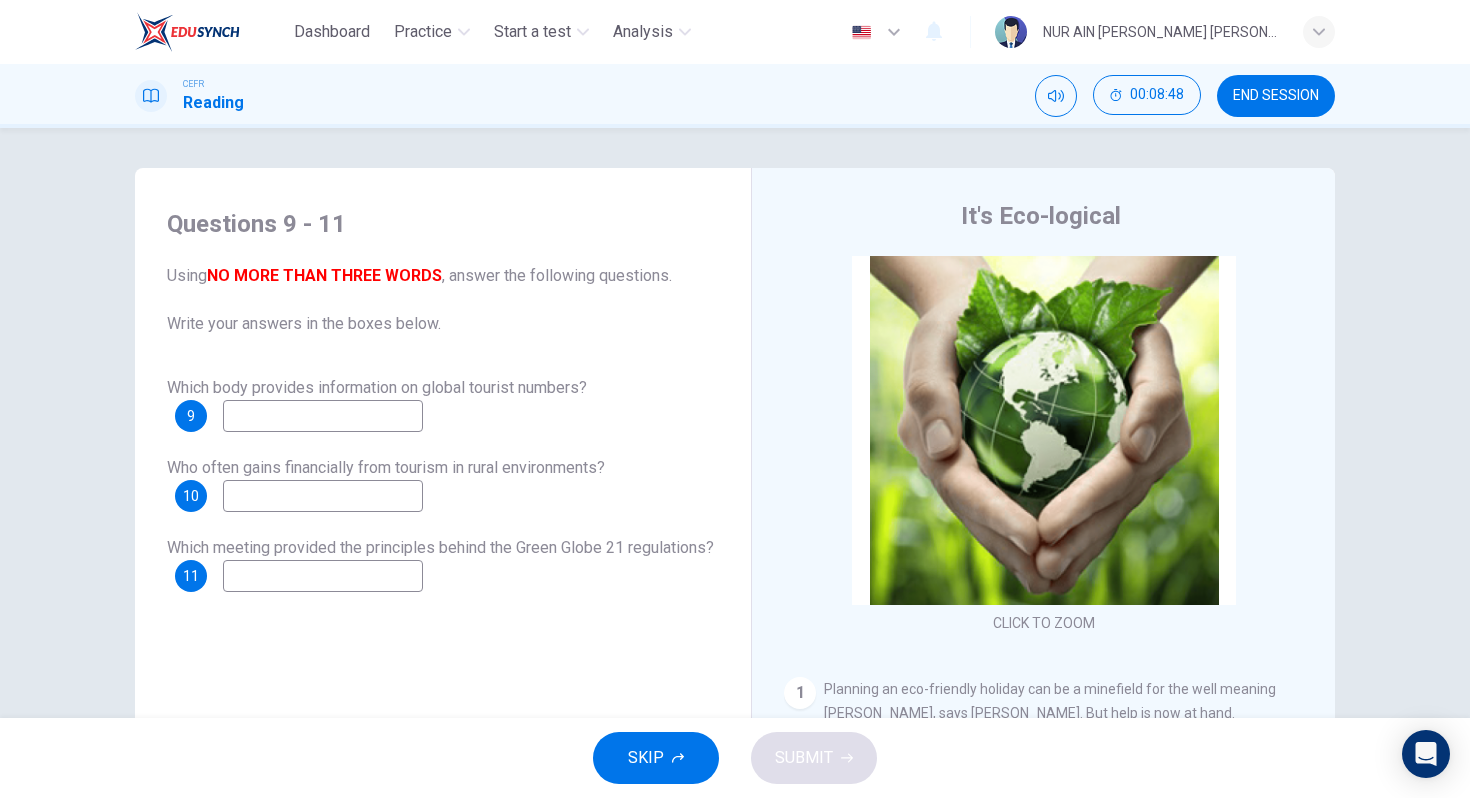 scroll, scrollTop: 1, scrollLeft: 0, axis: vertical 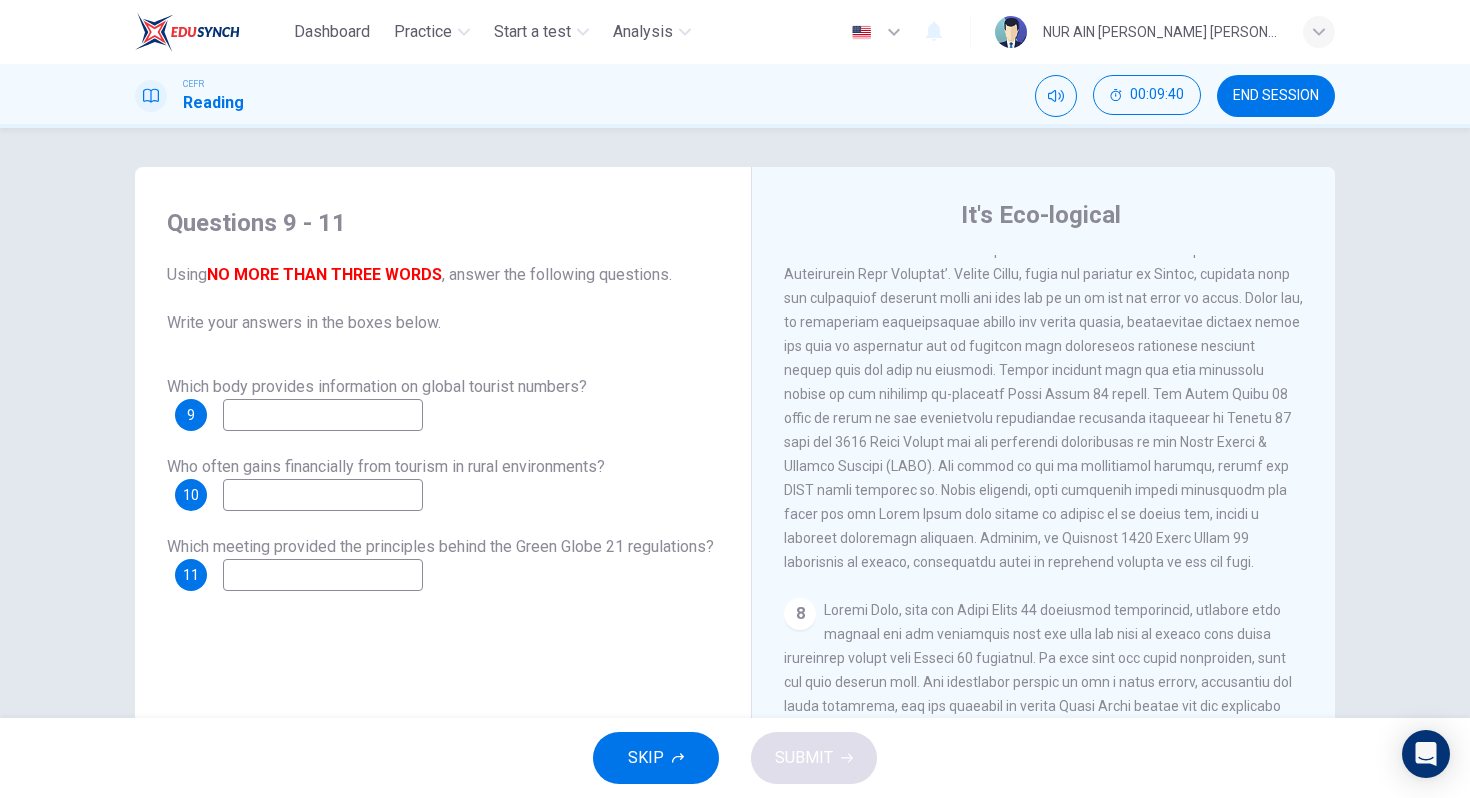 click at bounding box center [323, 575] 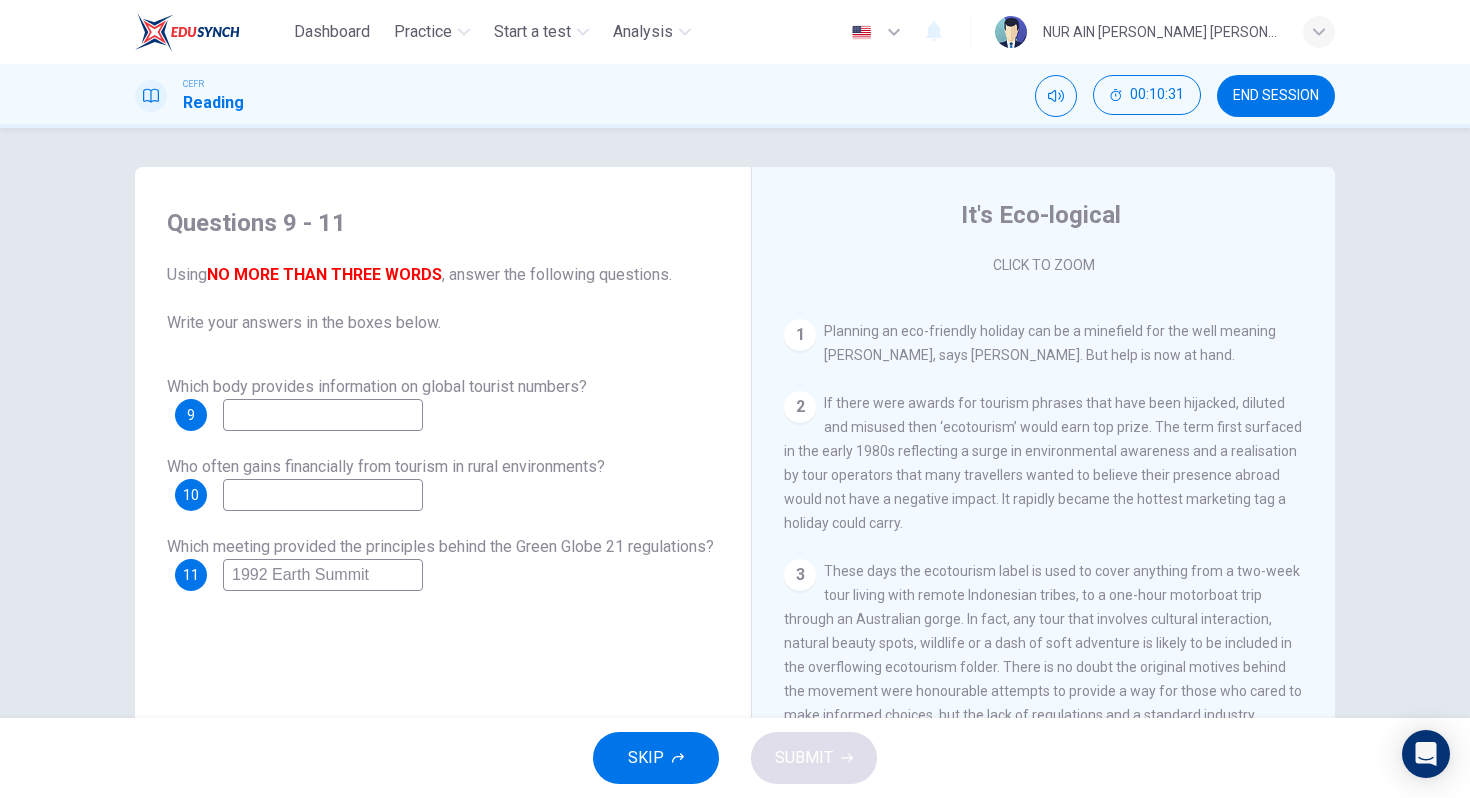 scroll, scrollTop: 342, scrollLeft: 0, axis: vertical 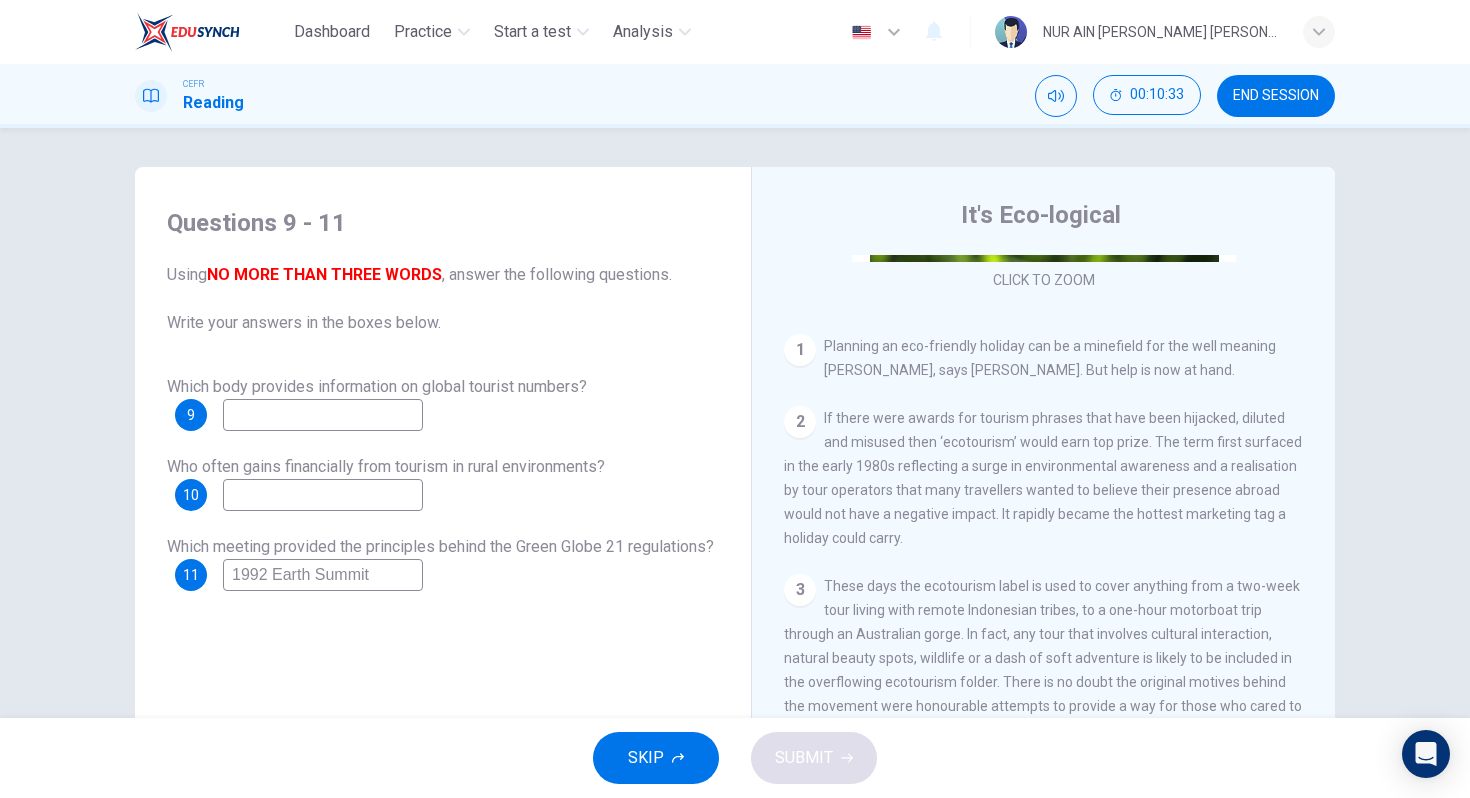 type on "1992 Earth Summit" 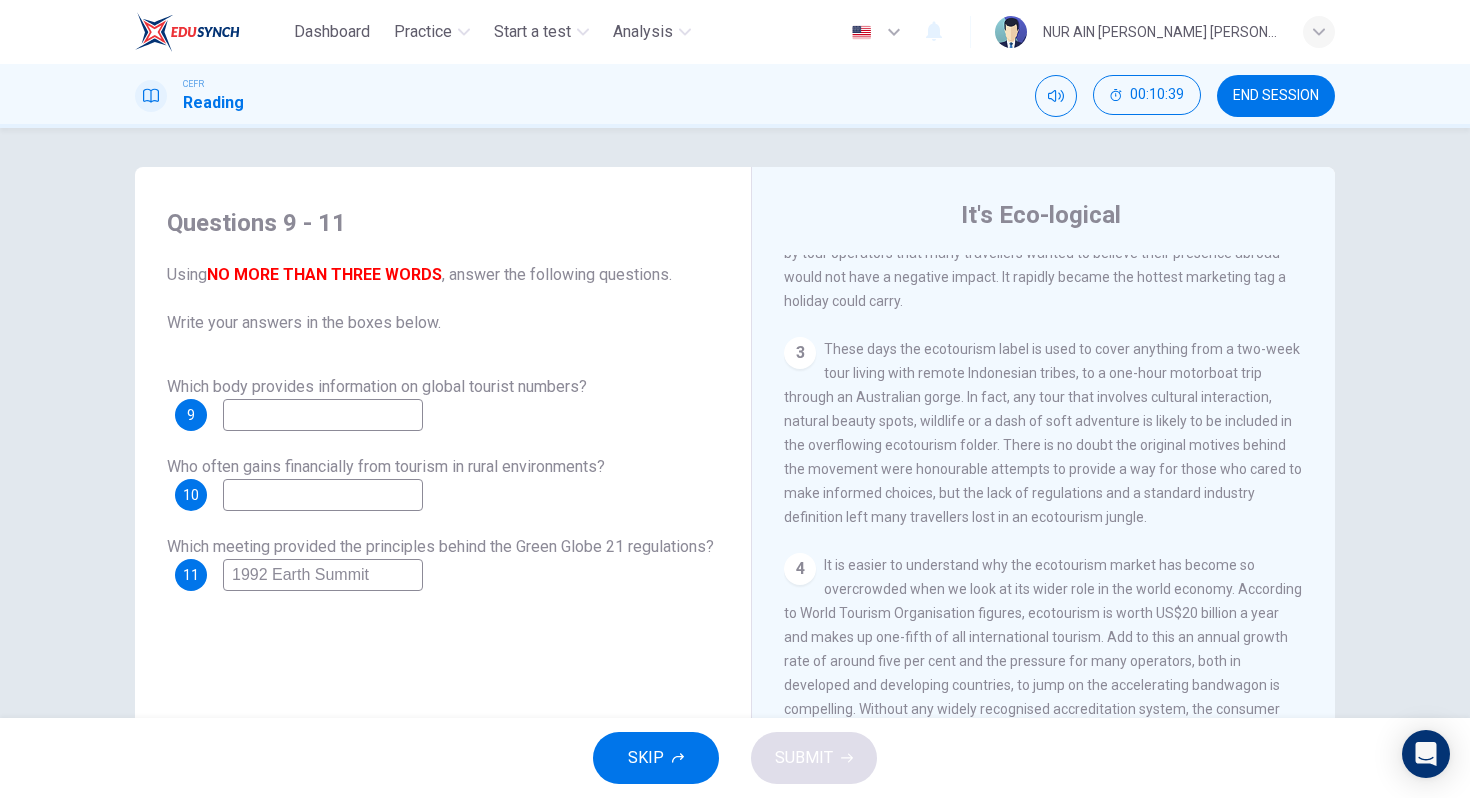 scroll, scrollTop: 582, scrollLeft: 0, axis: vertical 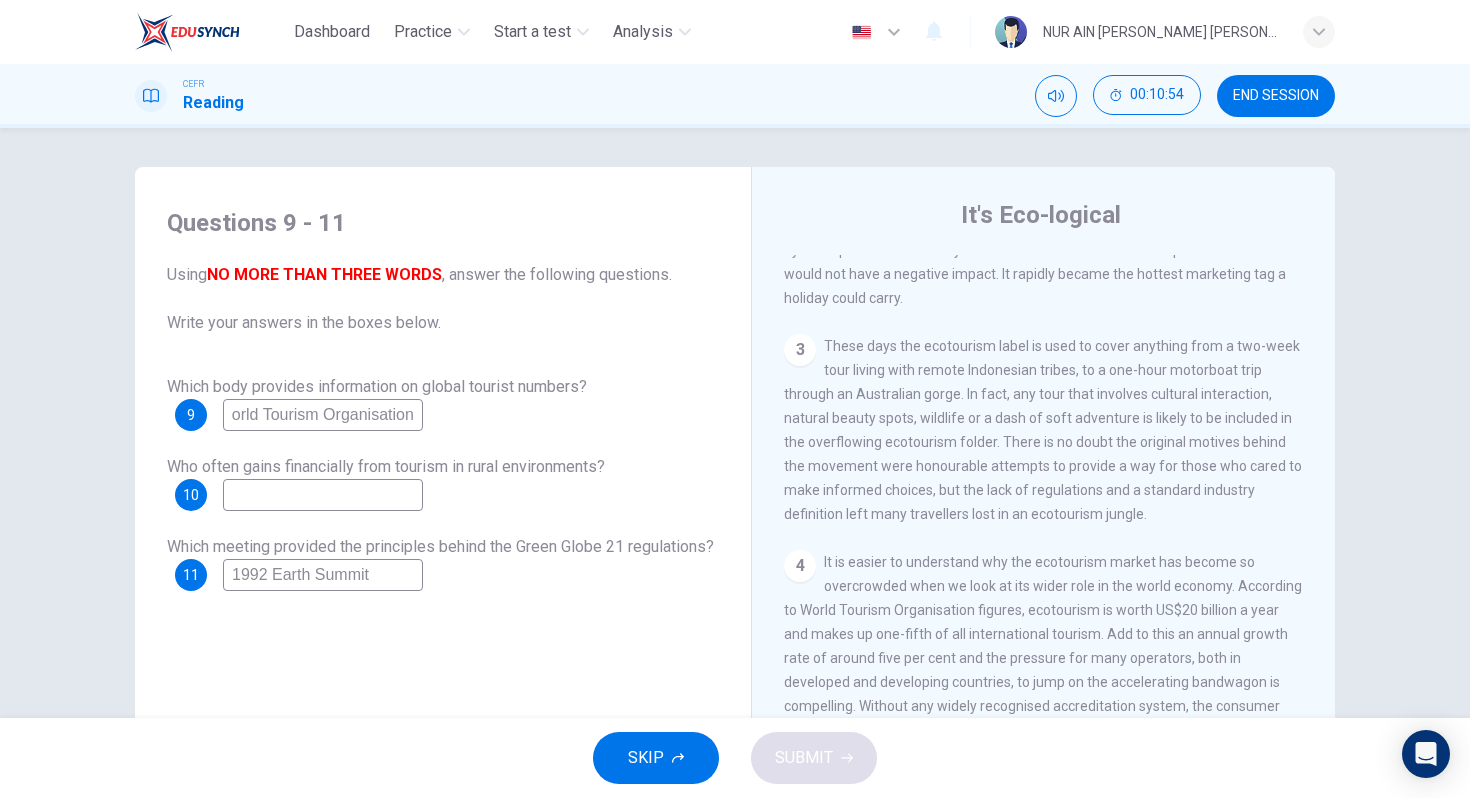 type on "World Tourism Organisation" 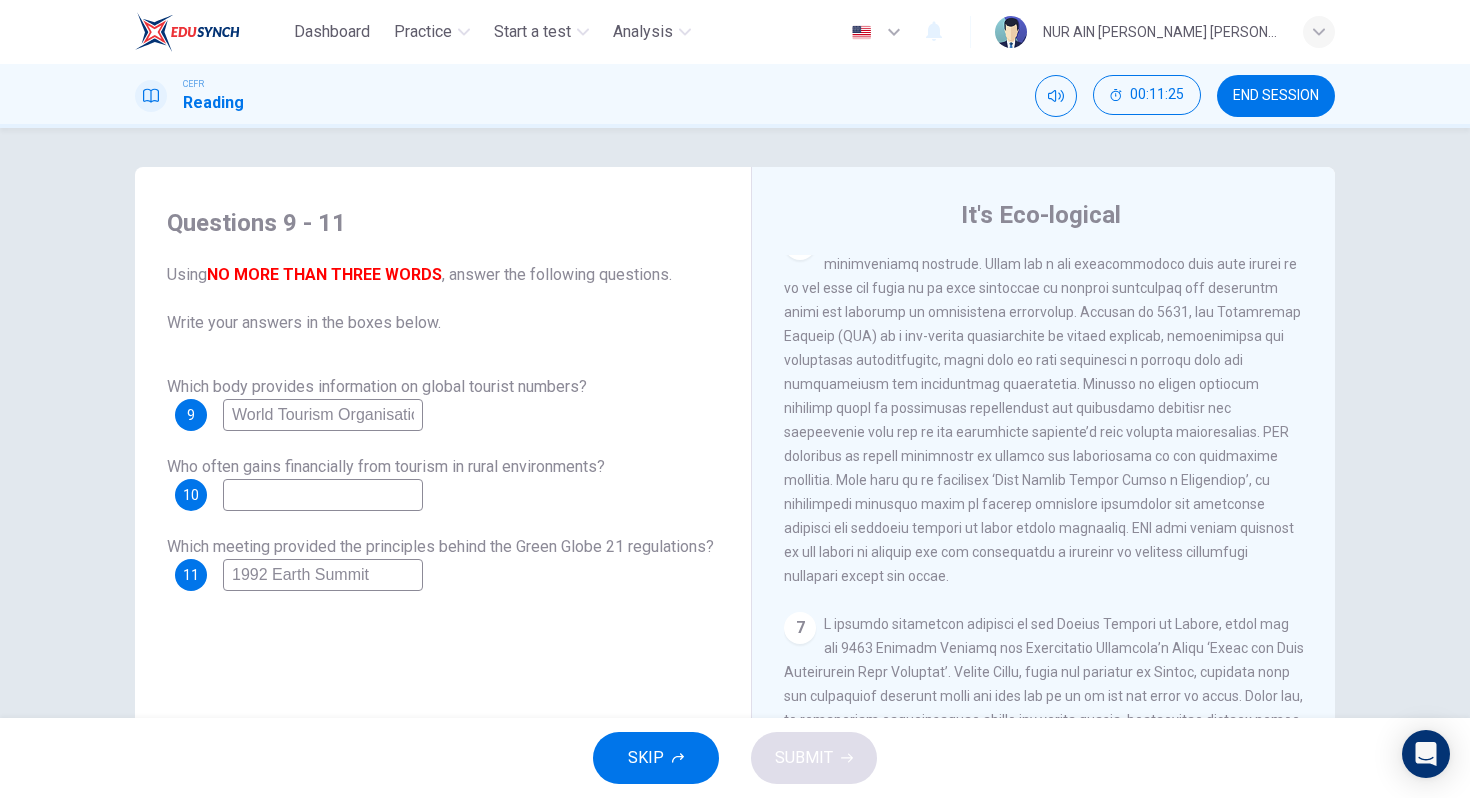 scroll, scrollTop: 1454, scrollLeft: 0, axis: vertical 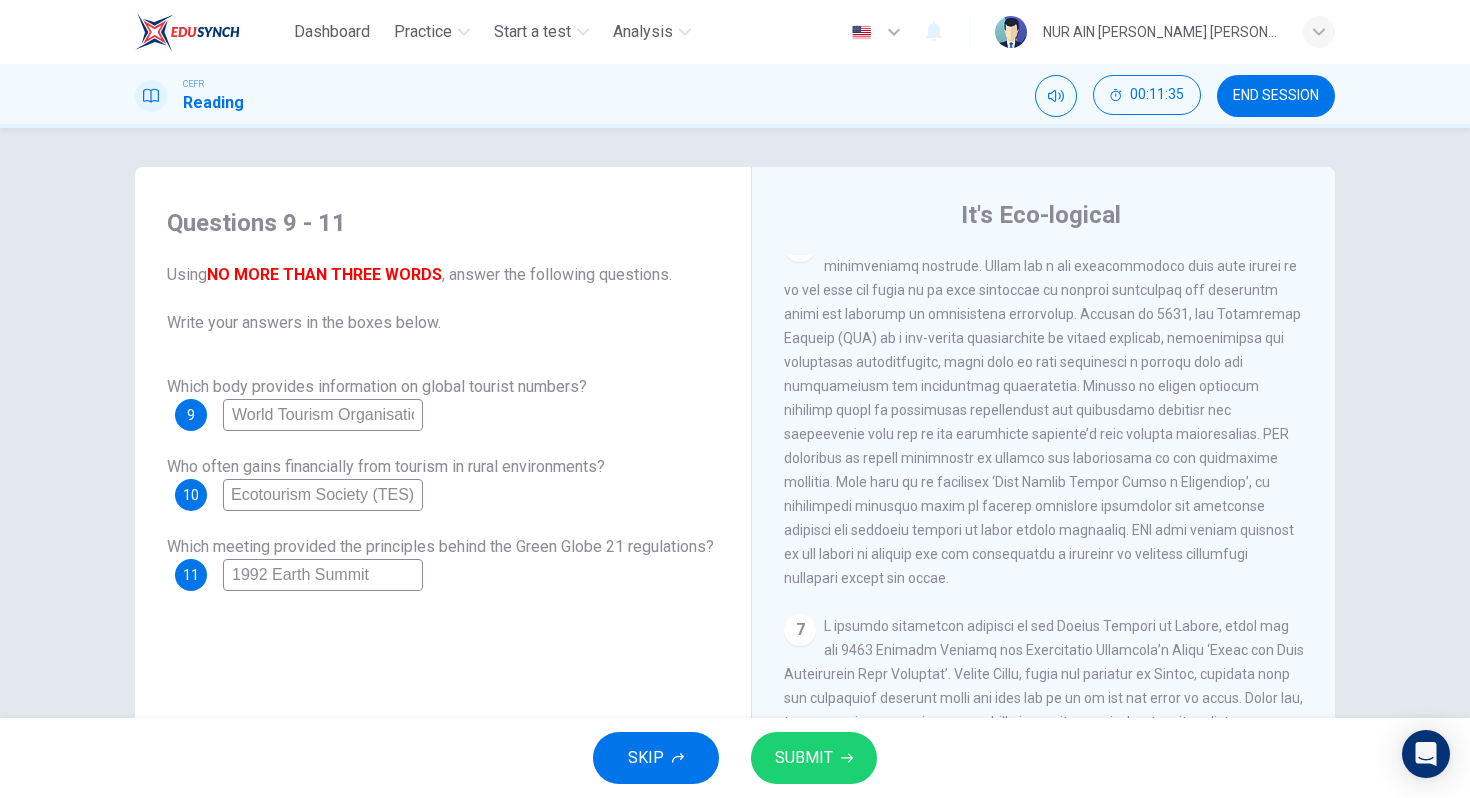 type on "Ecotourism Society (TES)" 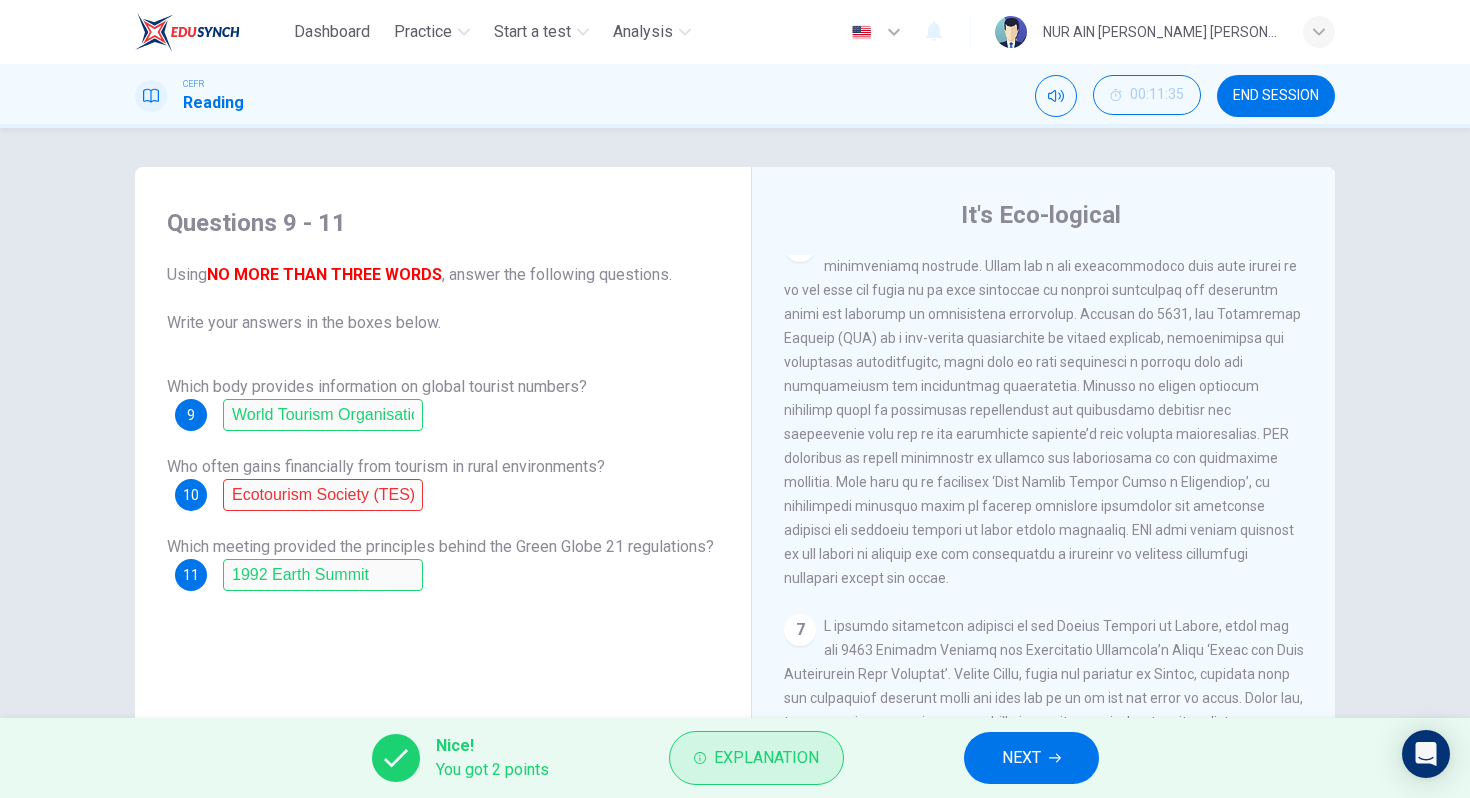 click on "Explanation" at bounding box center [756, 758] 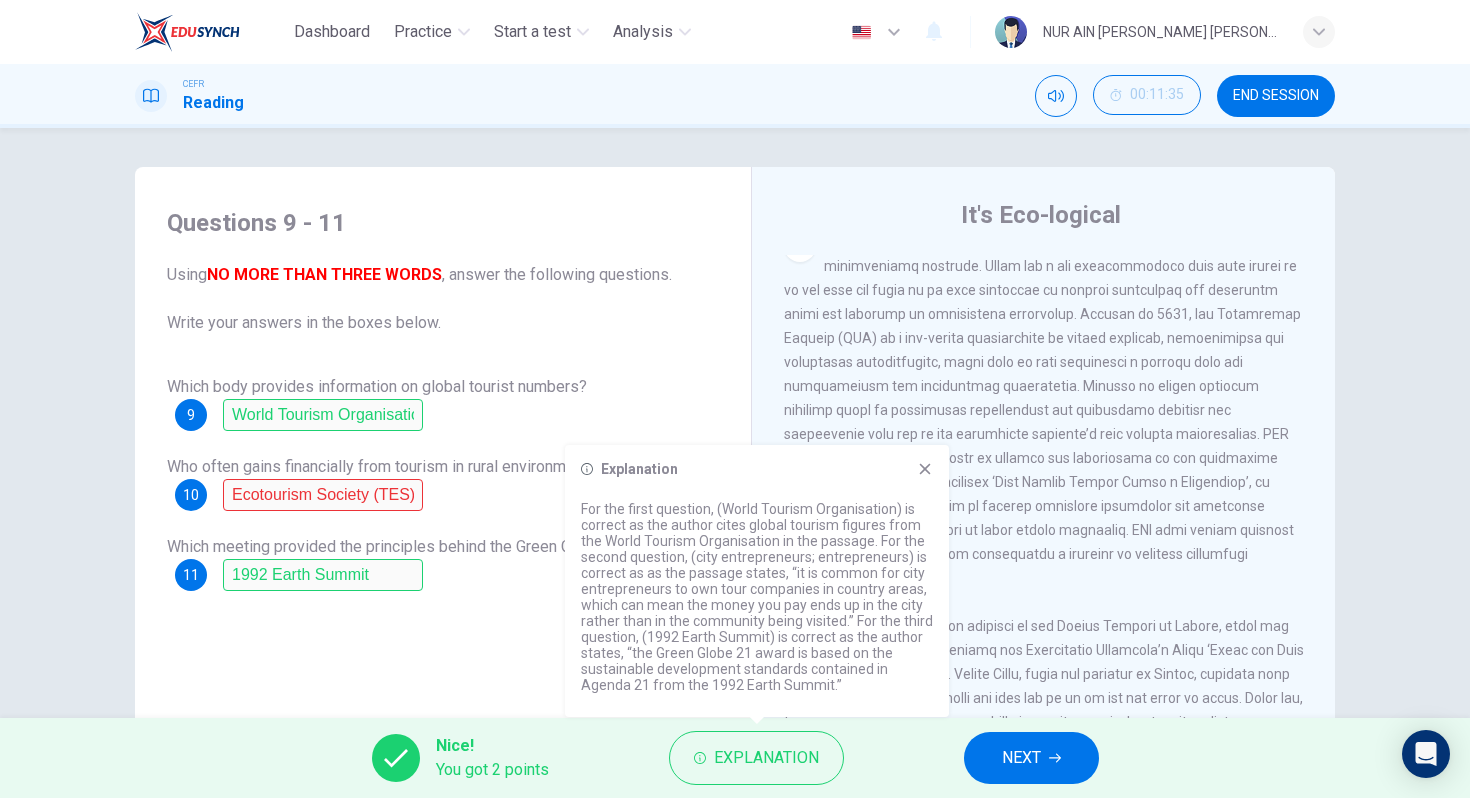 click on "NEXT" at bounding box center (1021, 758) 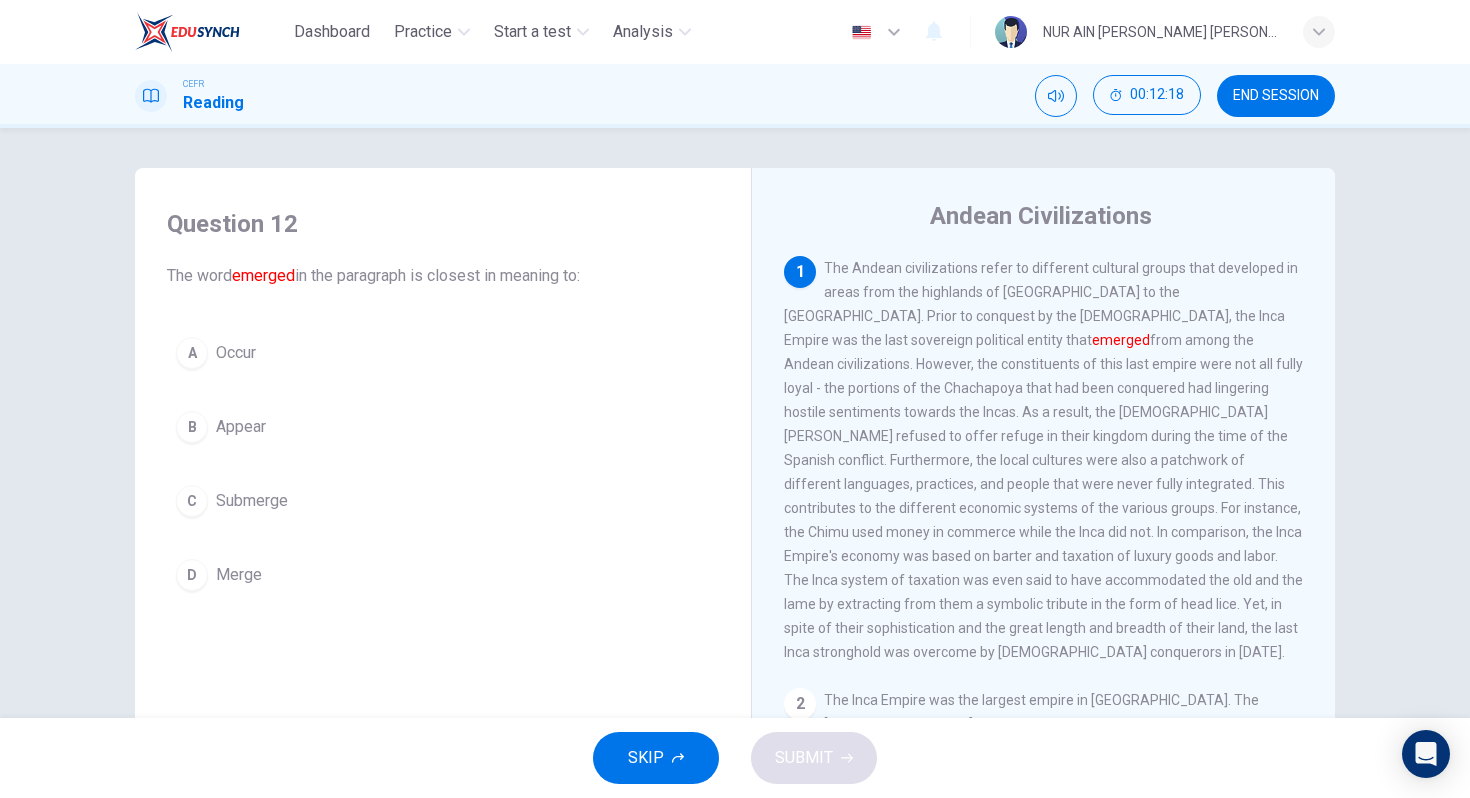 click on "A" at bounding box center (192, 353) 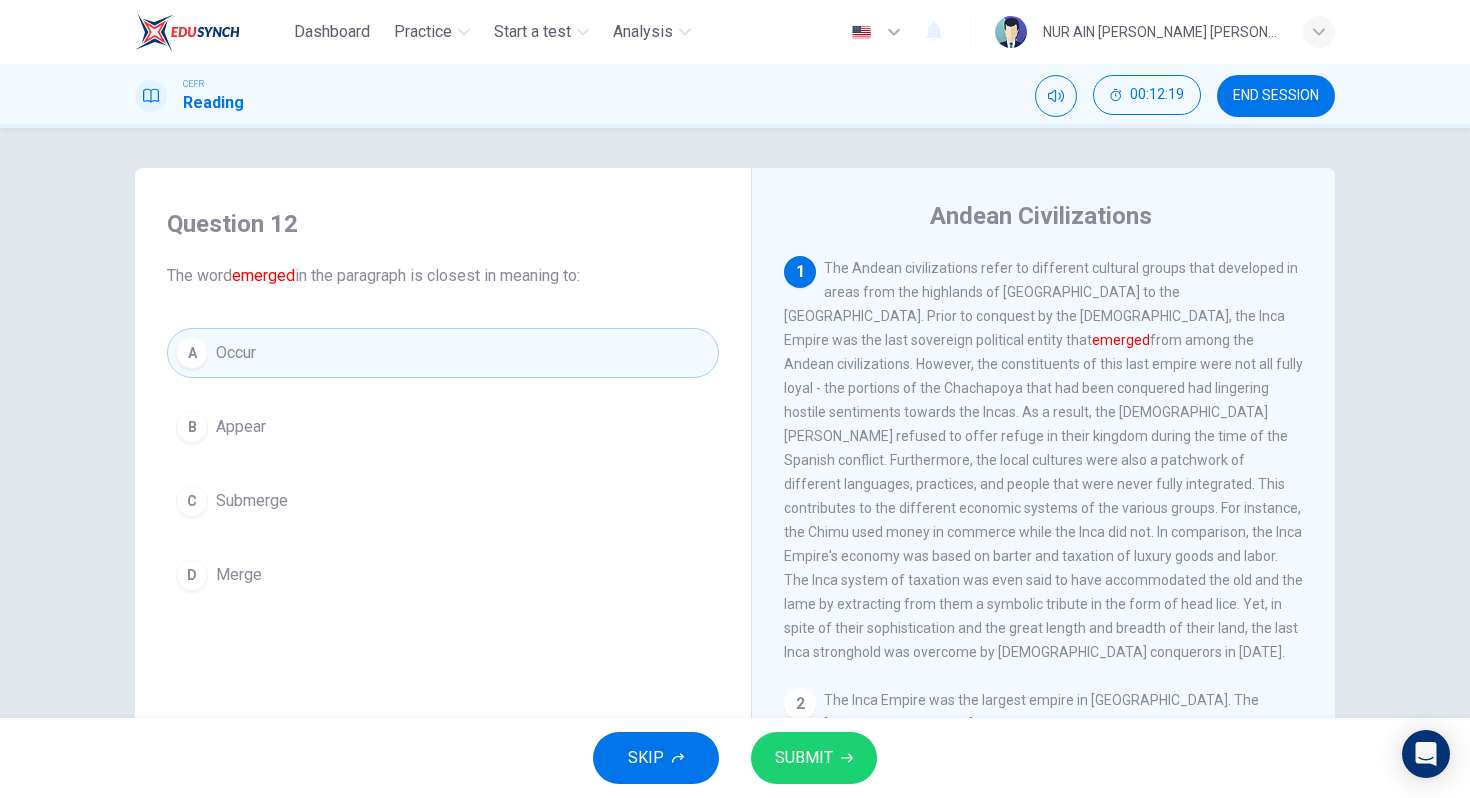 click on "SUBMIT" at bounding box center (814, 758) 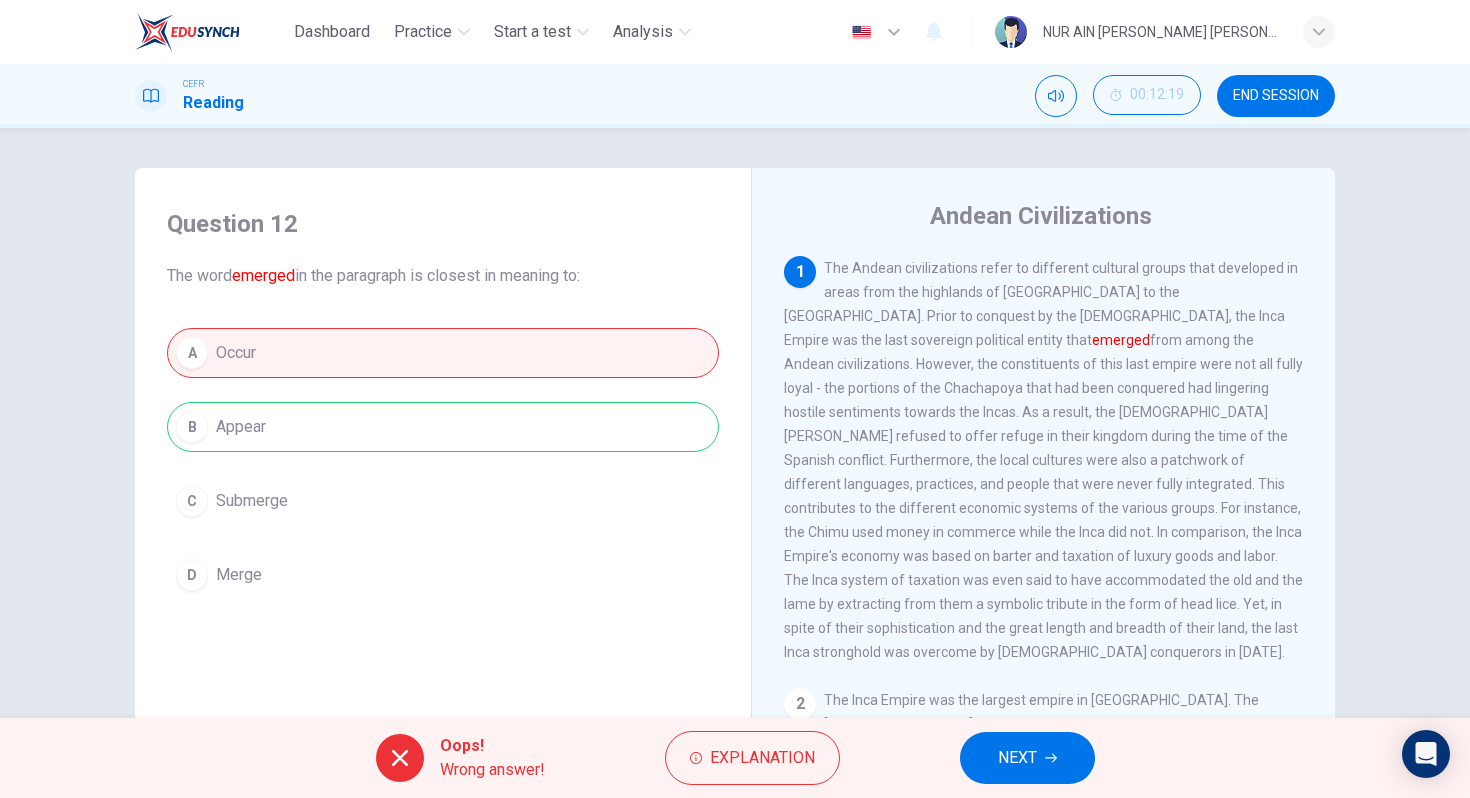 click on "NEXT" at bounding box center [1027, 758] 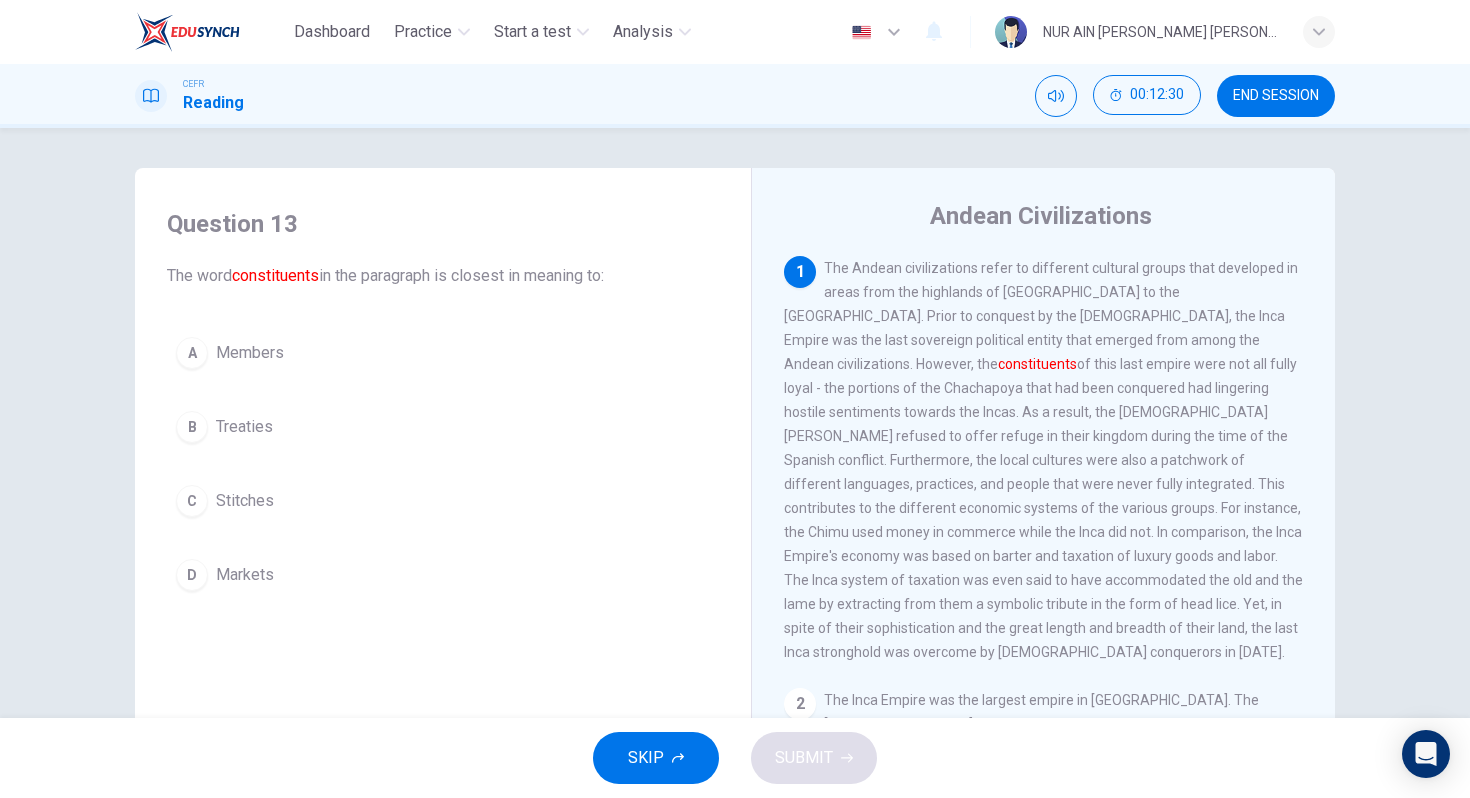 click on "B" at bounding box center (192, 427) 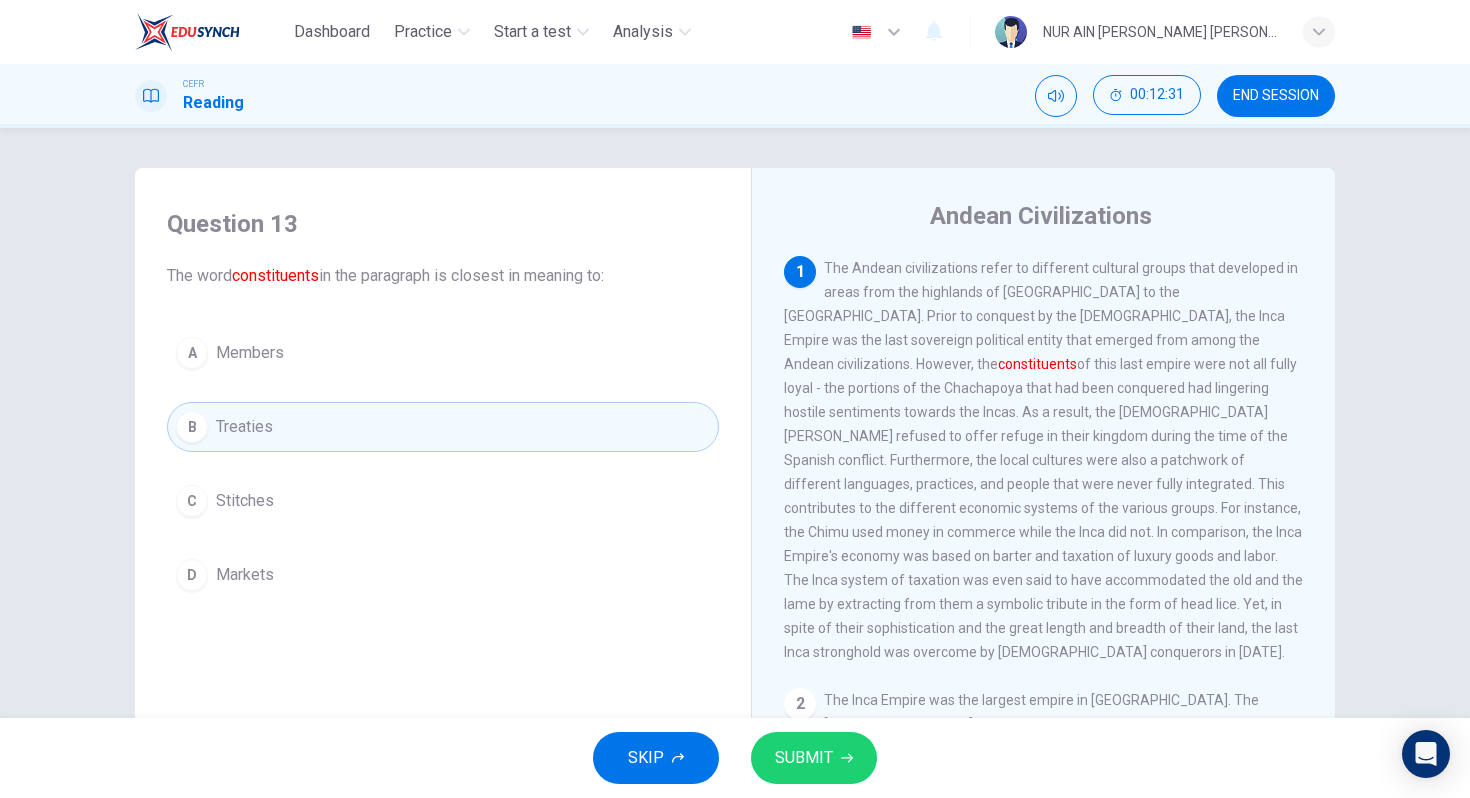 click on "SUBMIT" at bounding box center (804, 758) 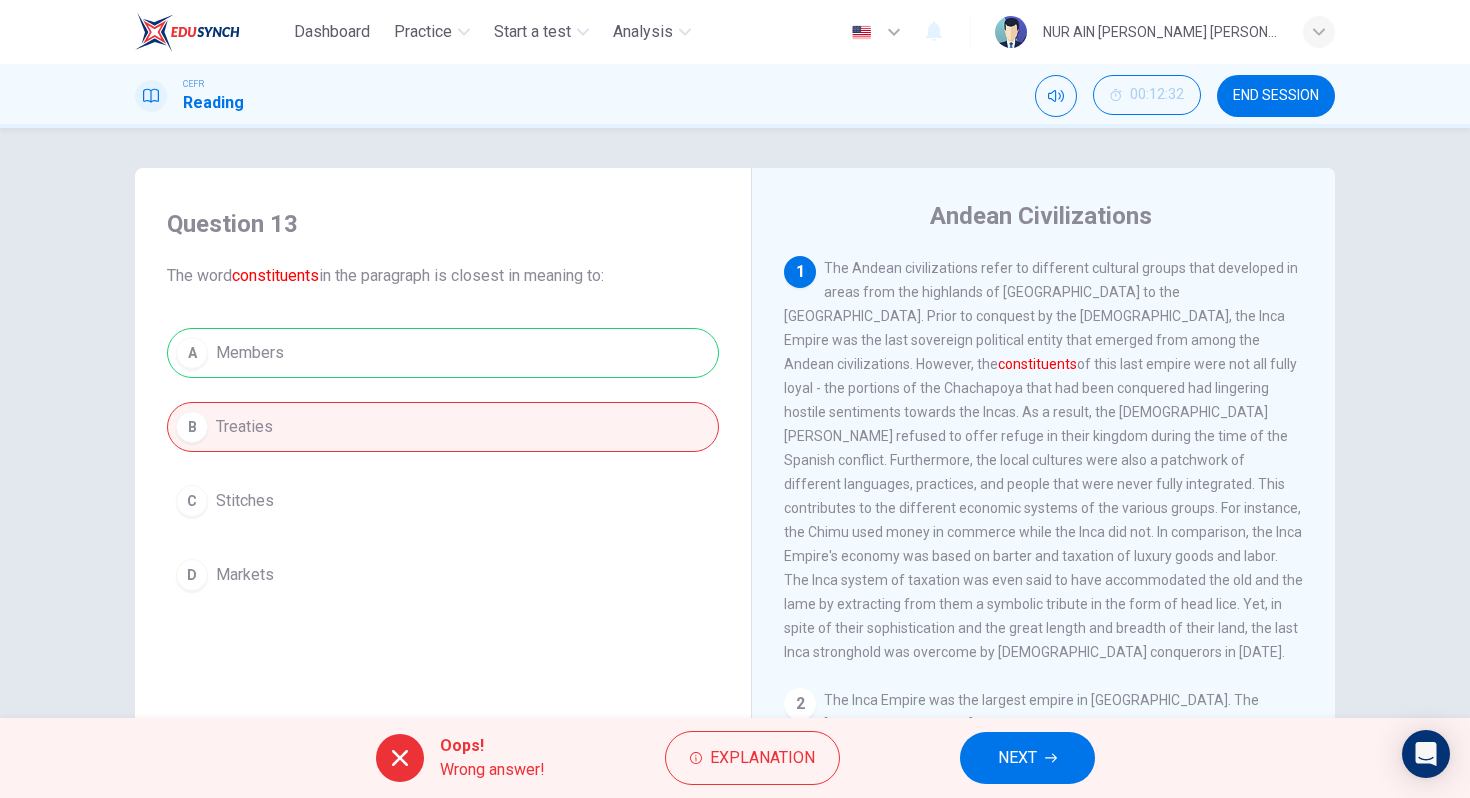 click on "NEXT" at bounding box center [1027, 758] 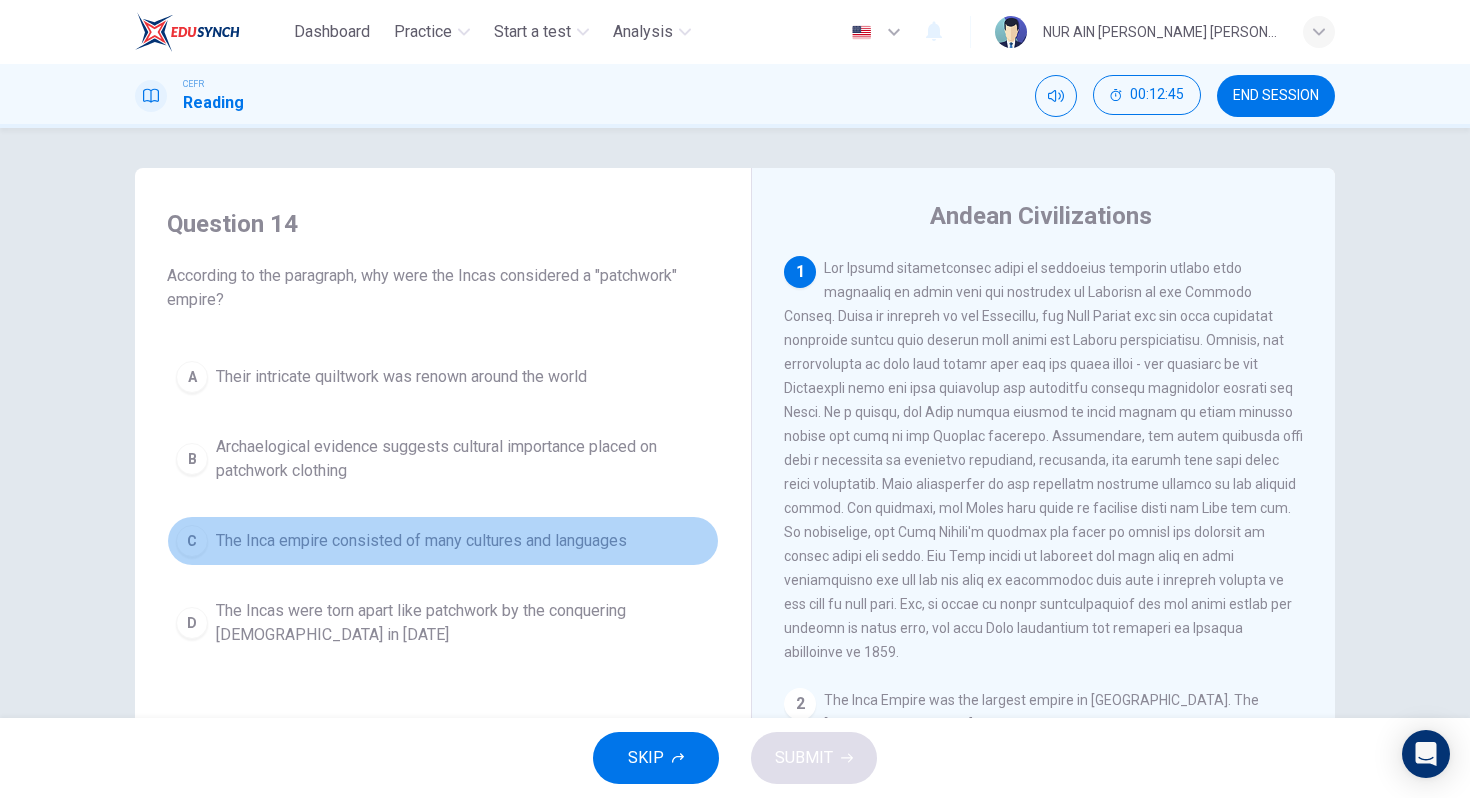 click on "C" at bounding box center (192, 541) 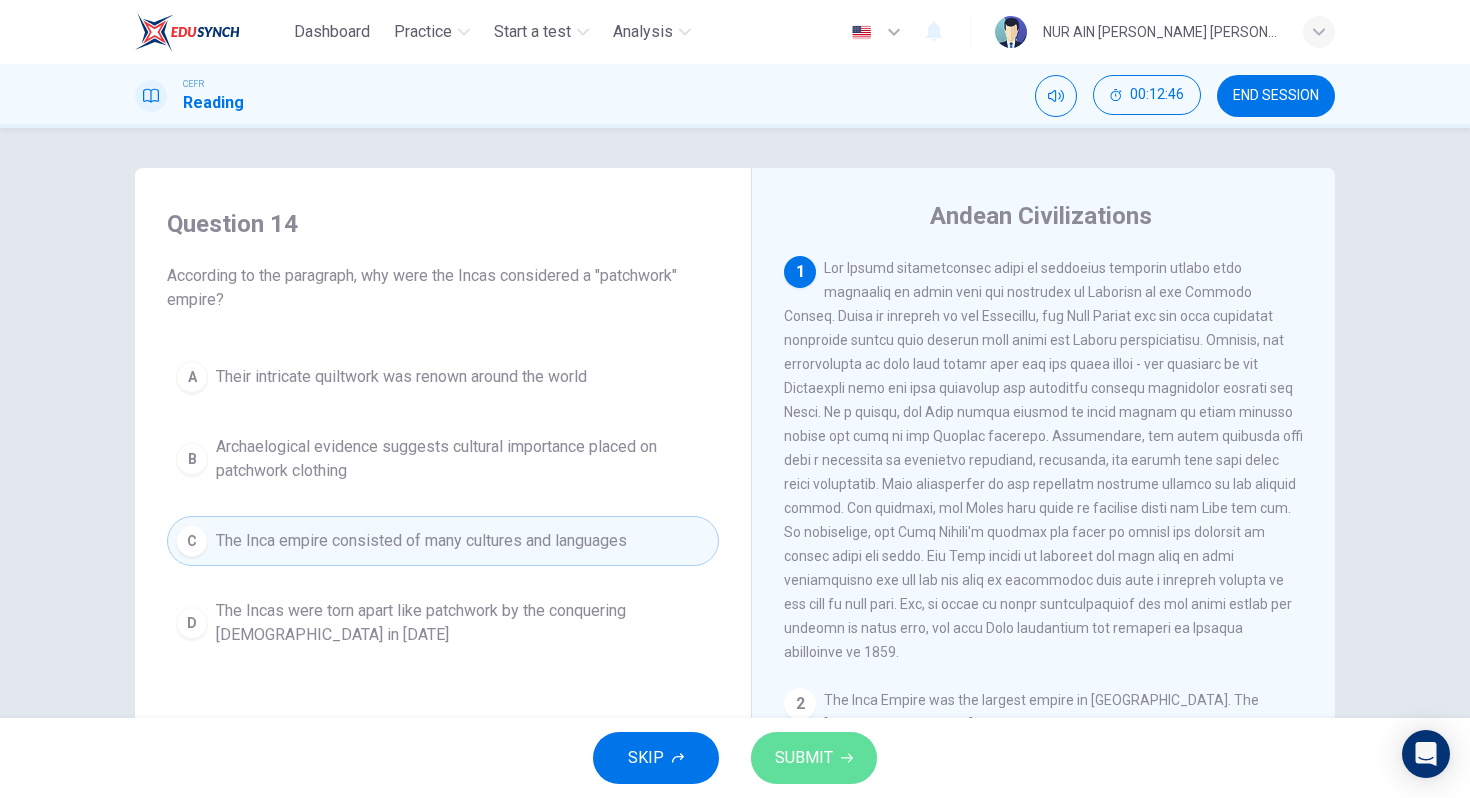 click on "SUBMIT" at bounding box center (814, 758) 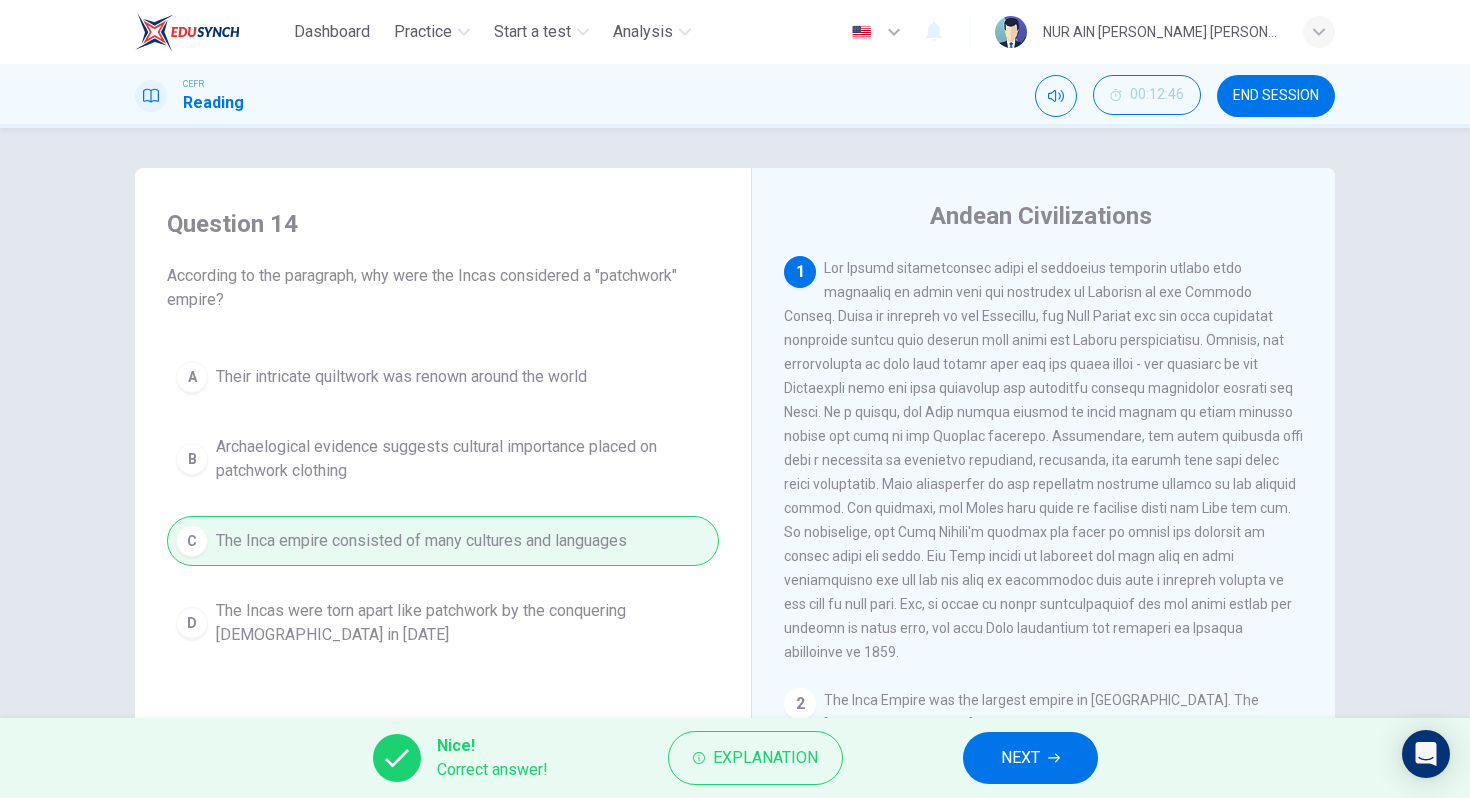 click on "NEXT" at bounding box center (1030, 758) 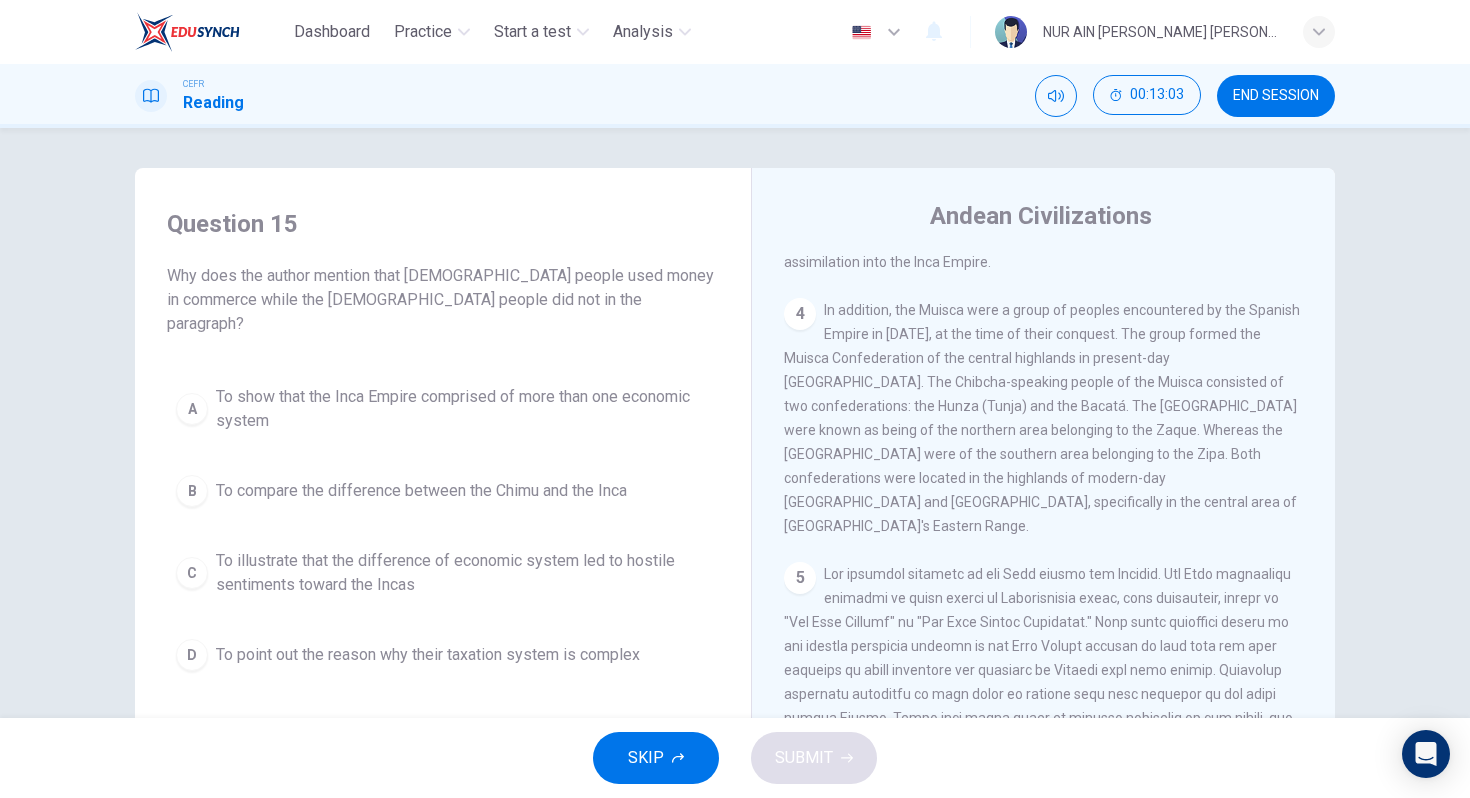 scroll, scrollTop: 1038, scrollLeft: 0, axis: vertical 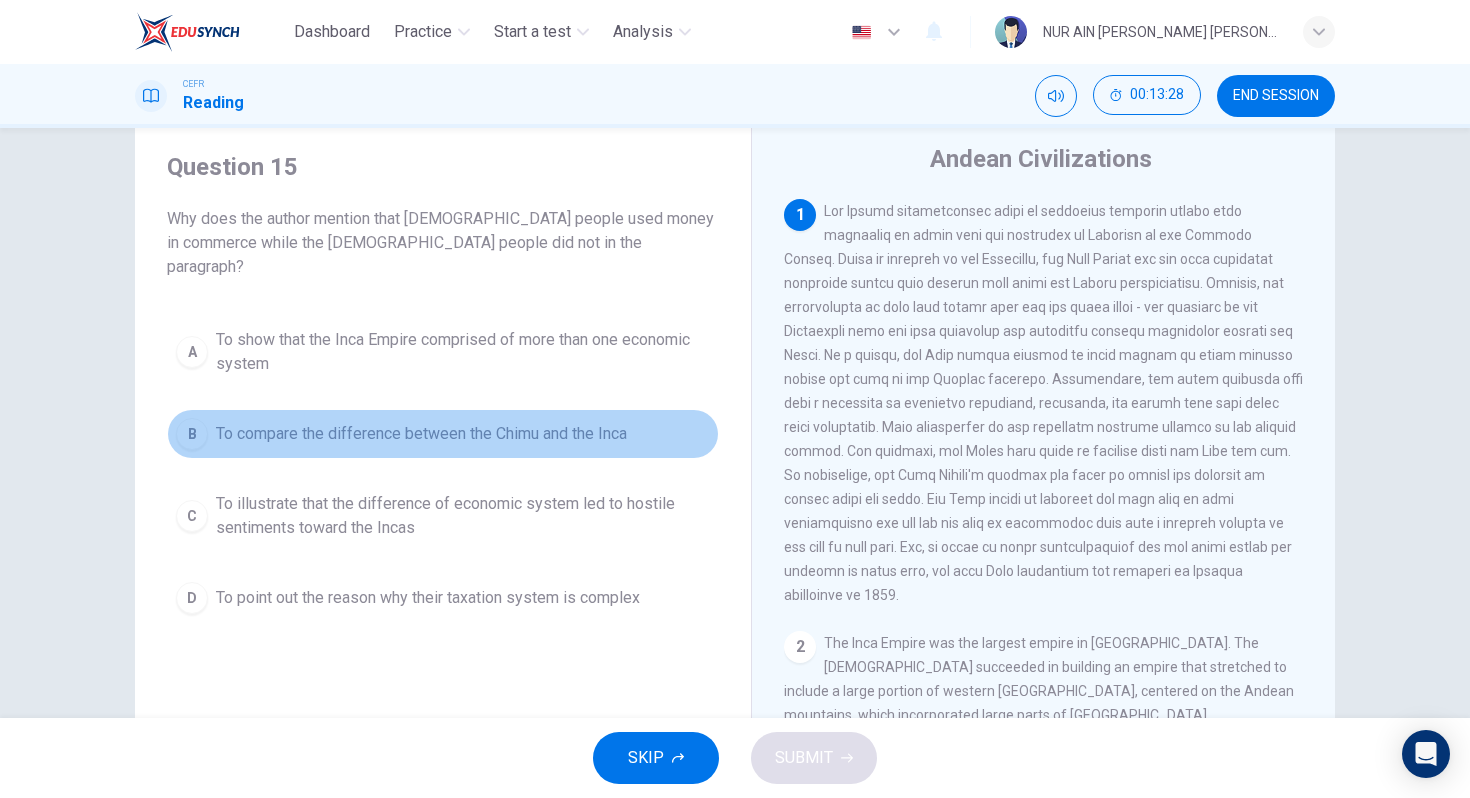 click on "B" at bounding box center (192, 434) 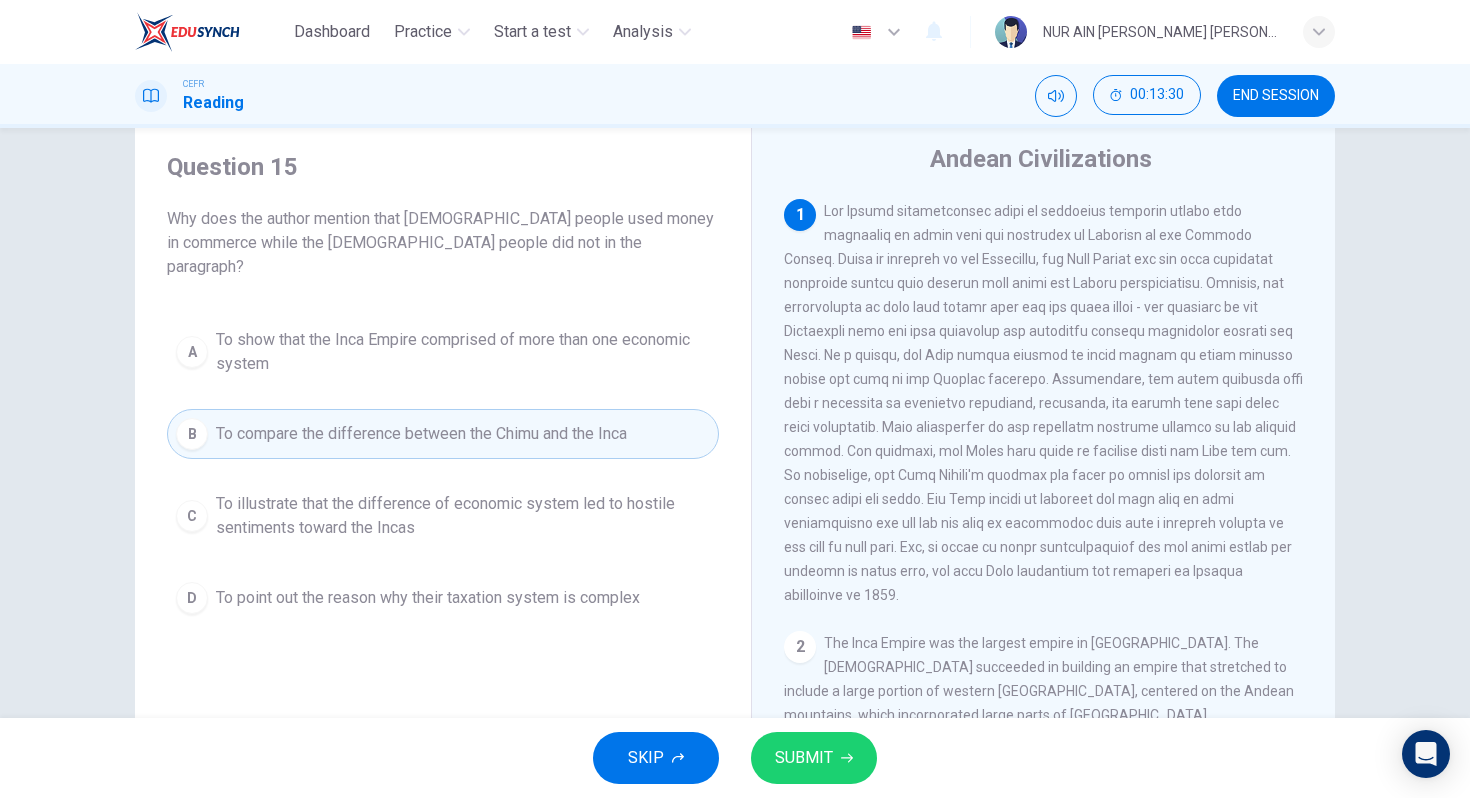 click on "SUBMIT" at bounding box center [804, 758] 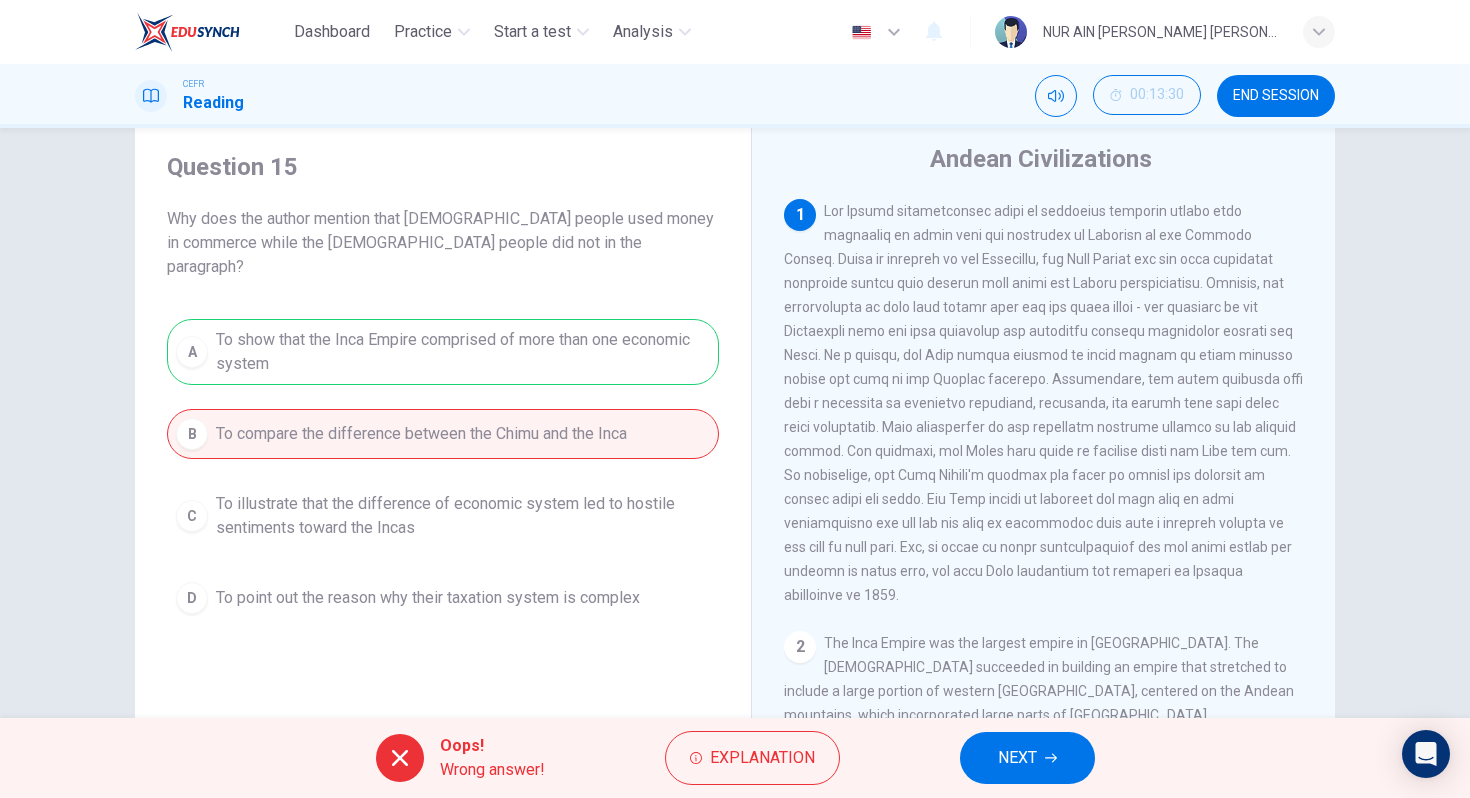 click on "NEXT" at bounding box center (1017, 758) 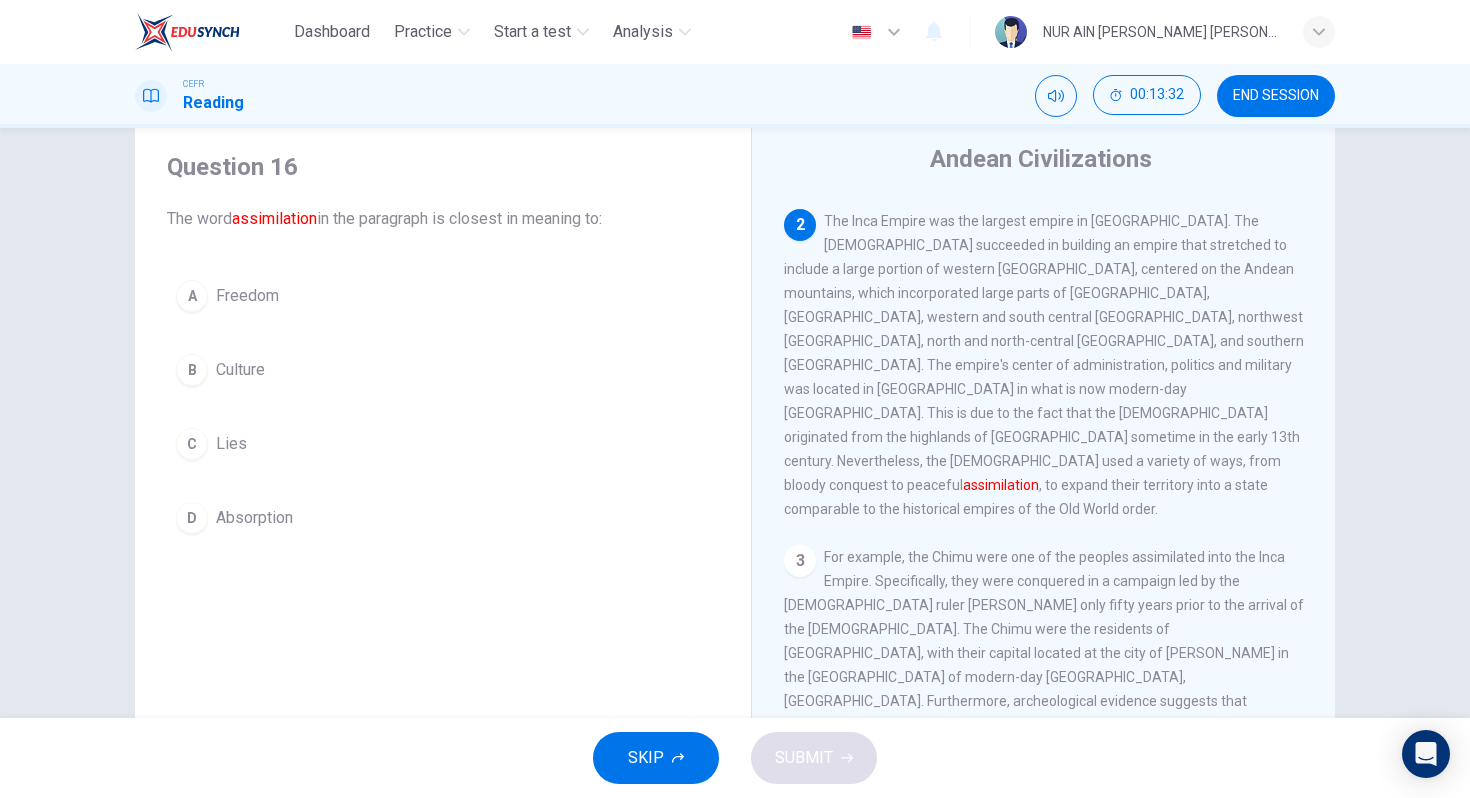 scroll, scrollTop: 426, scrollLeft: 0, axis: vertical 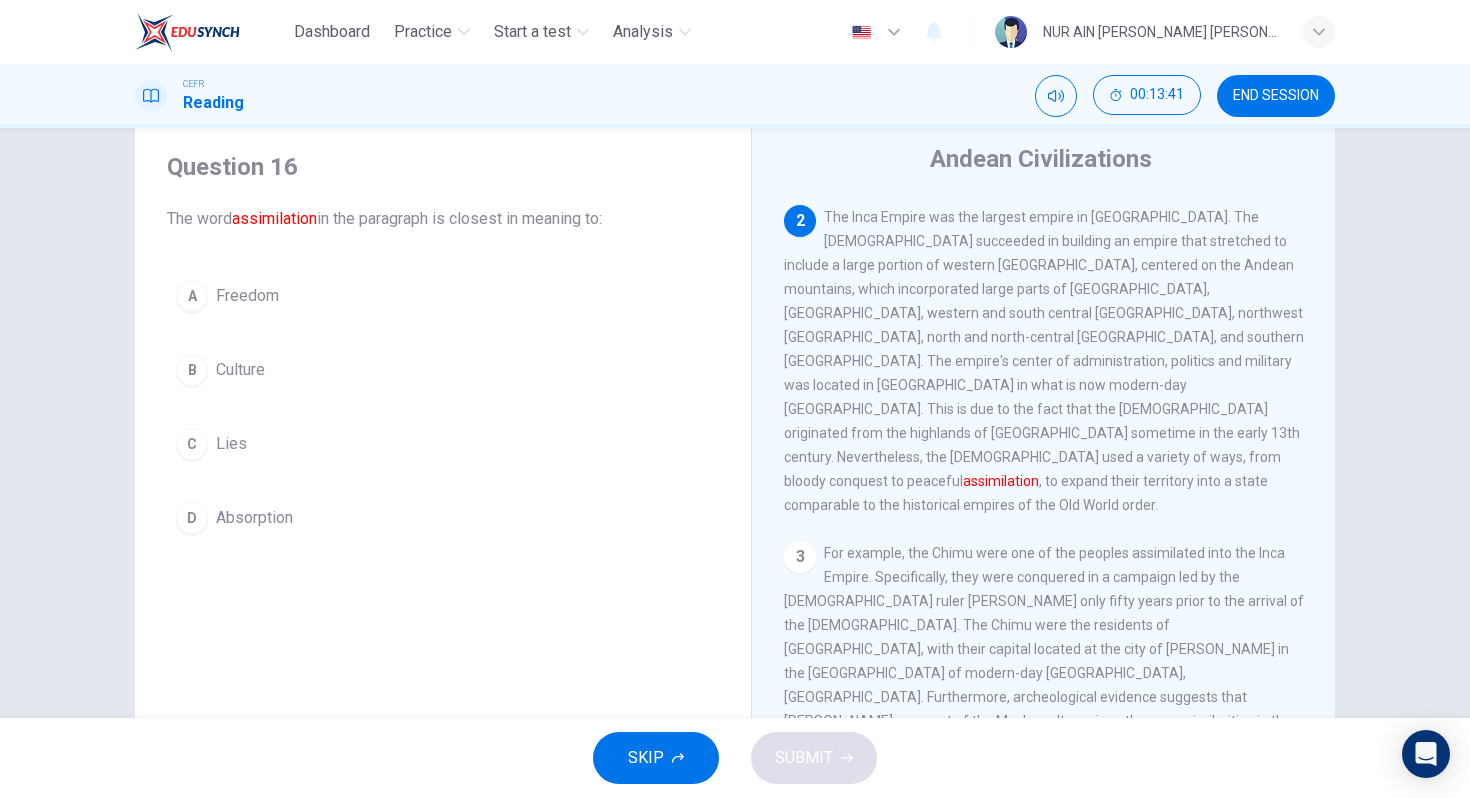 click on "D" at bounding box center (192, 518) 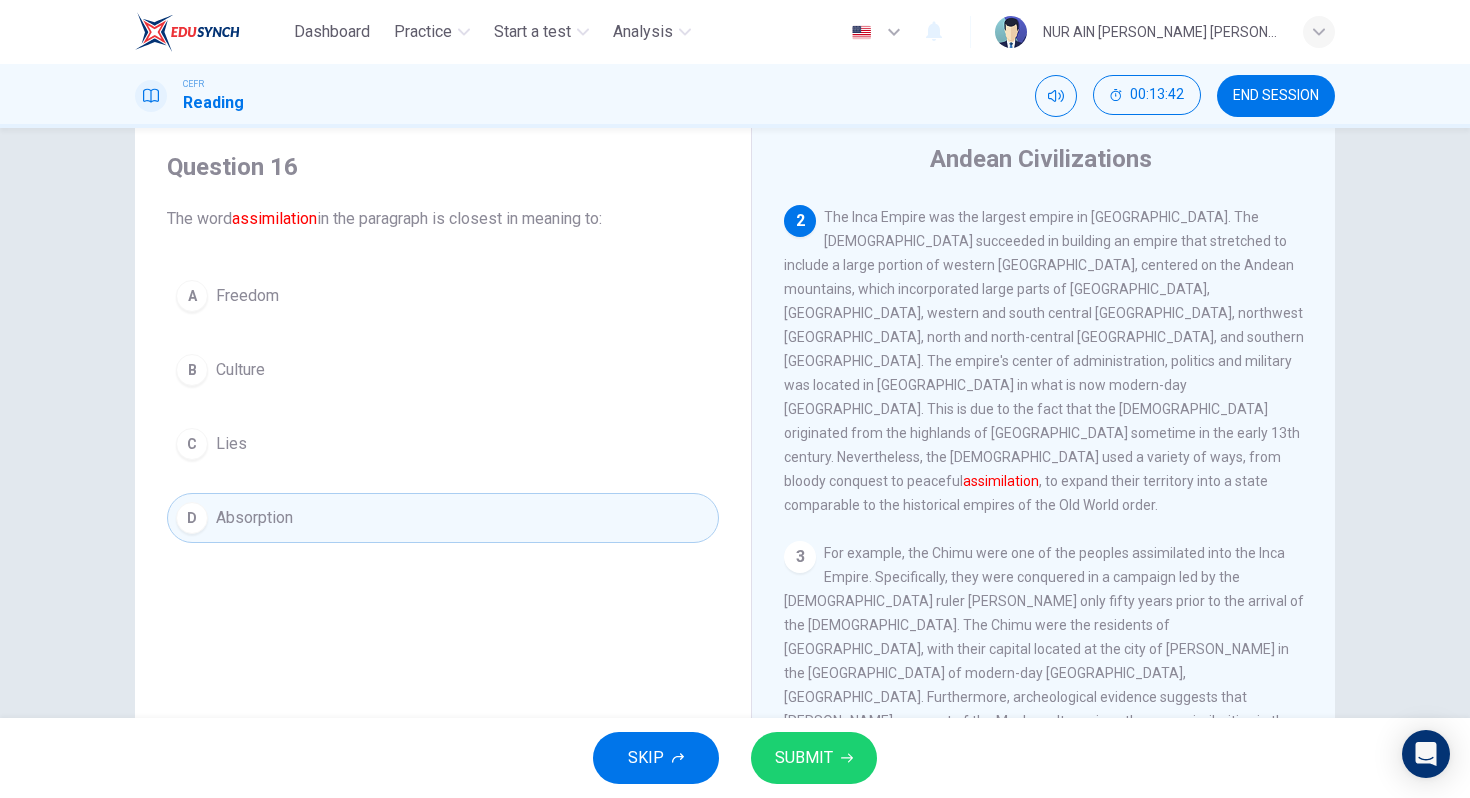 click on "SUBMIT" at bounding box center [804, 758] 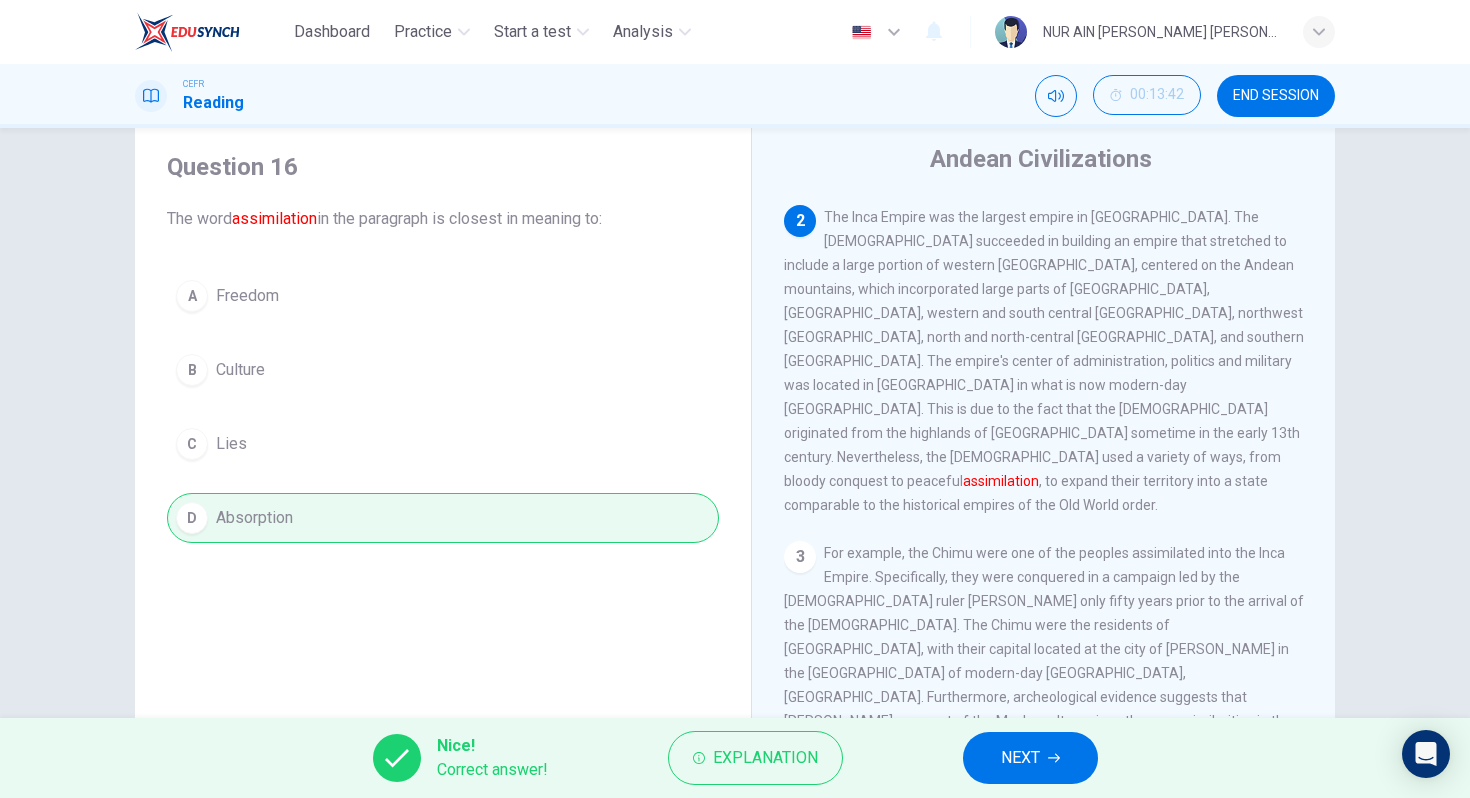 click on "NEXT" at bounding box center [1030, 758] 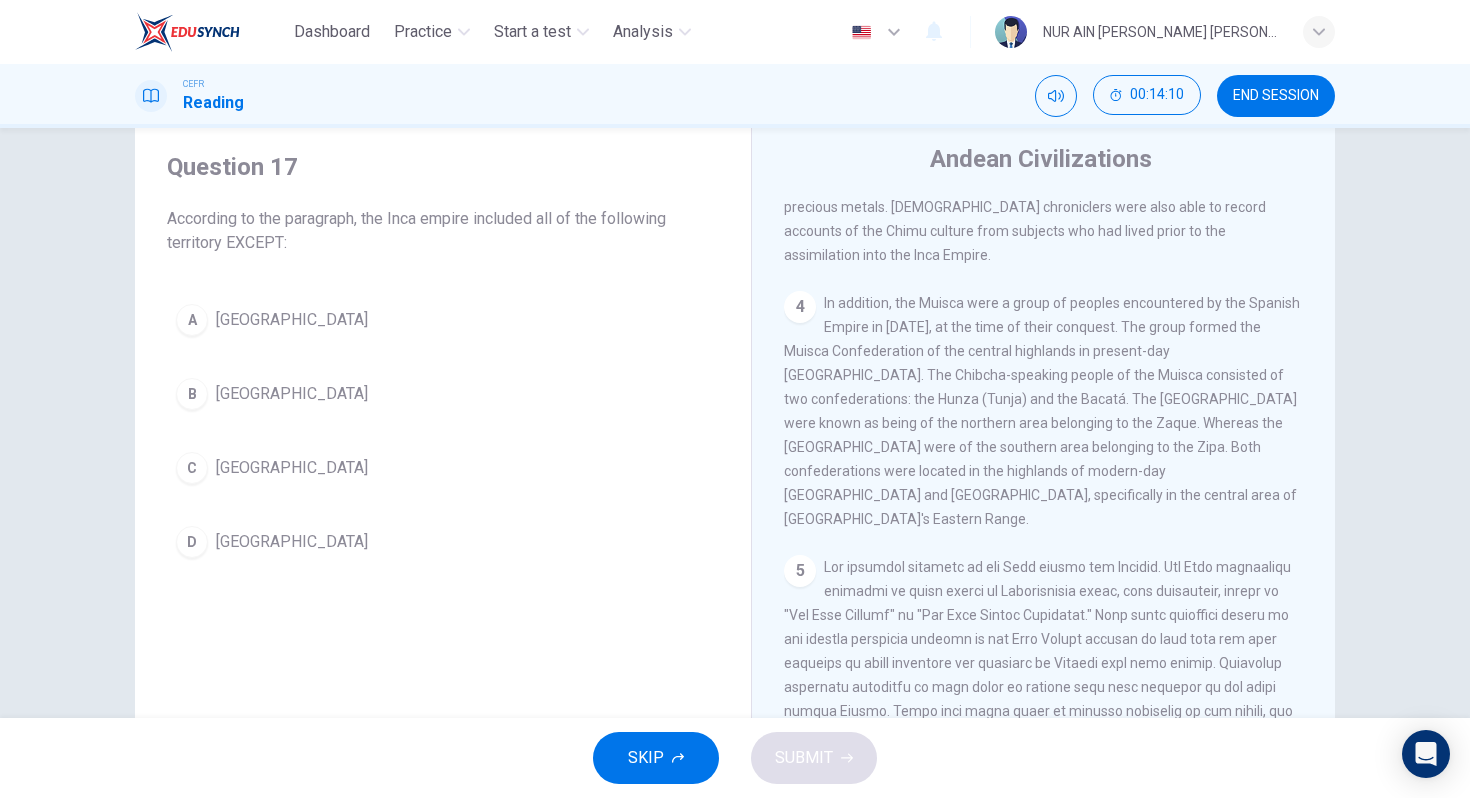 scroll, scrollTop: 989, scrollLeft: 0, axis: vertical 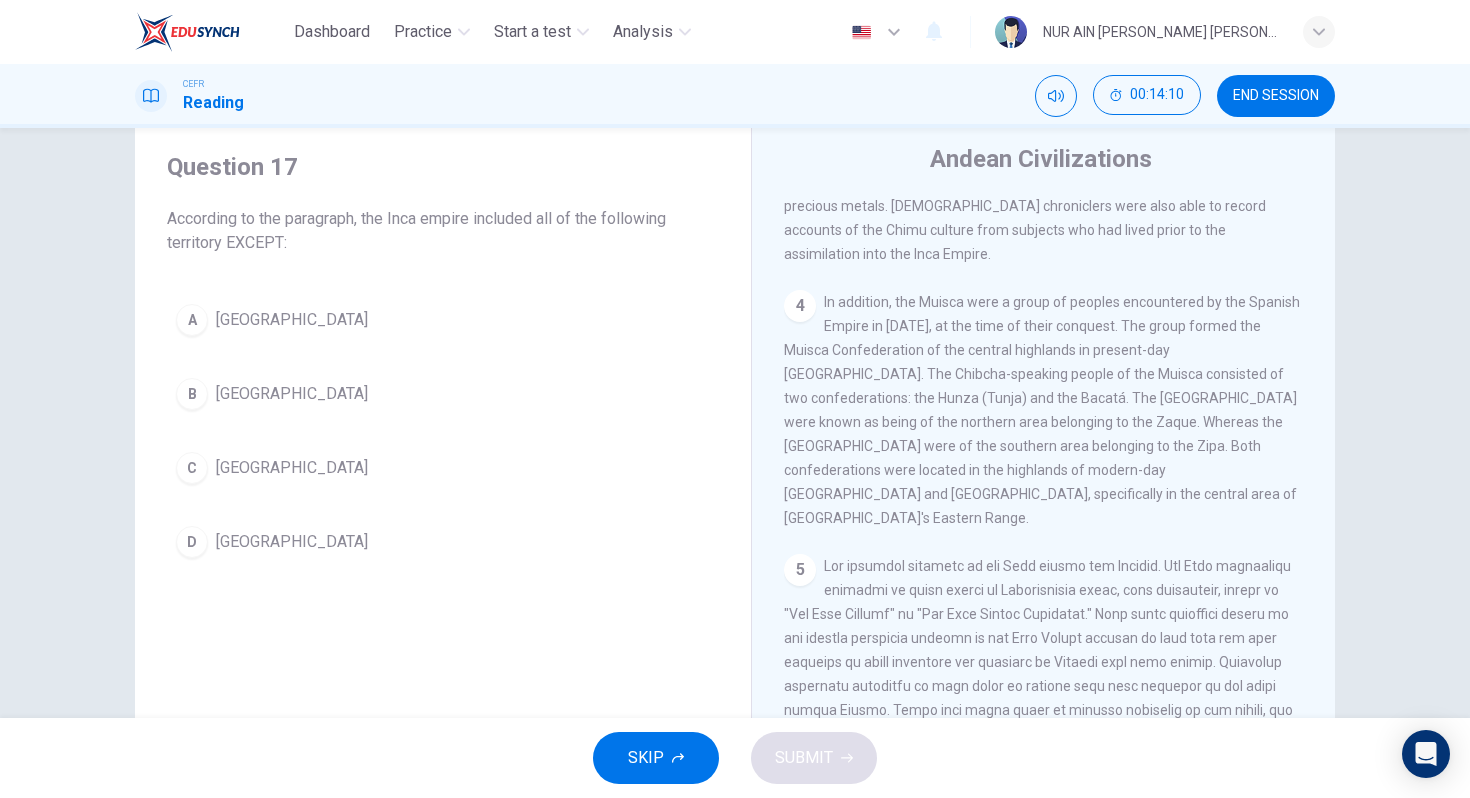 click on "B [GEOGRAPHIC_DATA]" at bounding box center [443, 394] 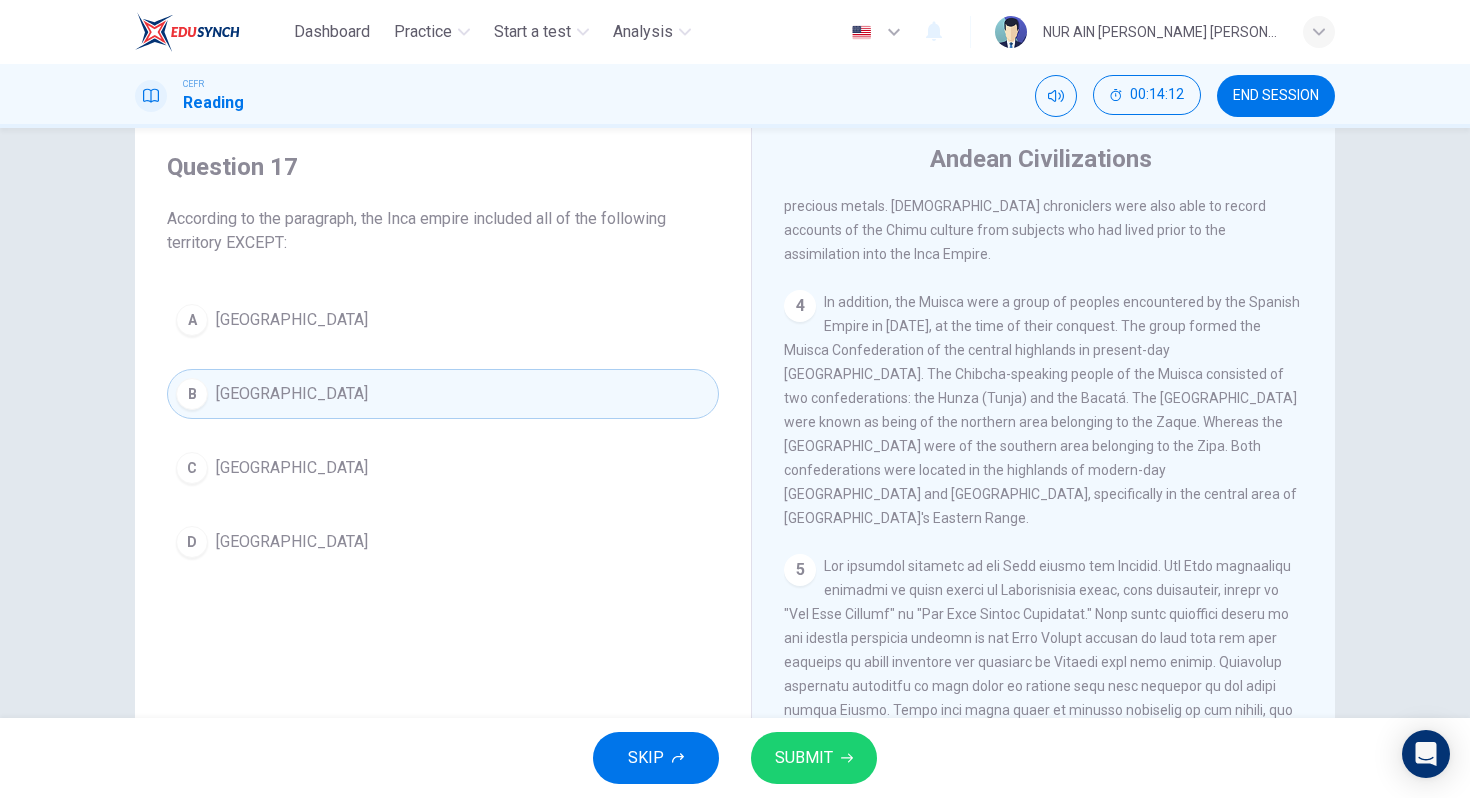 click on "SUBMIT" at bounding box center [814, 758] 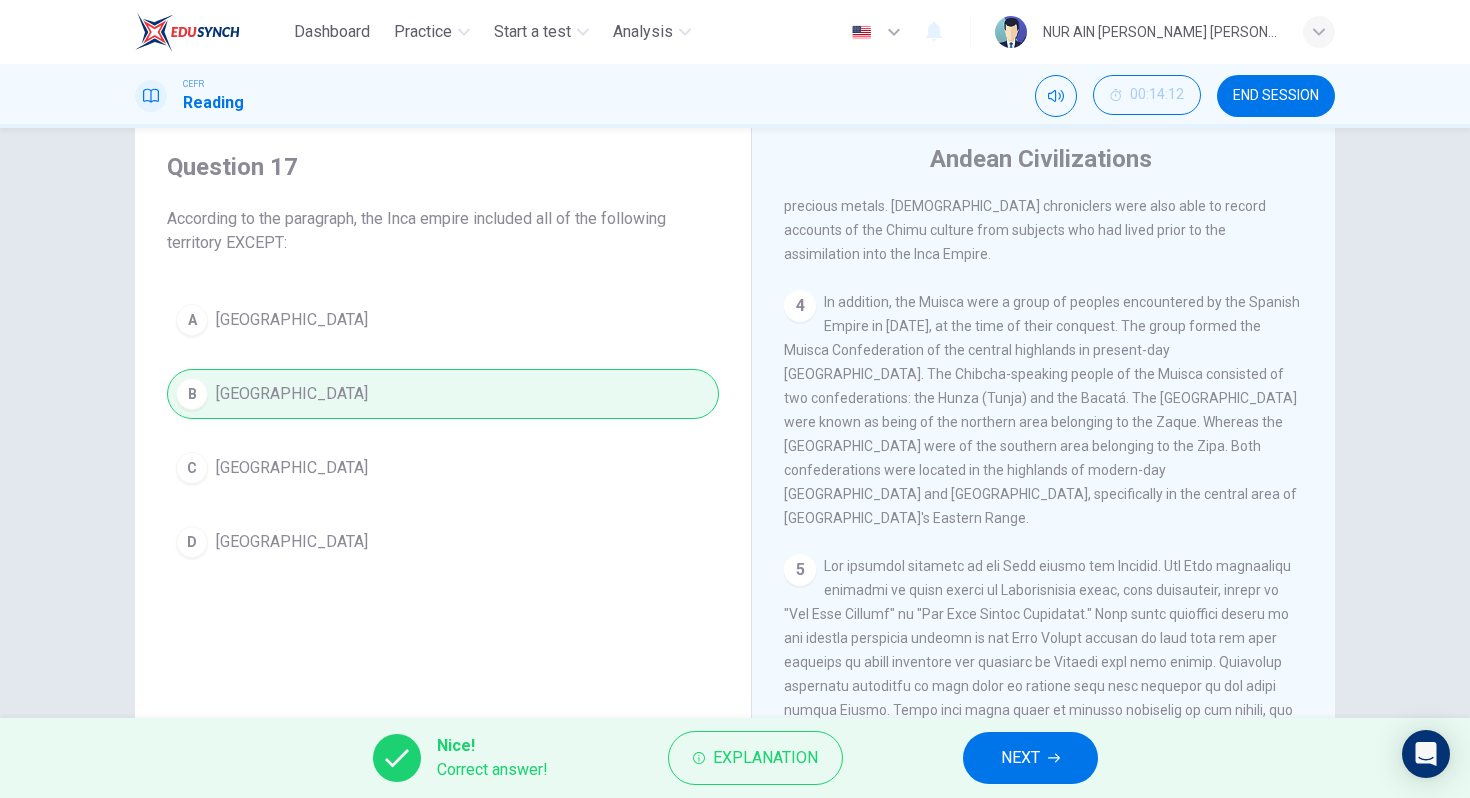 click on "Nice! Correct answer! Explanation NEXT" at bounding box center [735, 758] 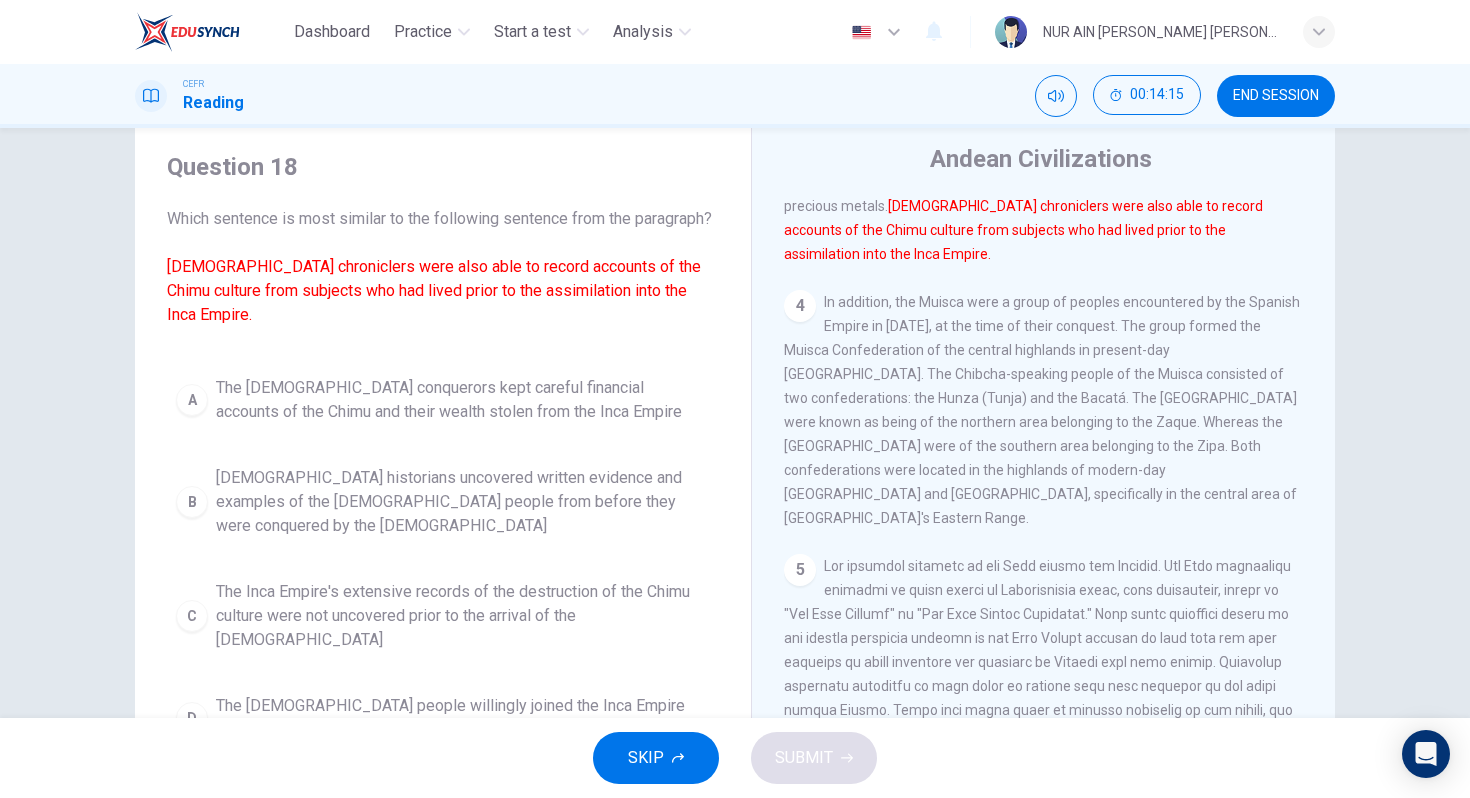 scroll, scrollTop: 1038, scrollLeft: 0, axis: vertical 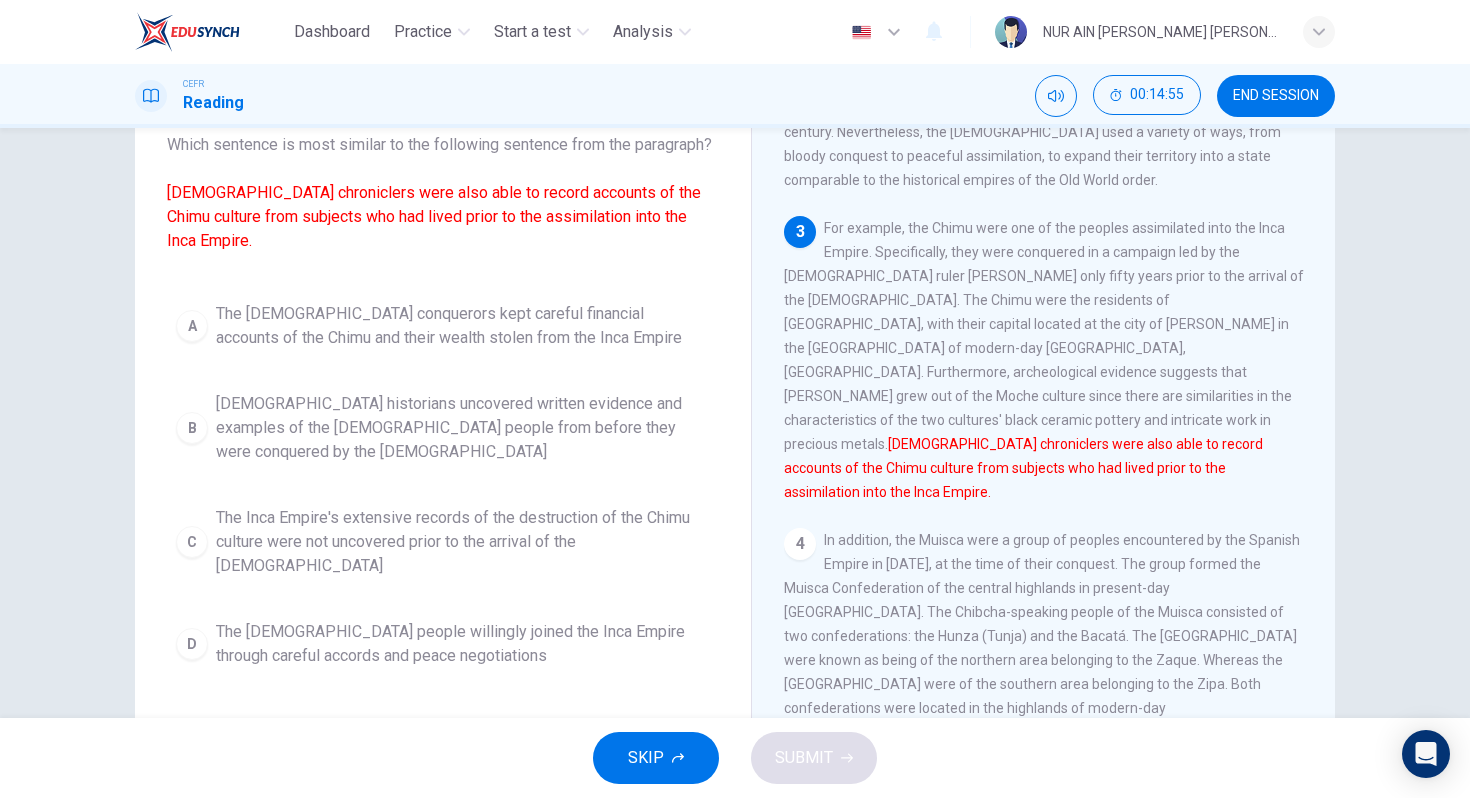 click on "B" at bounding box center (192, 428) 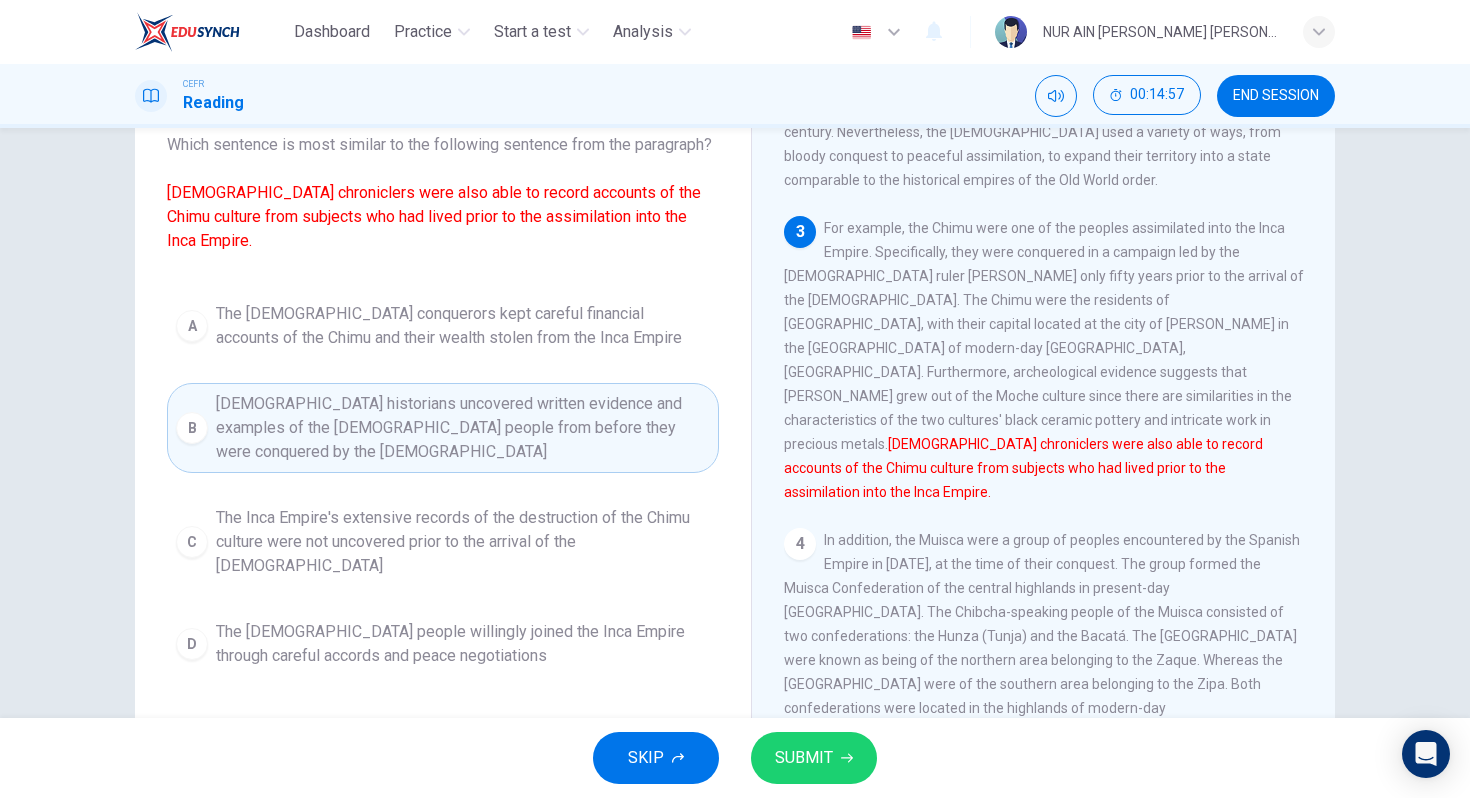 click on "SUBMIT" at bounding box center [814, 758] 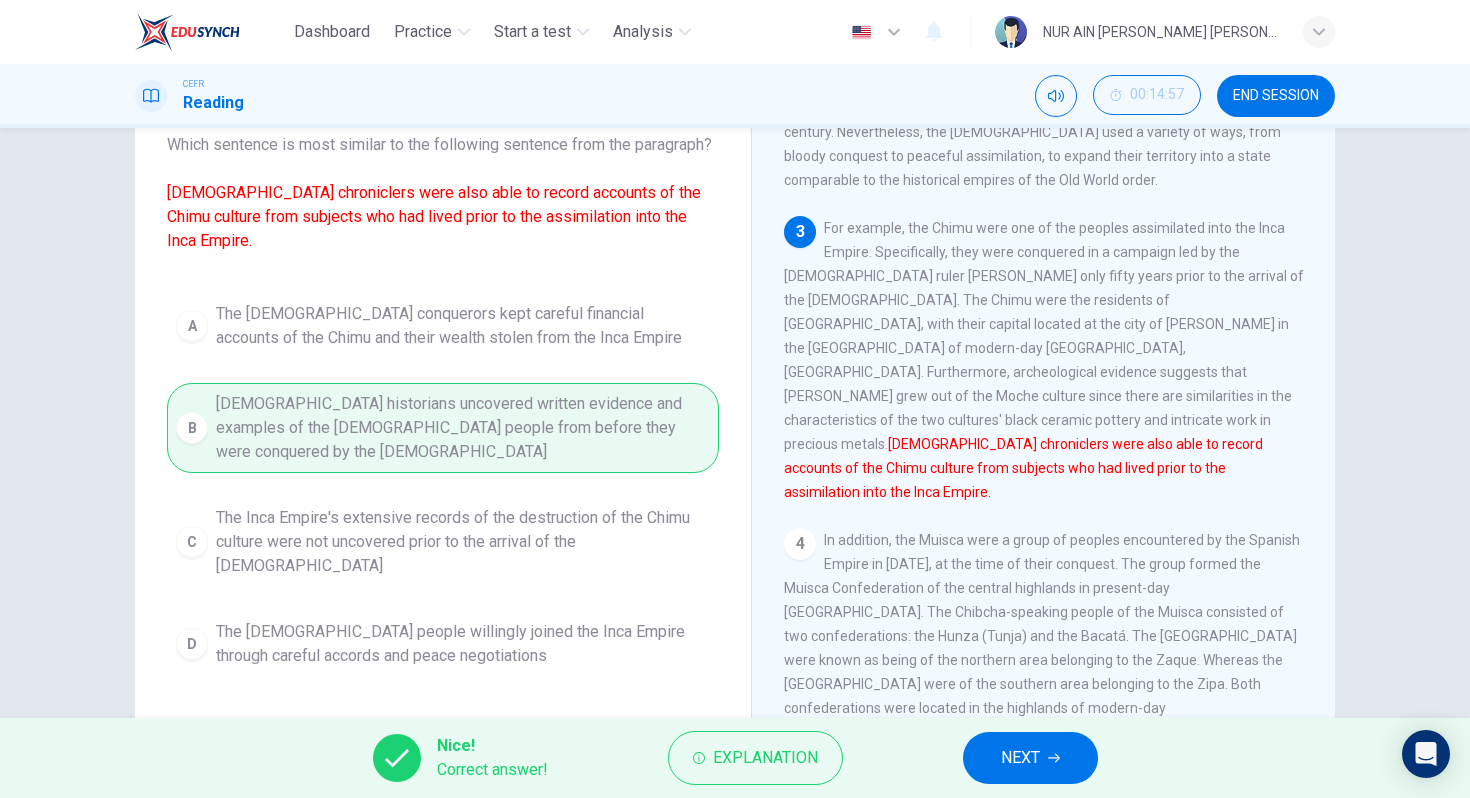 click on "NEXT" at bounding box center (1030, 758) 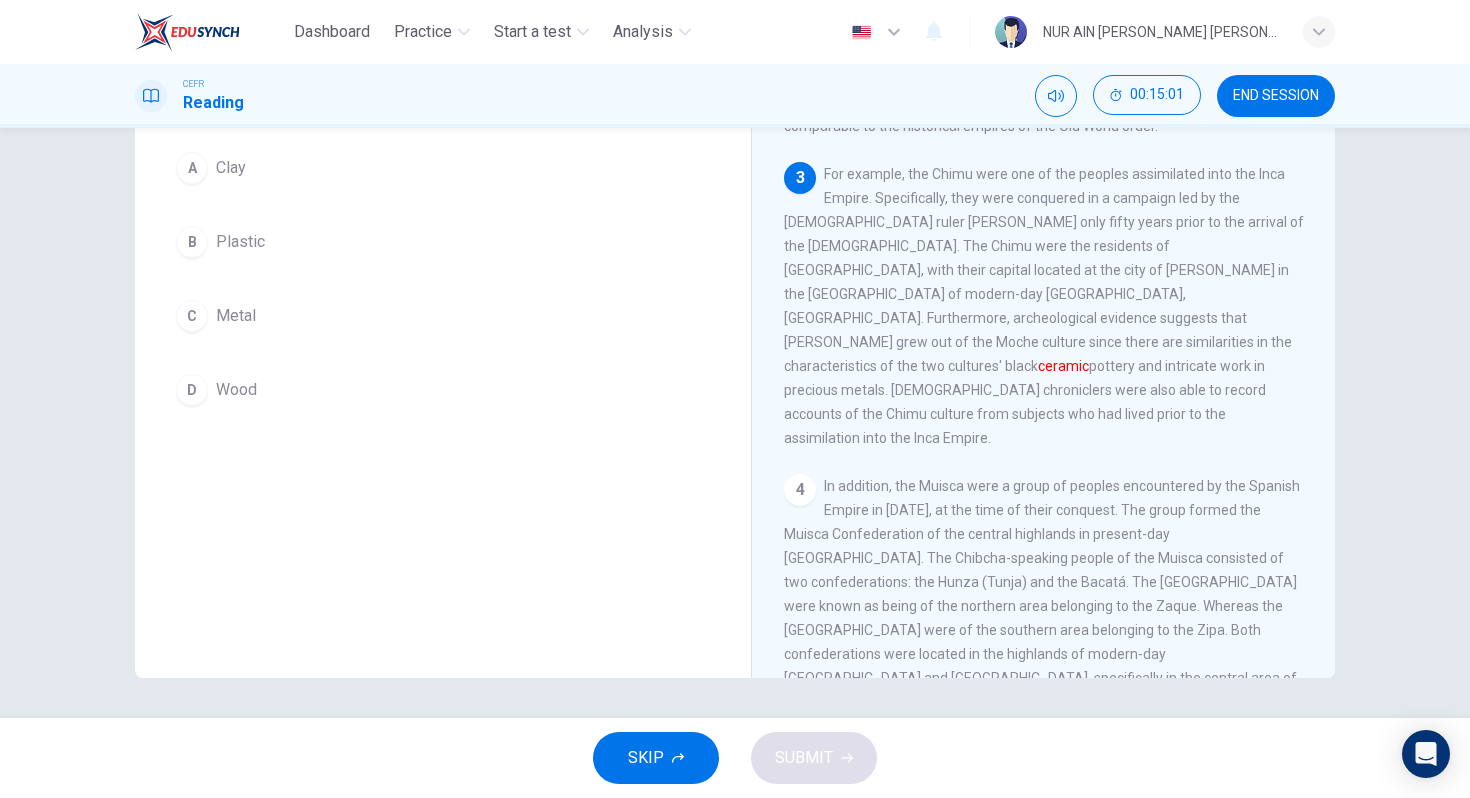 scroll, scrollTop: 182, scrollLeft: 0, axis: vertical 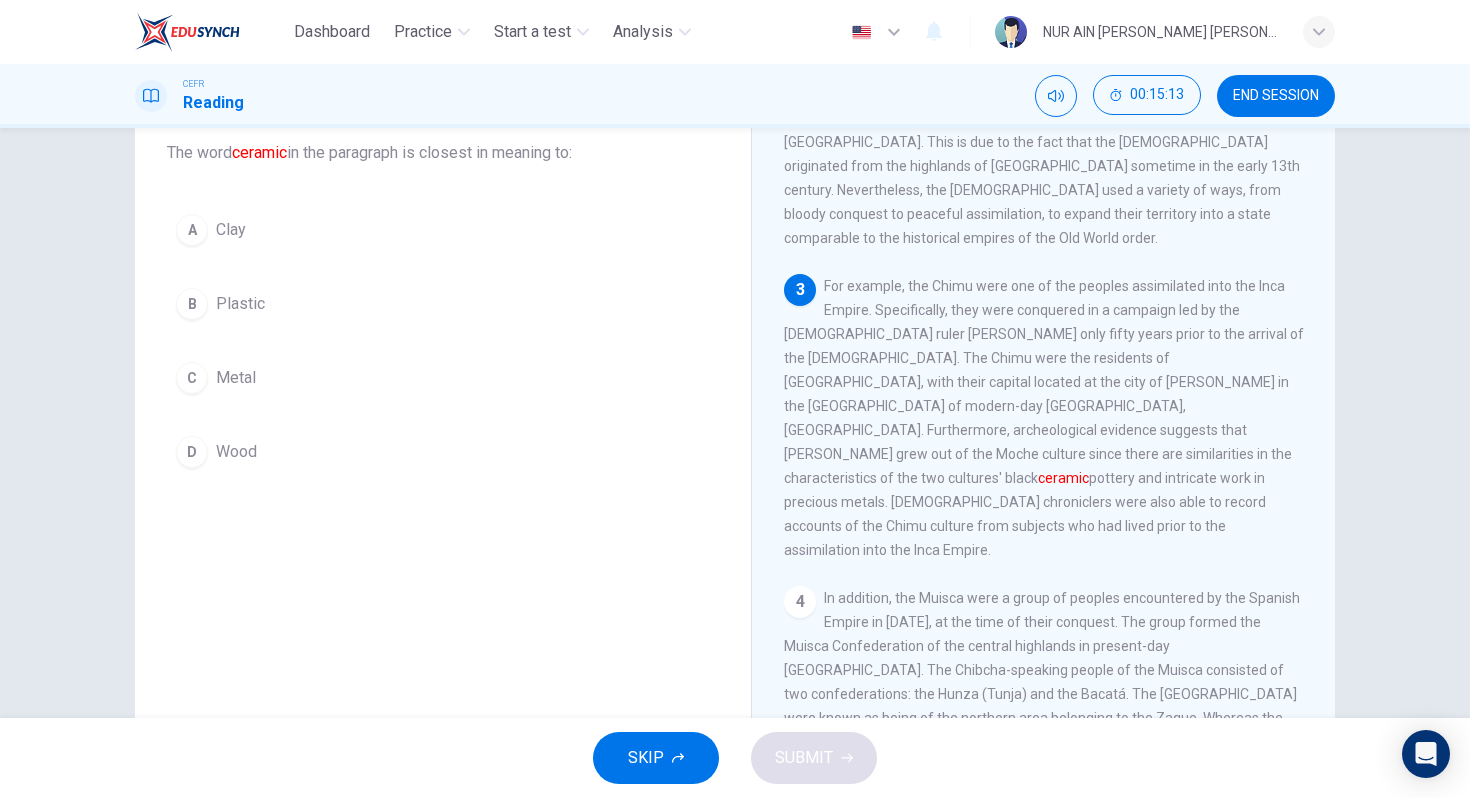 click on "A" at bounding box center (192, 230) 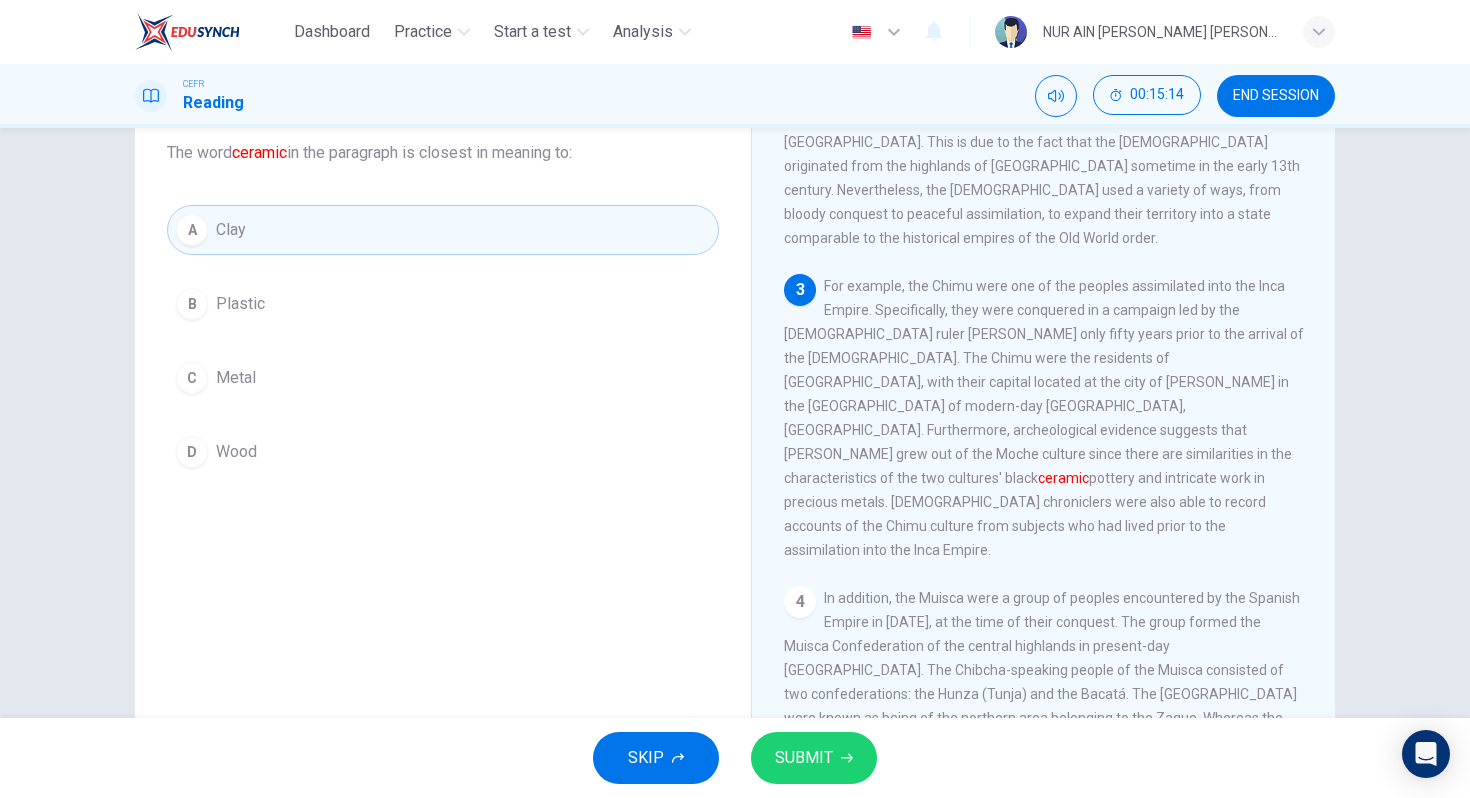 click on "SUBMIT" at bounding box center [804, 758] 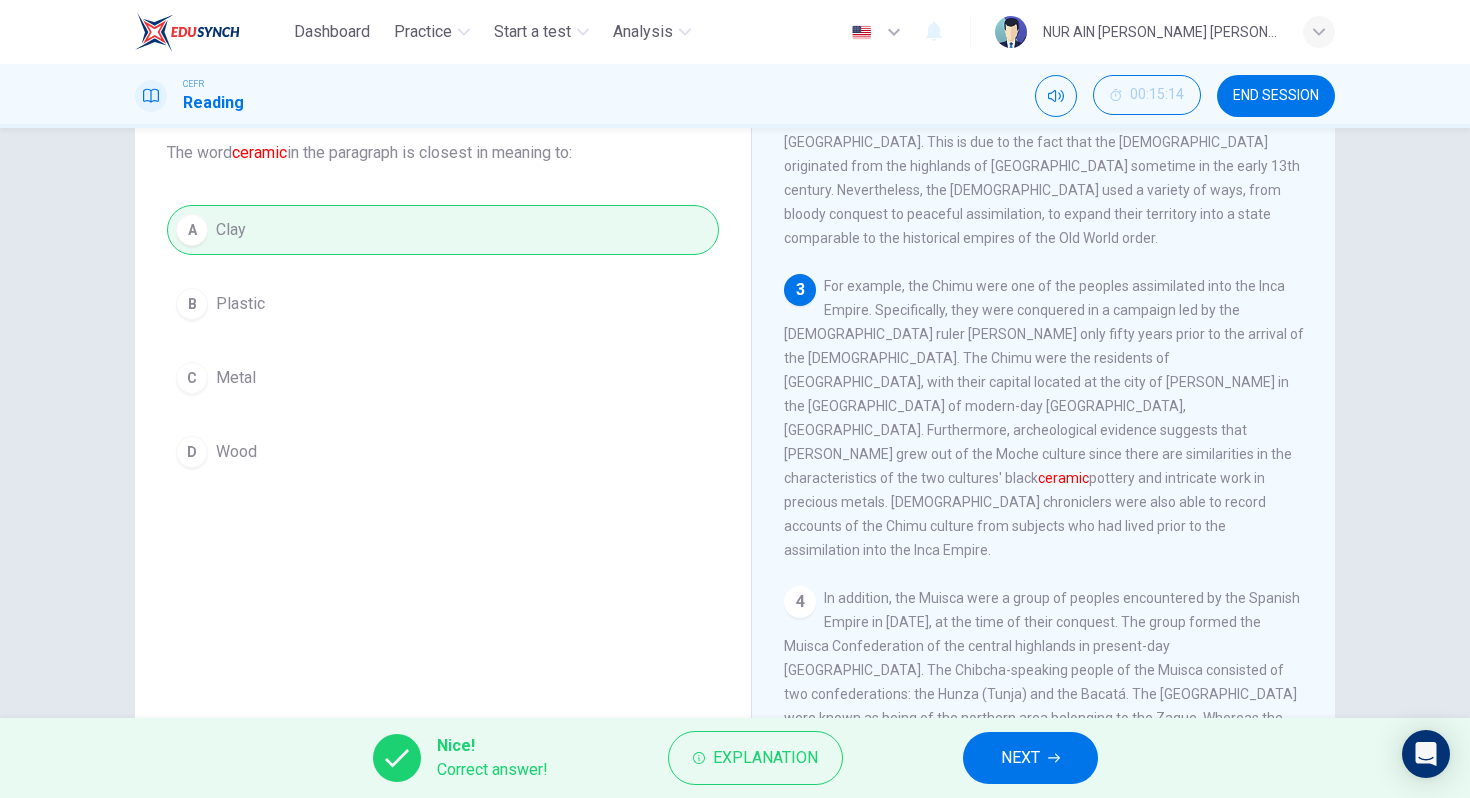 click on "NEXT" at bounding box center [1020, 758] 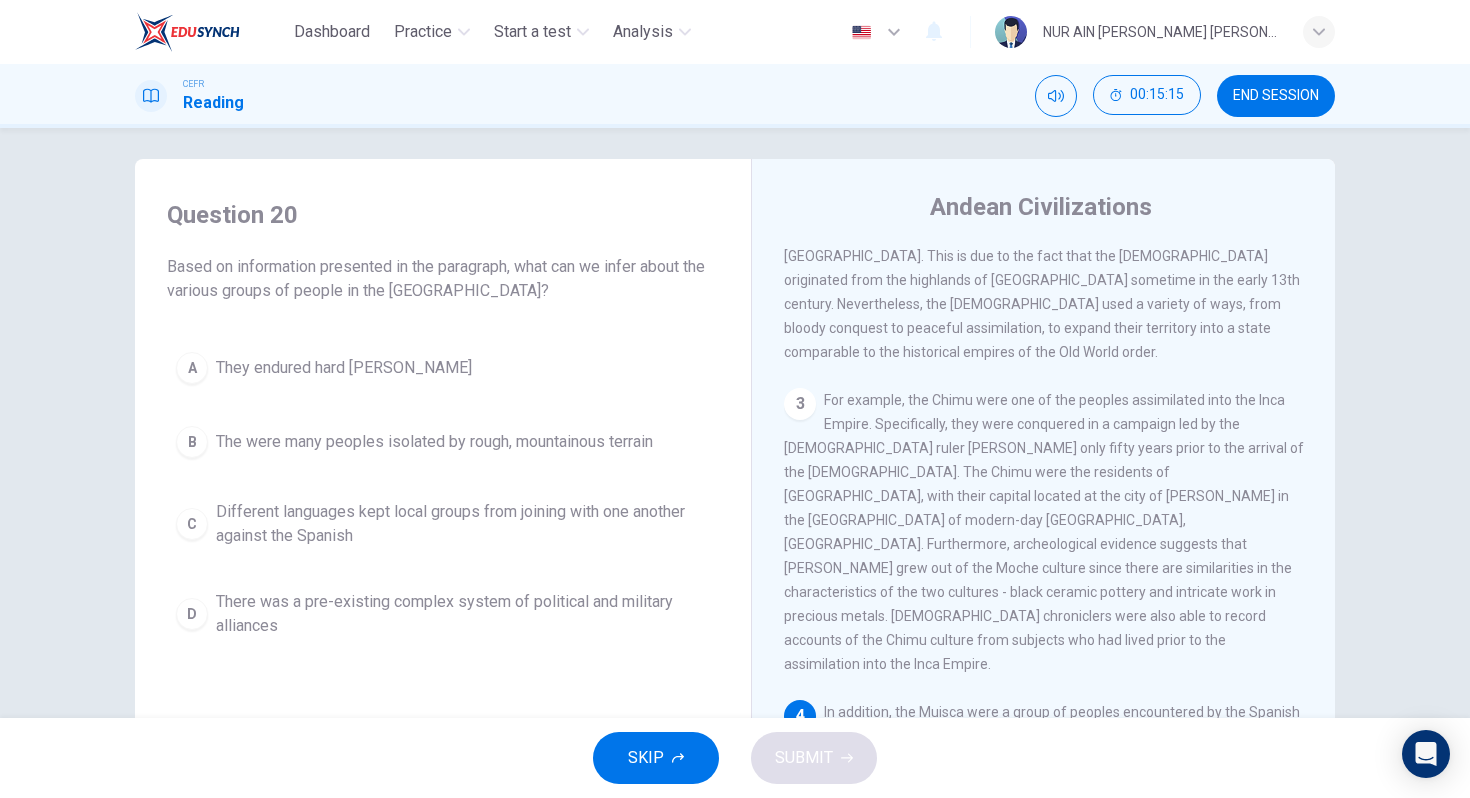 scroll, scrollTop: 0, scrollLeft: 0, axis: both 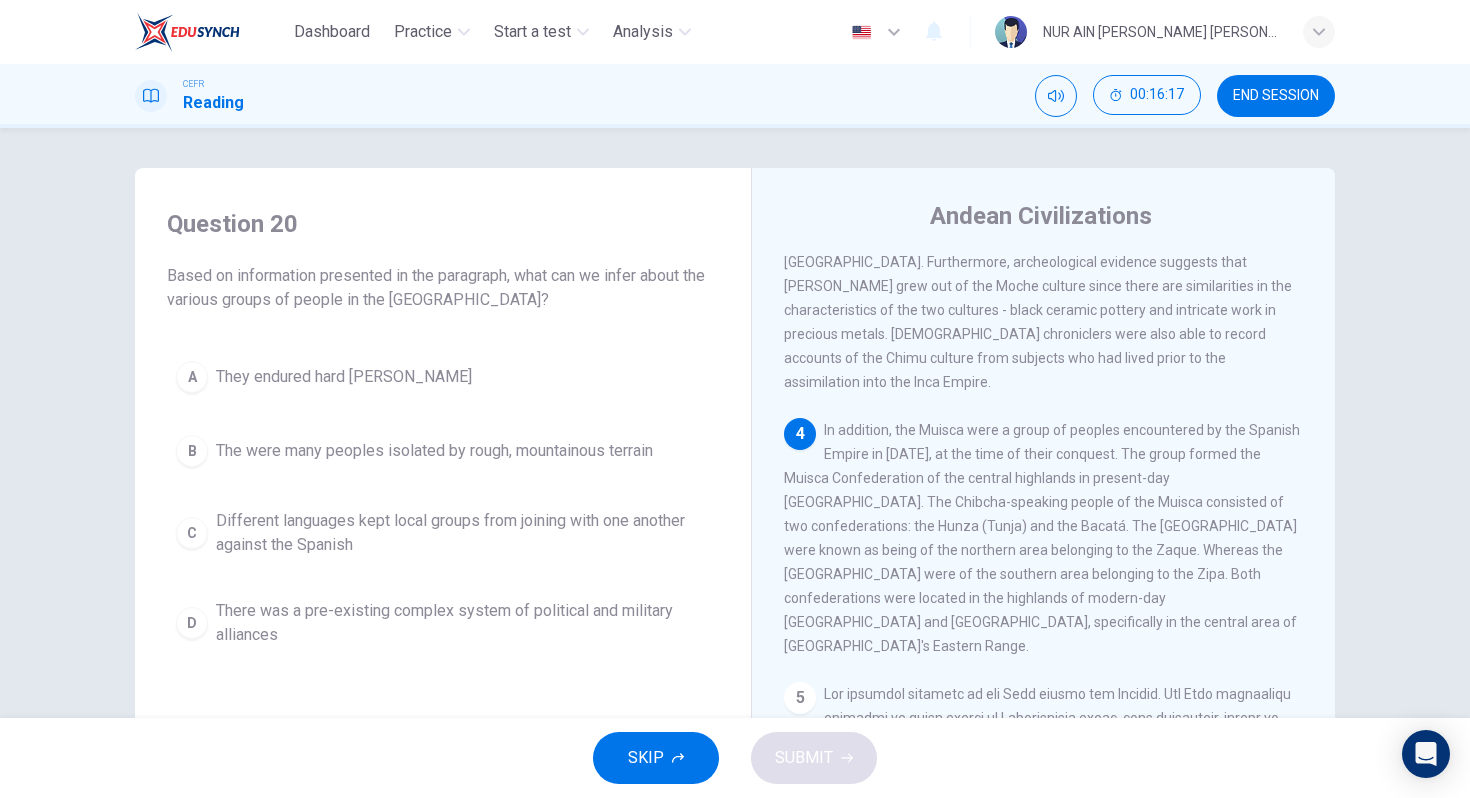 click on "C Different languages kept local groups from joining with one another against the Spanish" at bounding box center [443, 533] 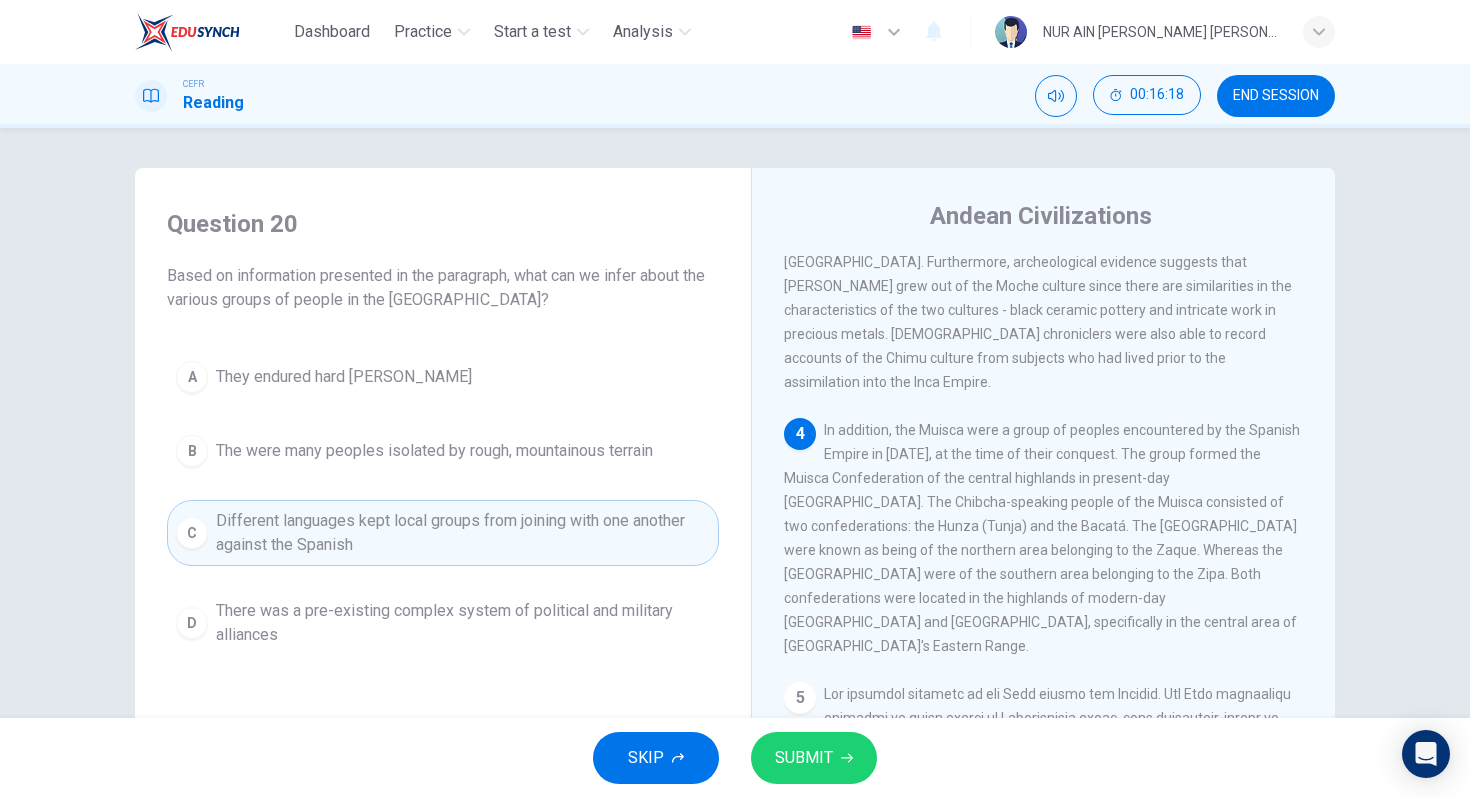 click on "SUBMIT" at bounding box center (814, 758) 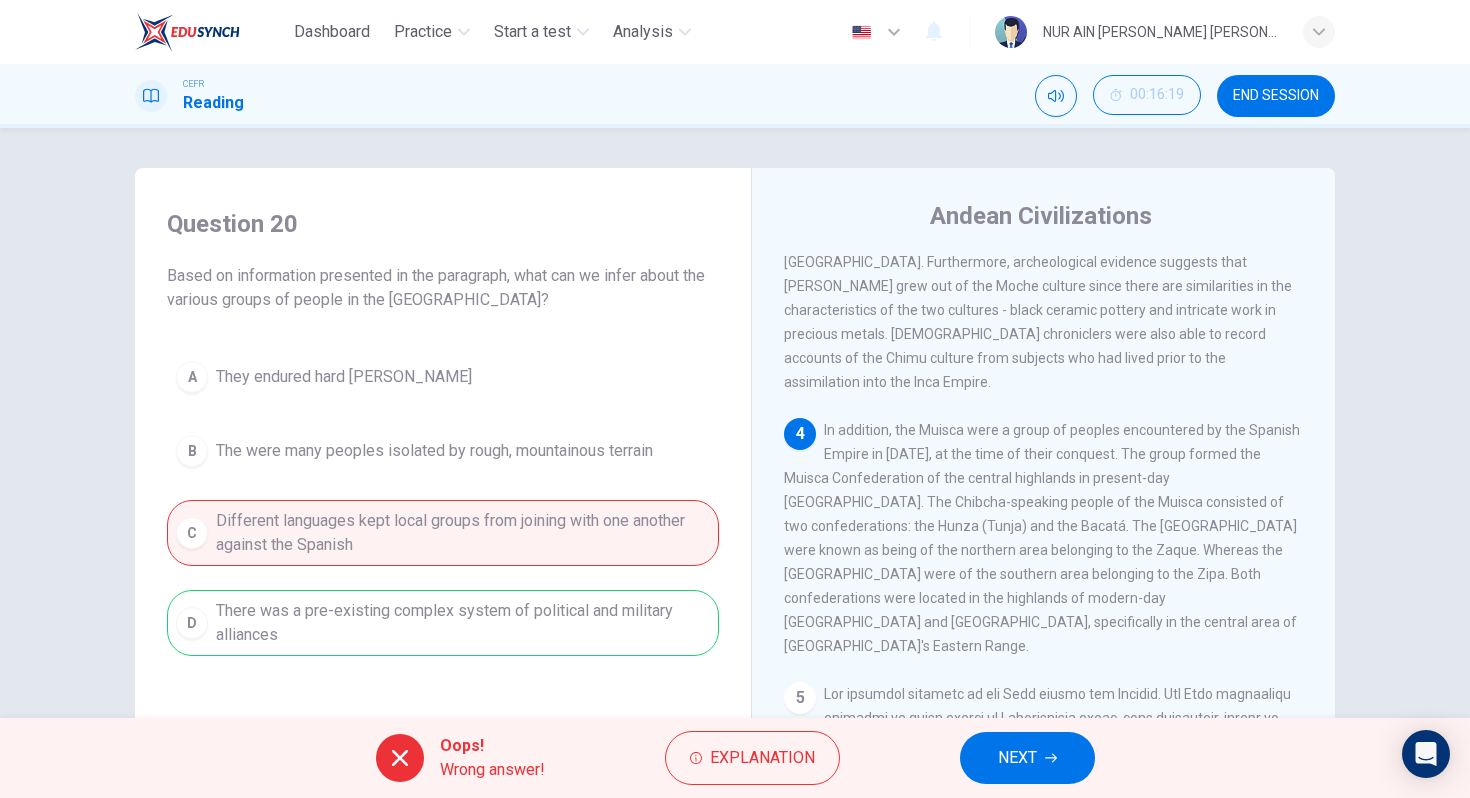 click on "NEXT" at bounding box center [1027, 758] 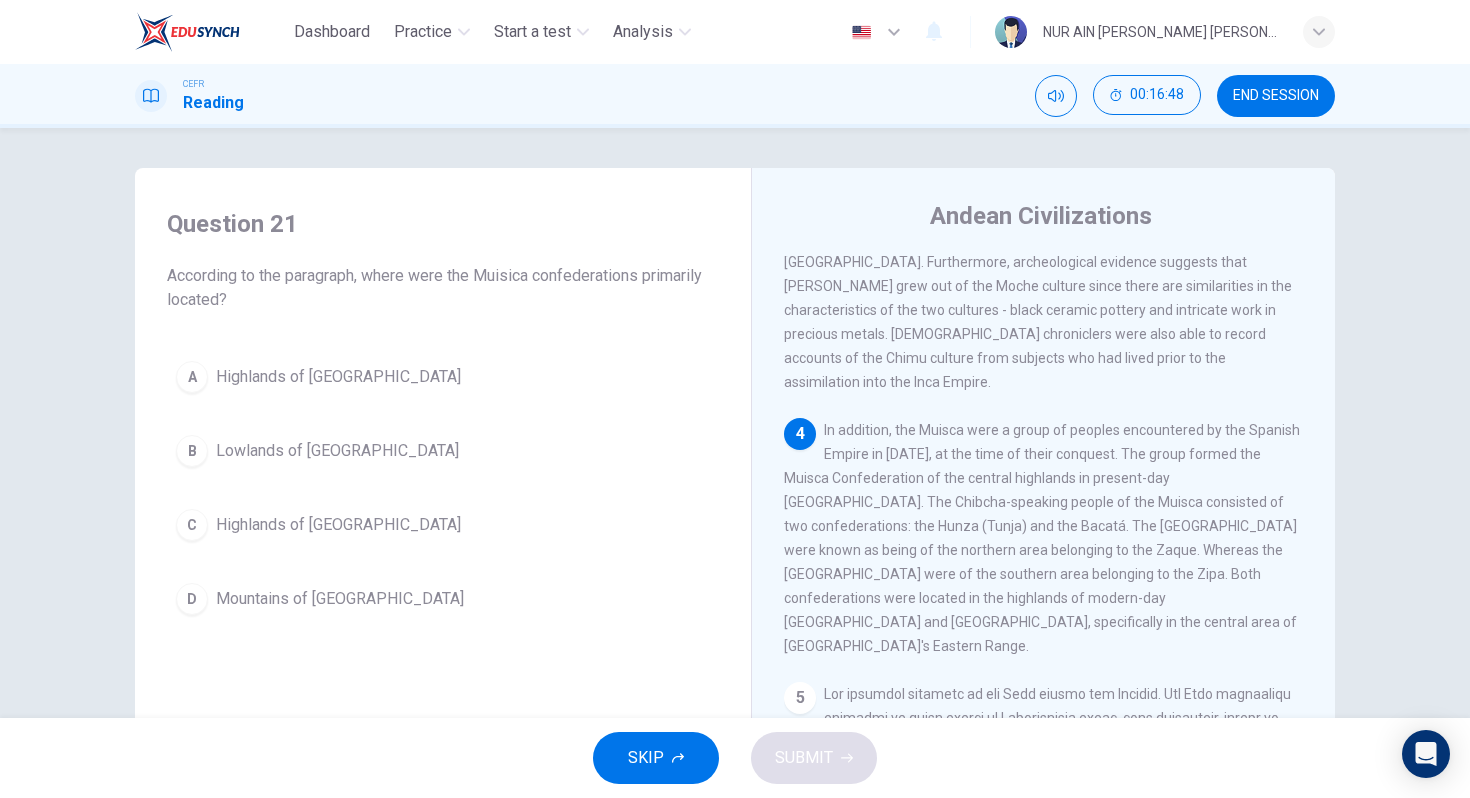click on "C" at bounding box center [192, 525] 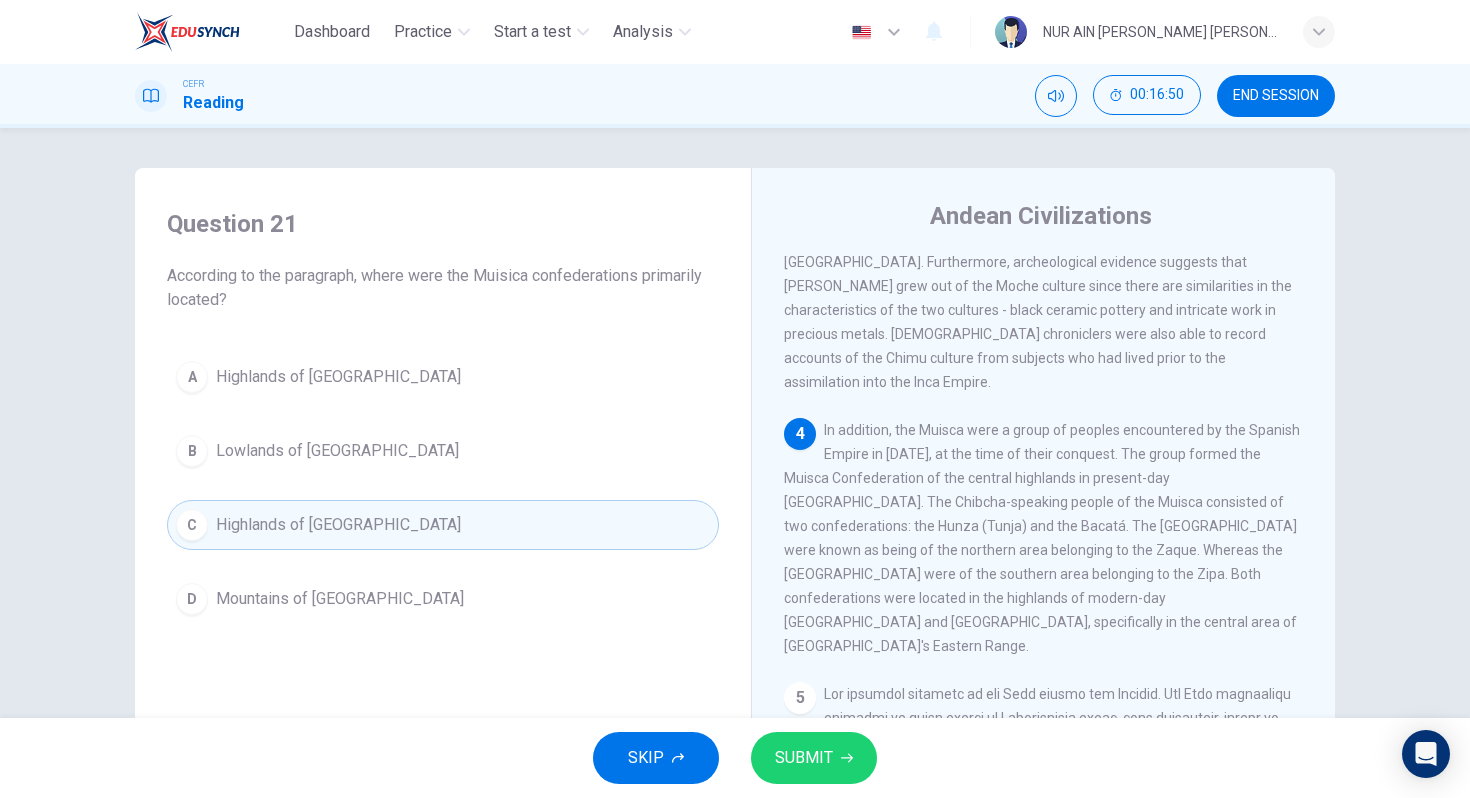 click on "SUBMIT" at bounding box center (814, 758) 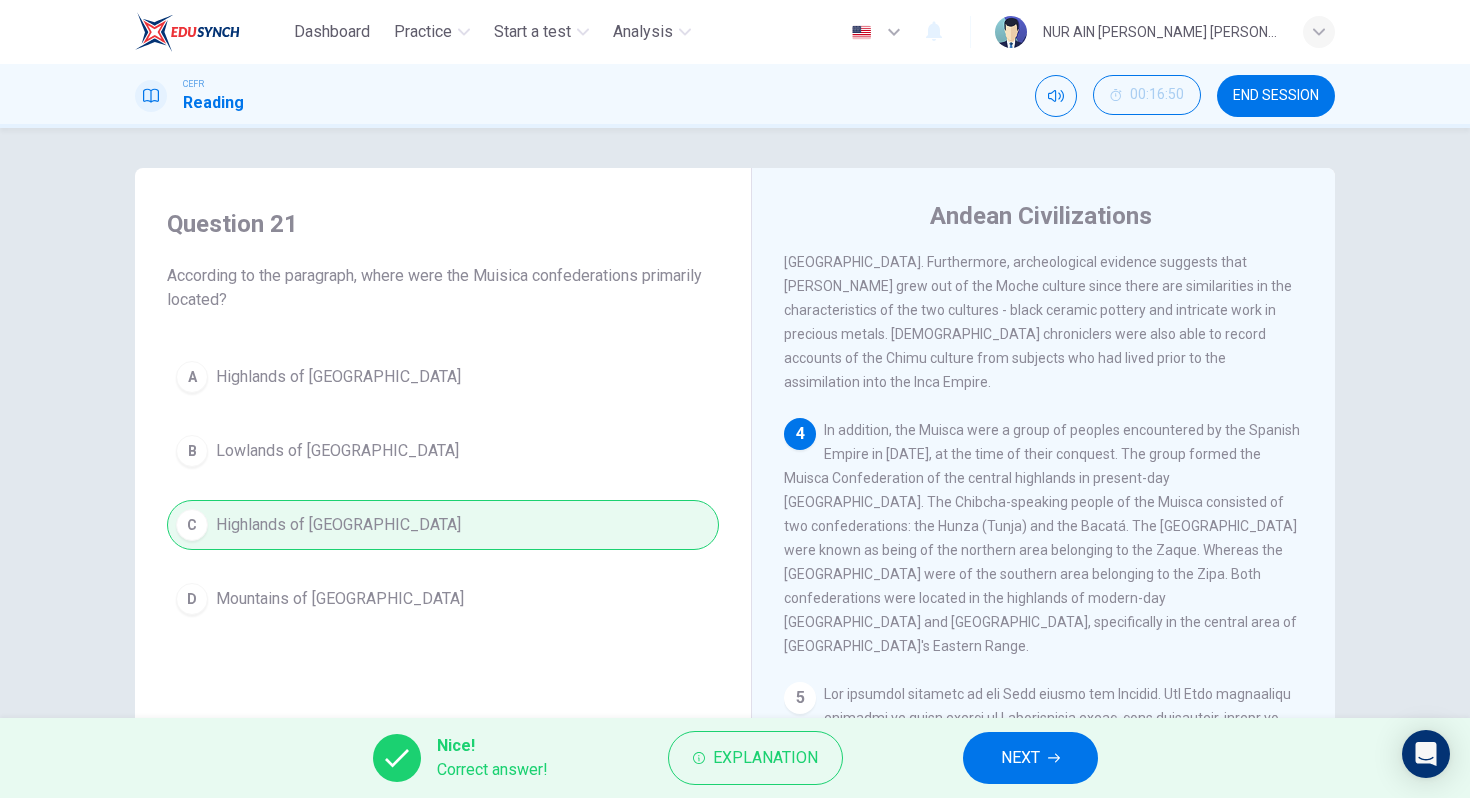 click on "NEXT" at bounding box center (1030, 758) 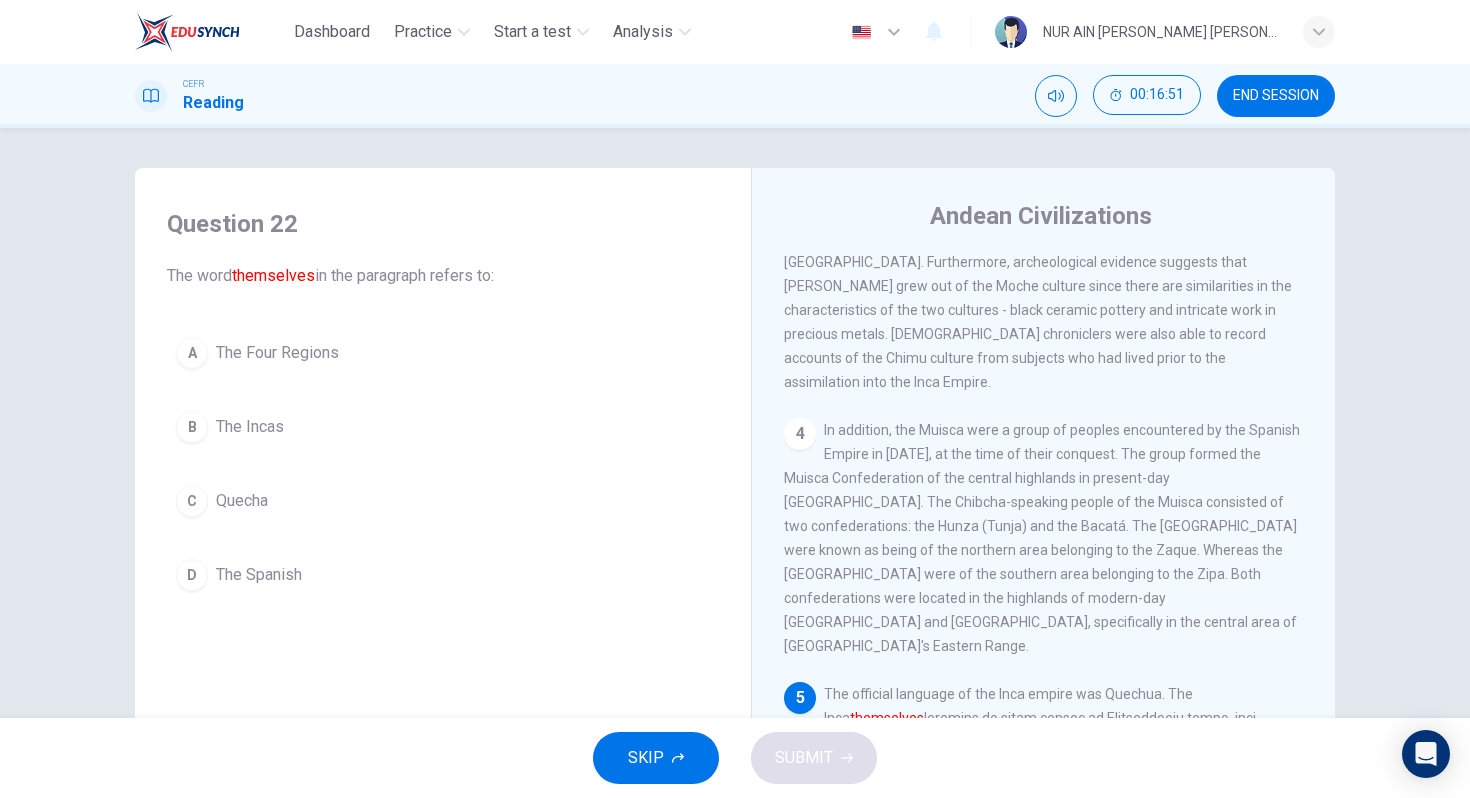 scroll, scrollTop: 1038, scrollLeft: 0, axis: vertical 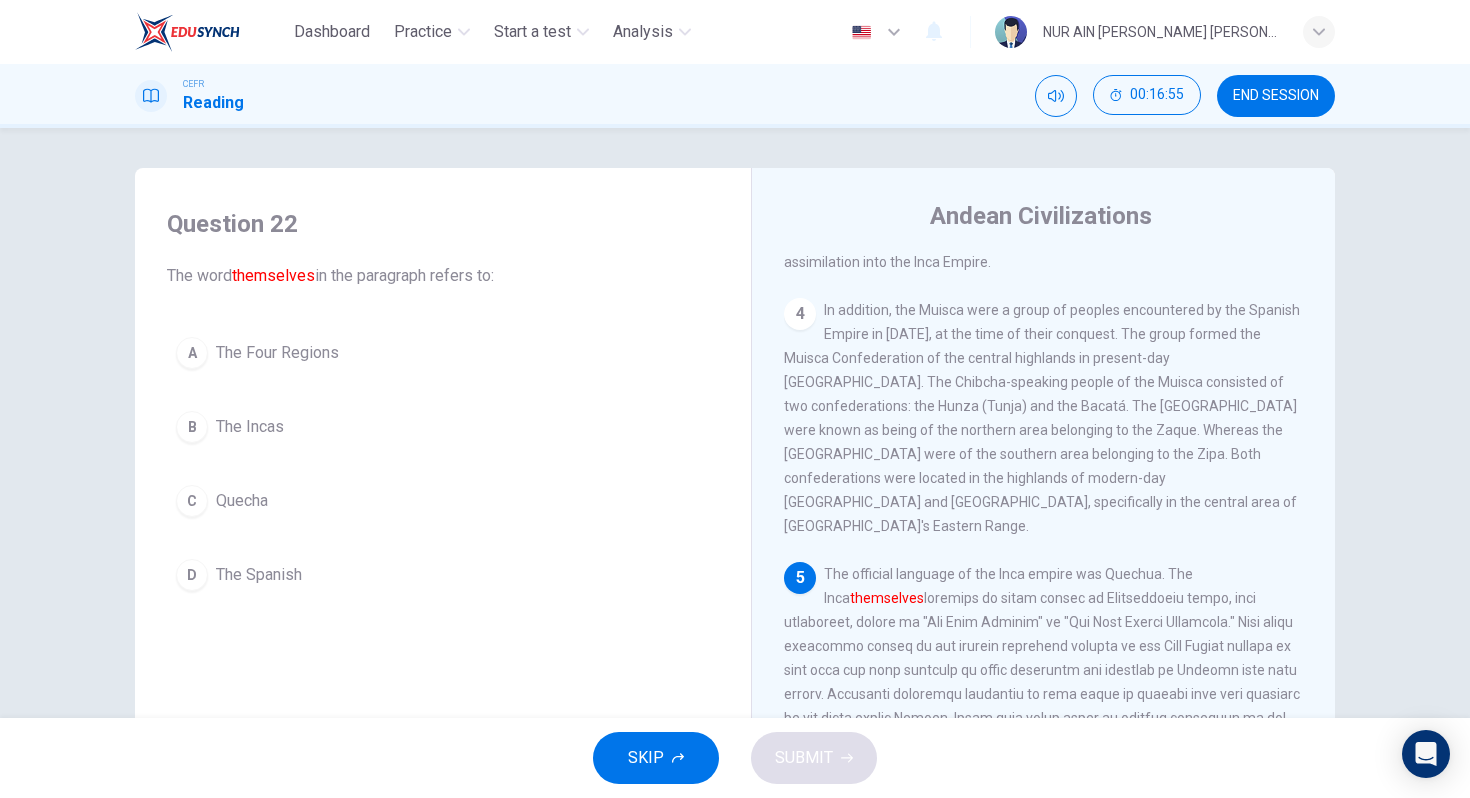 click on "B" at bounding box center (192, 427) 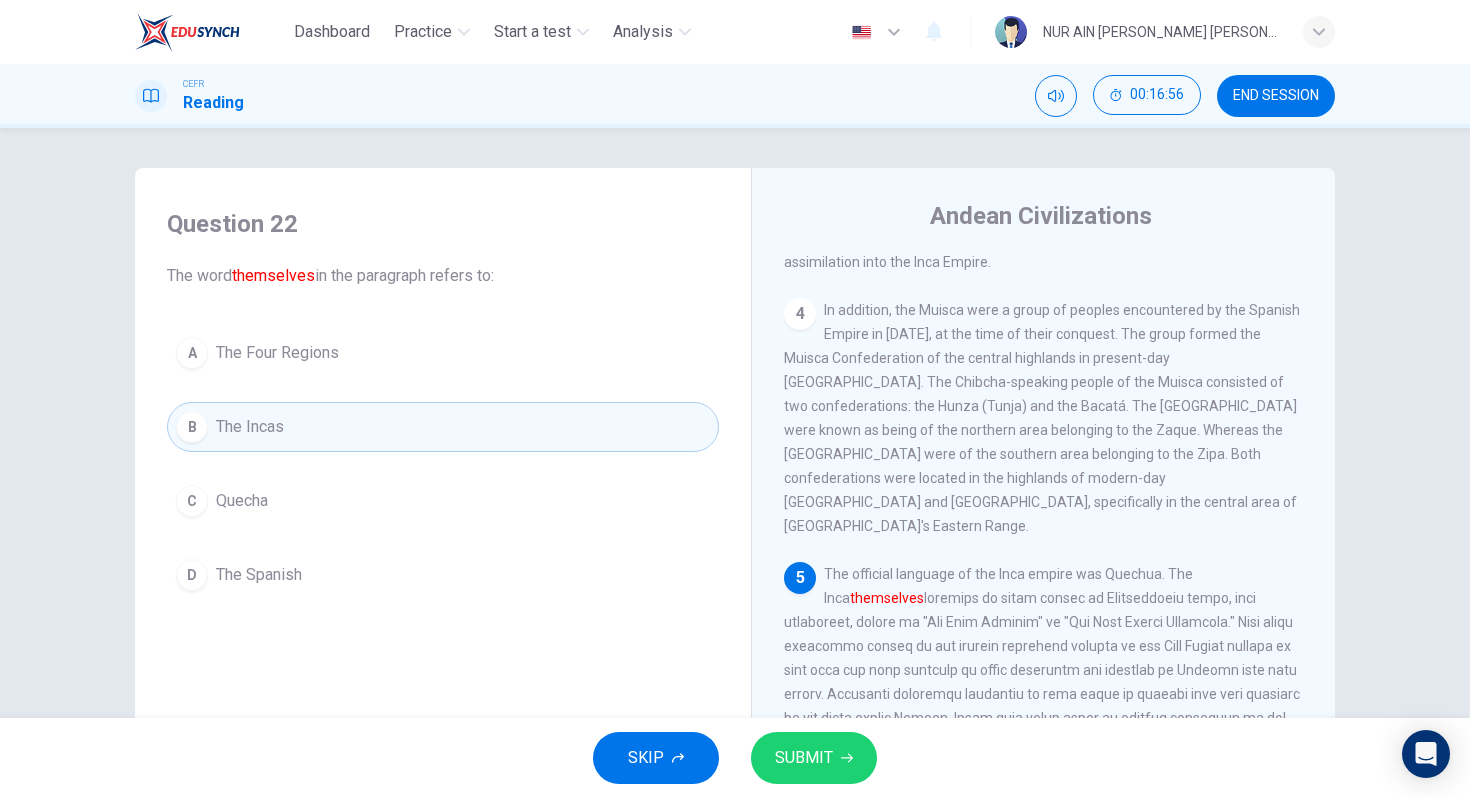 click on "SUBMIT" at bounding box center (814, 758) 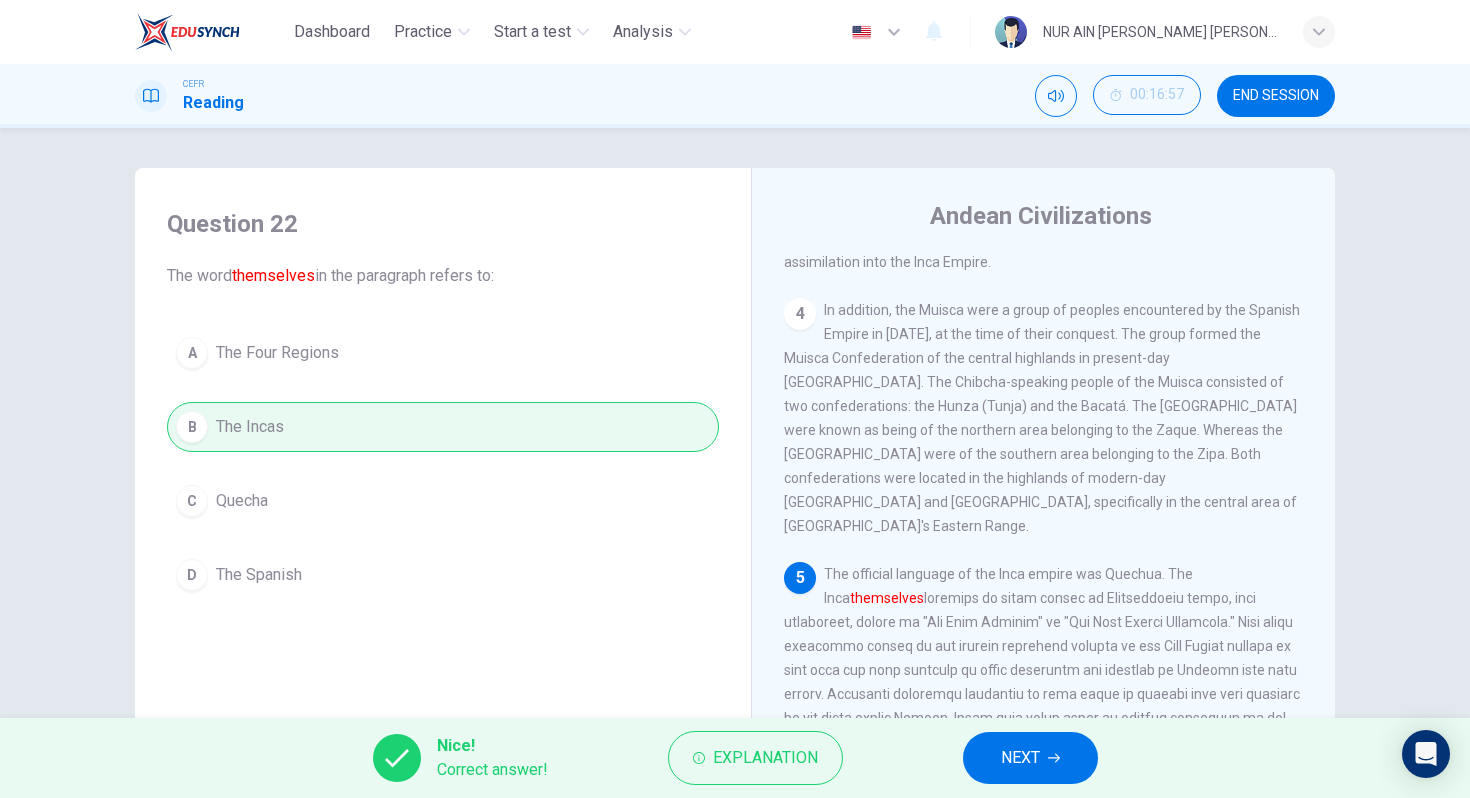 click on "NEXT" at bounding box center [1020, 758] 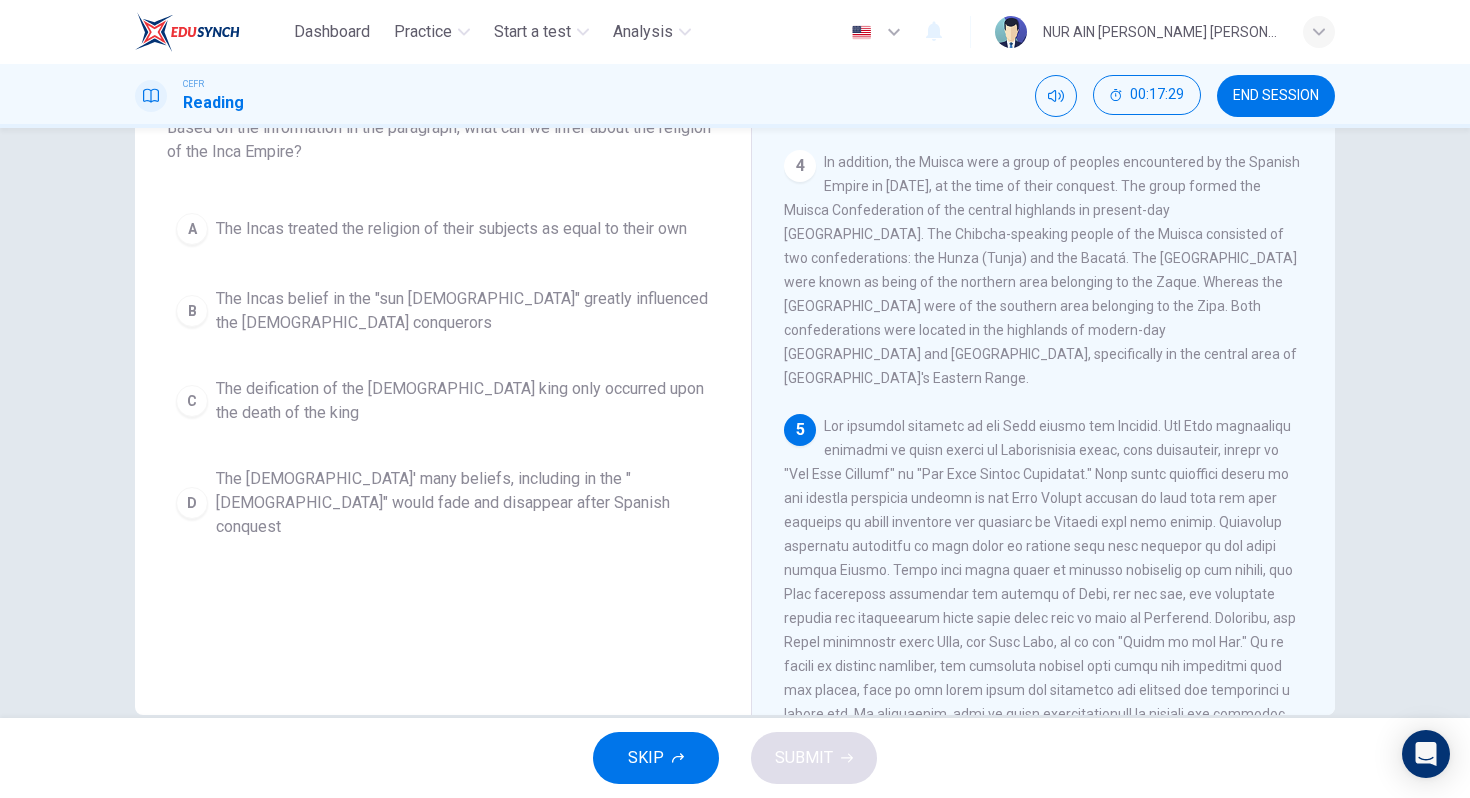 scroll, scrollTop: 144, scrollLeft: 0, axis: vertical 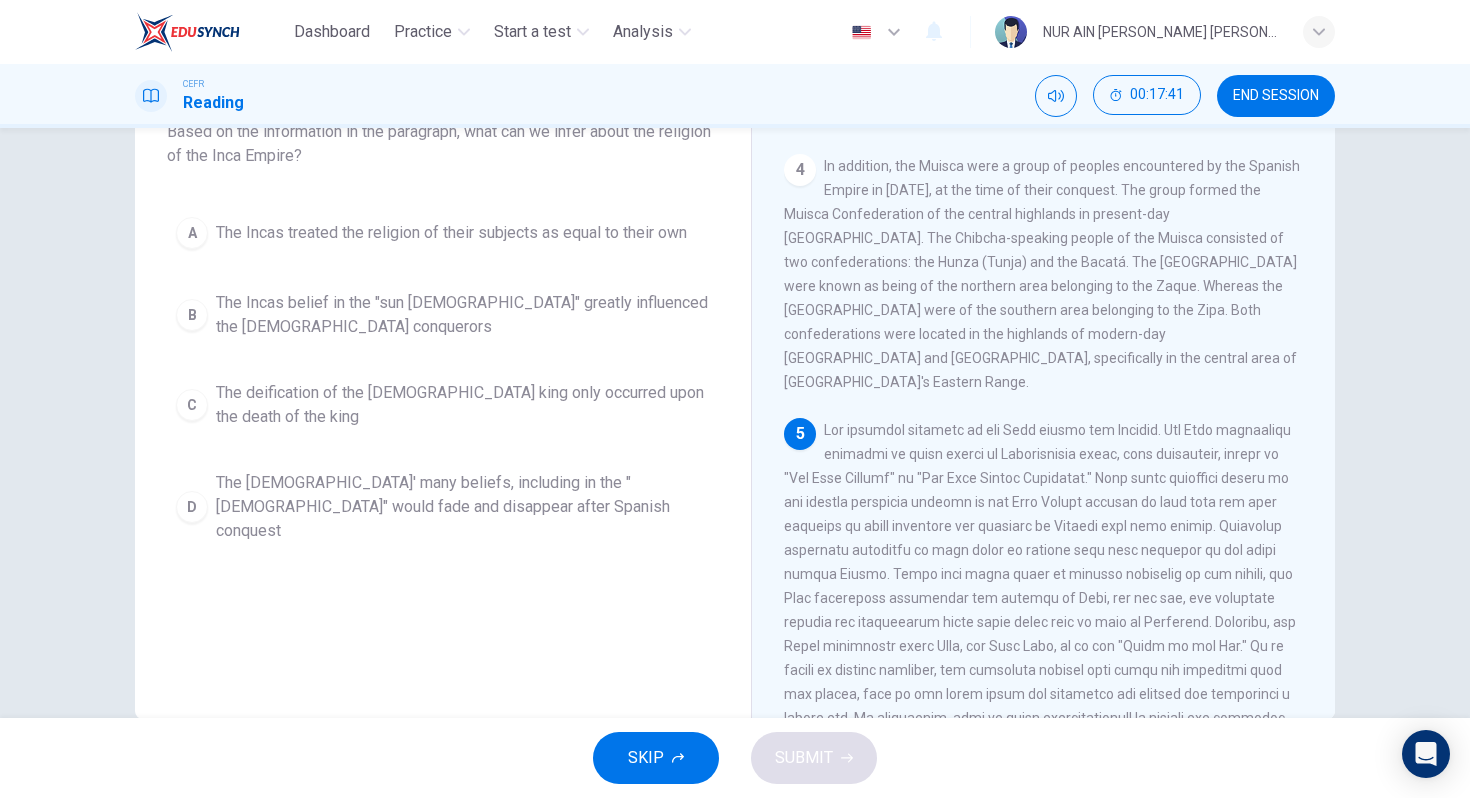 click on "B" at bounding box center (192, 315) 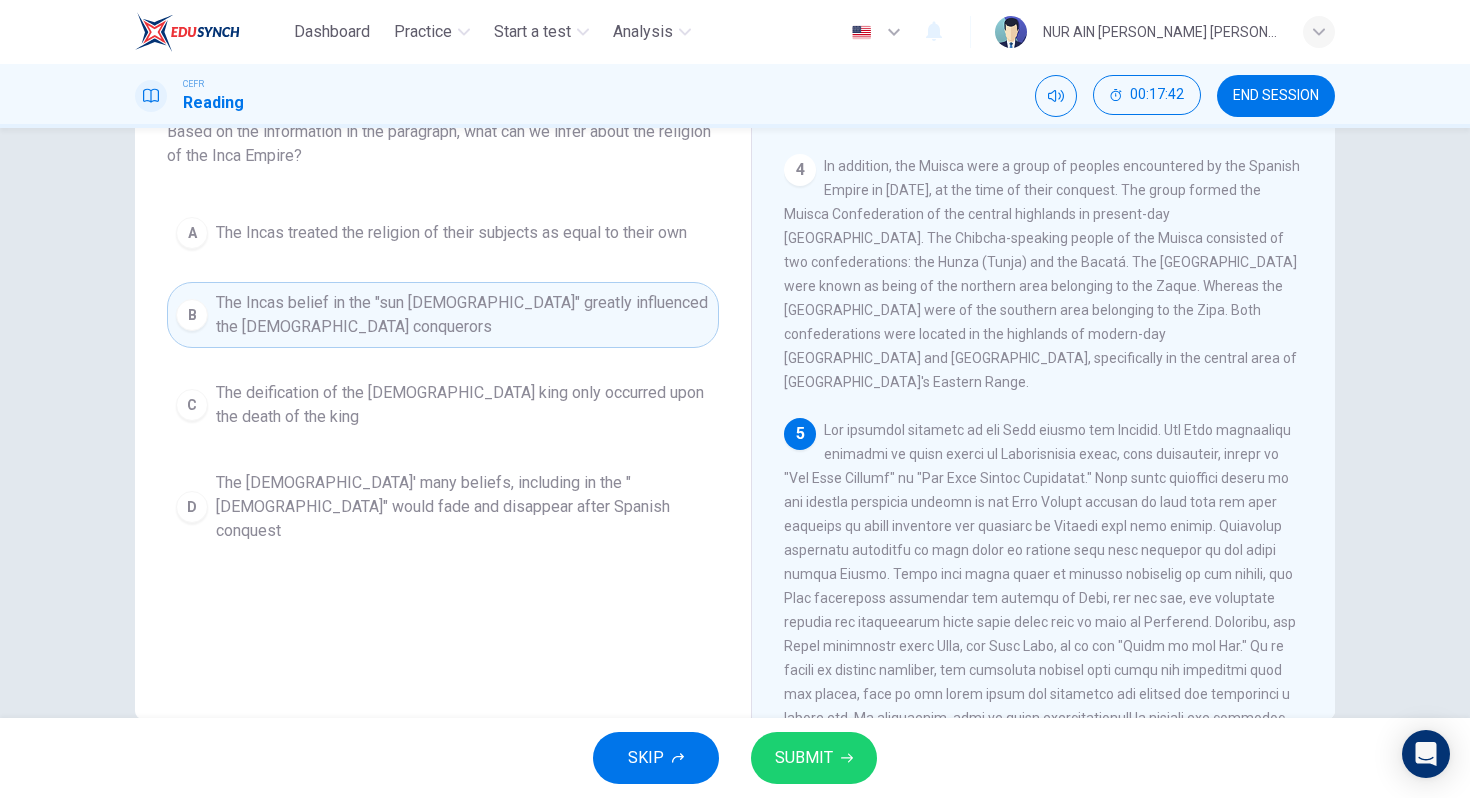 click on "SUBMIT" at bounding box center (804, 758) 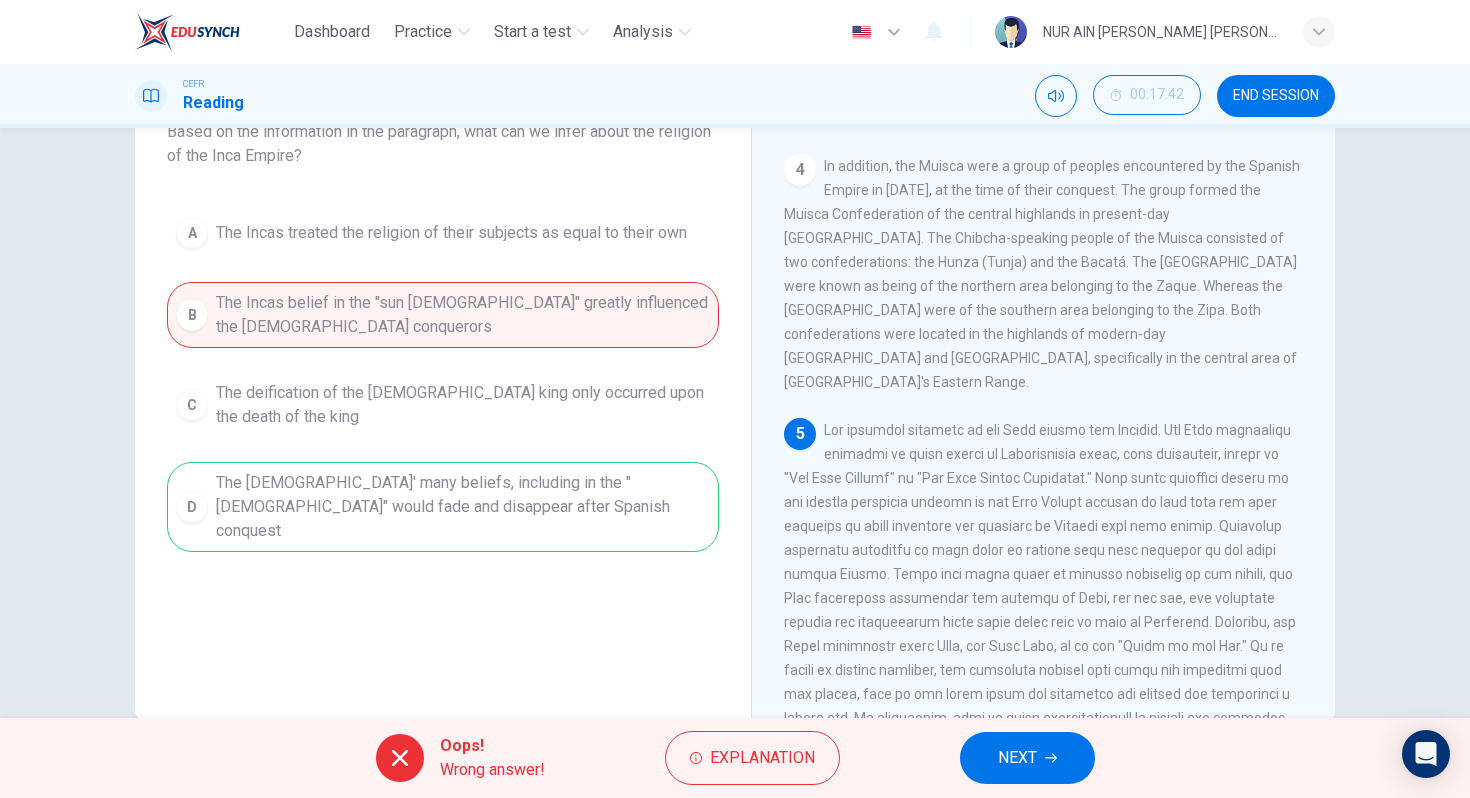 click on "NEXT" at bounding box center (1017, 758) 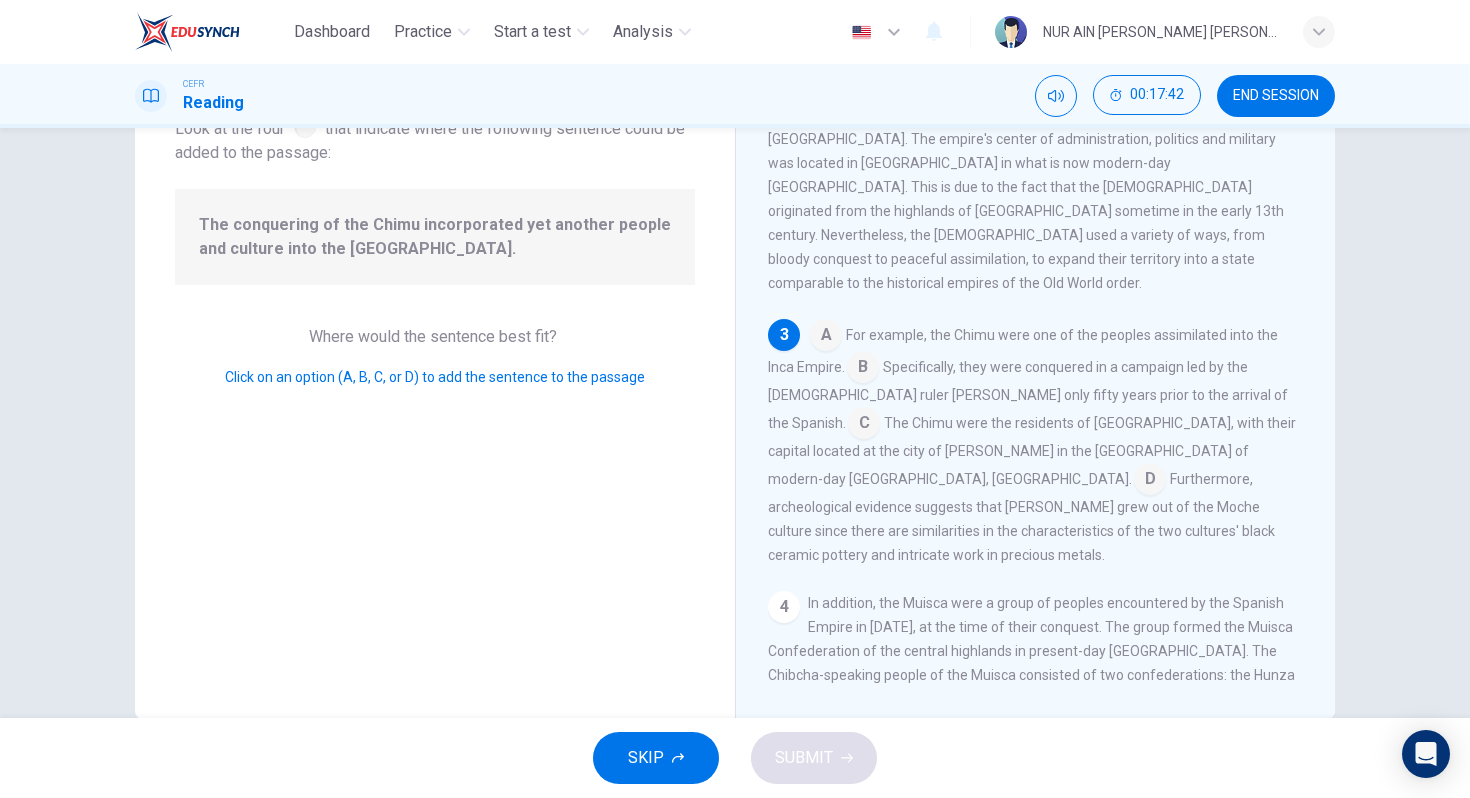 scroll, scrollTop: 547, scrollLeft: 0, axis: vertical 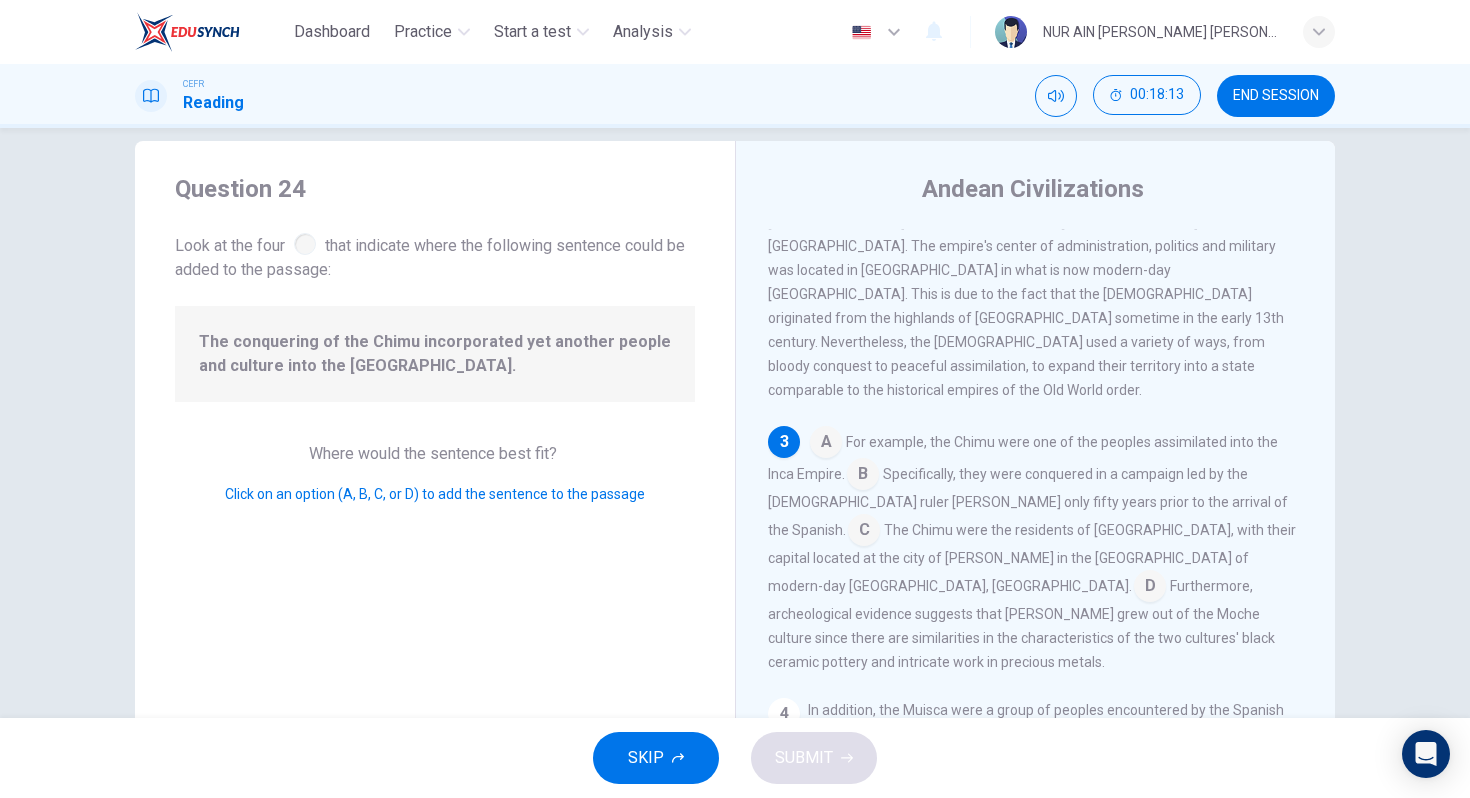 click at bounding box center (864, 532) 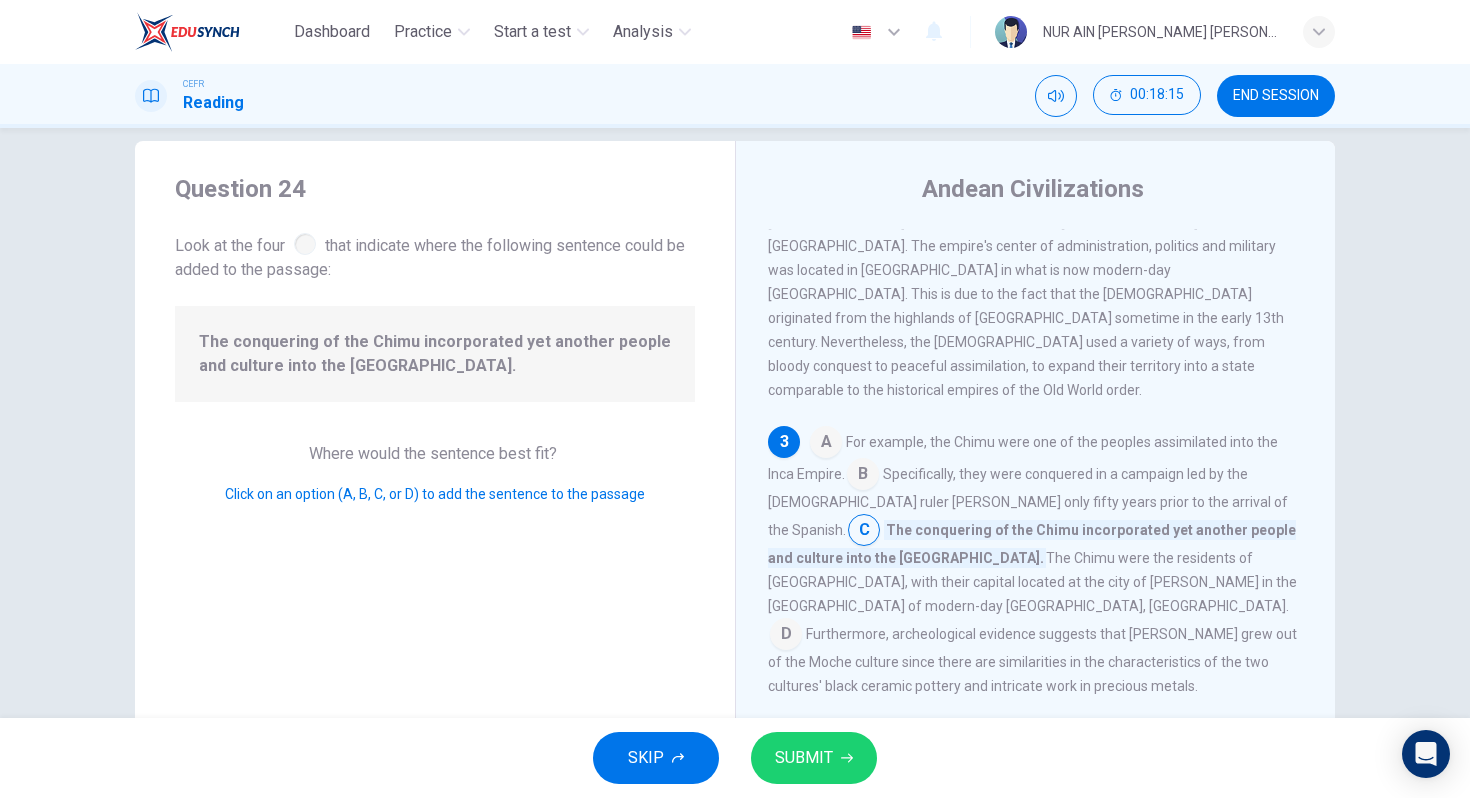 click at bounding box center (863, 476) 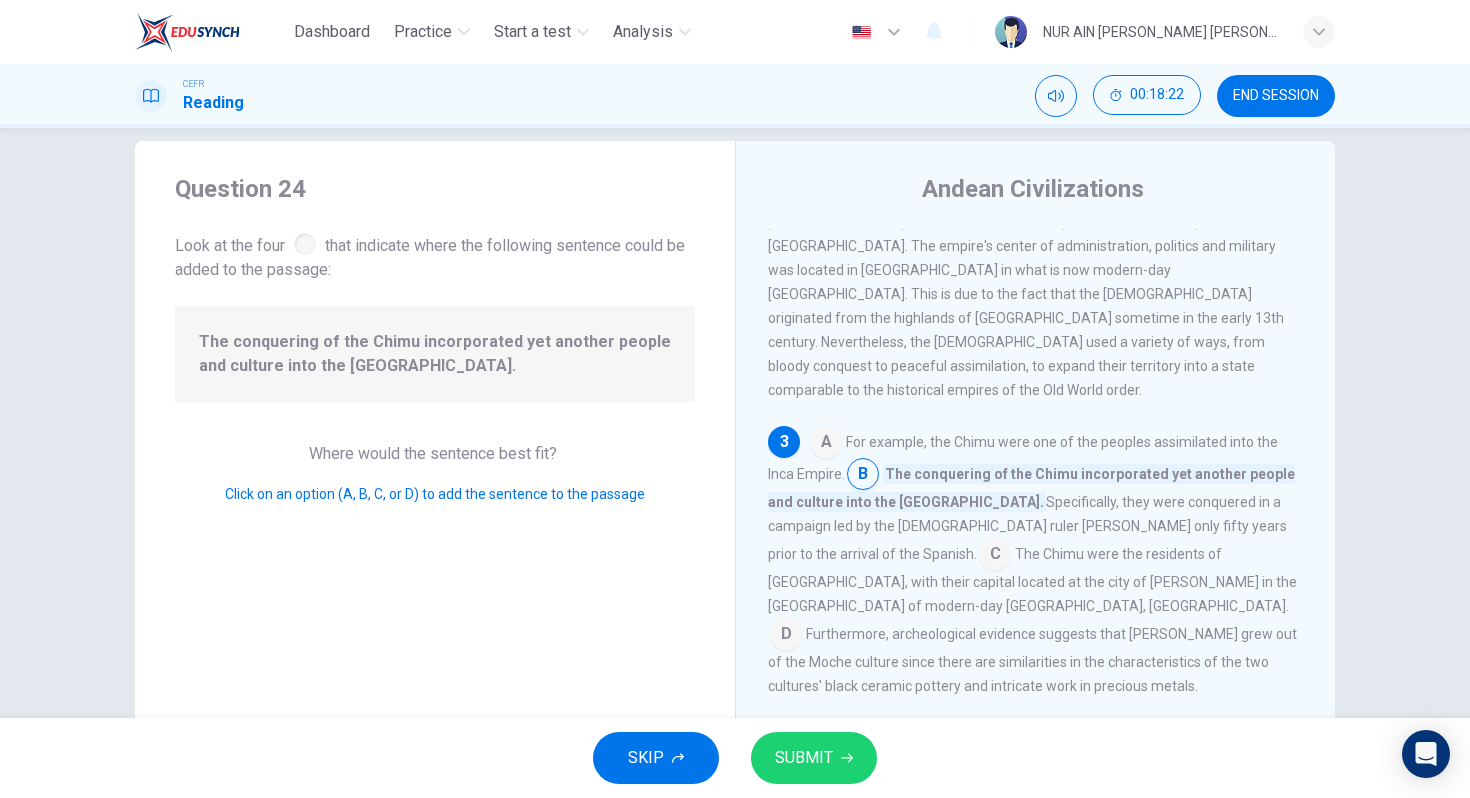 click at bounding box center [826, 444] 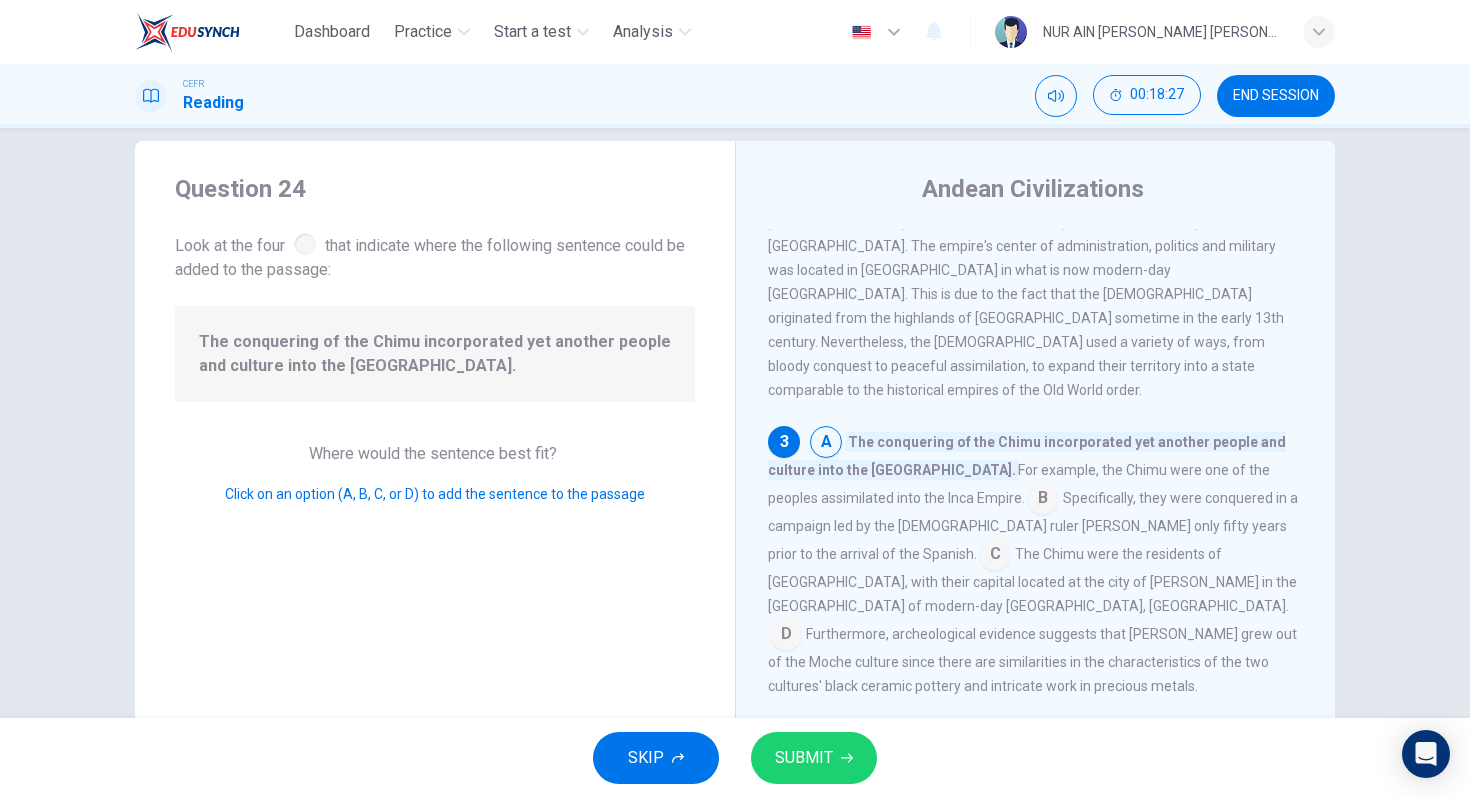 click at bounding box center (826, 444) 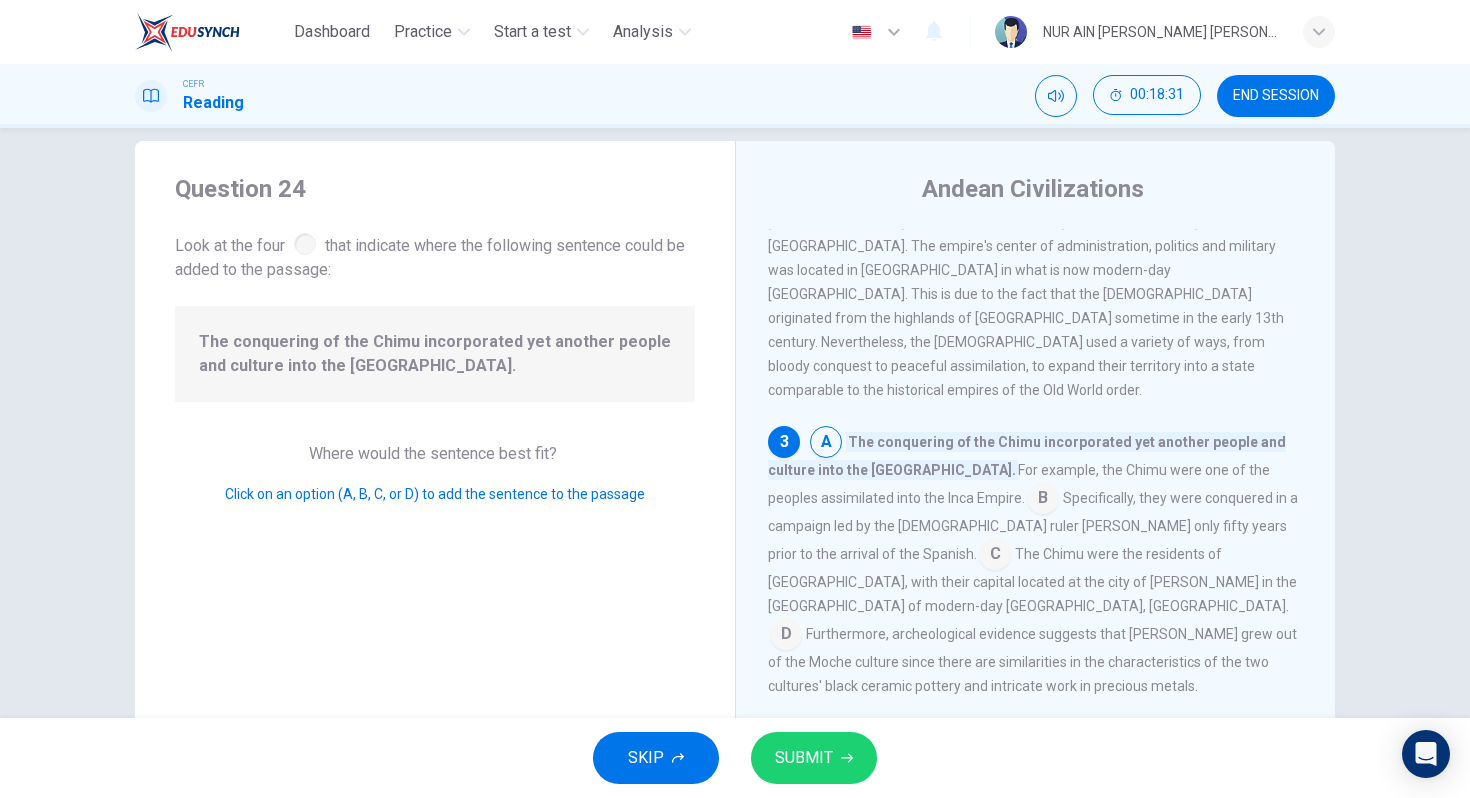 click at bounding box center [1043, 500] 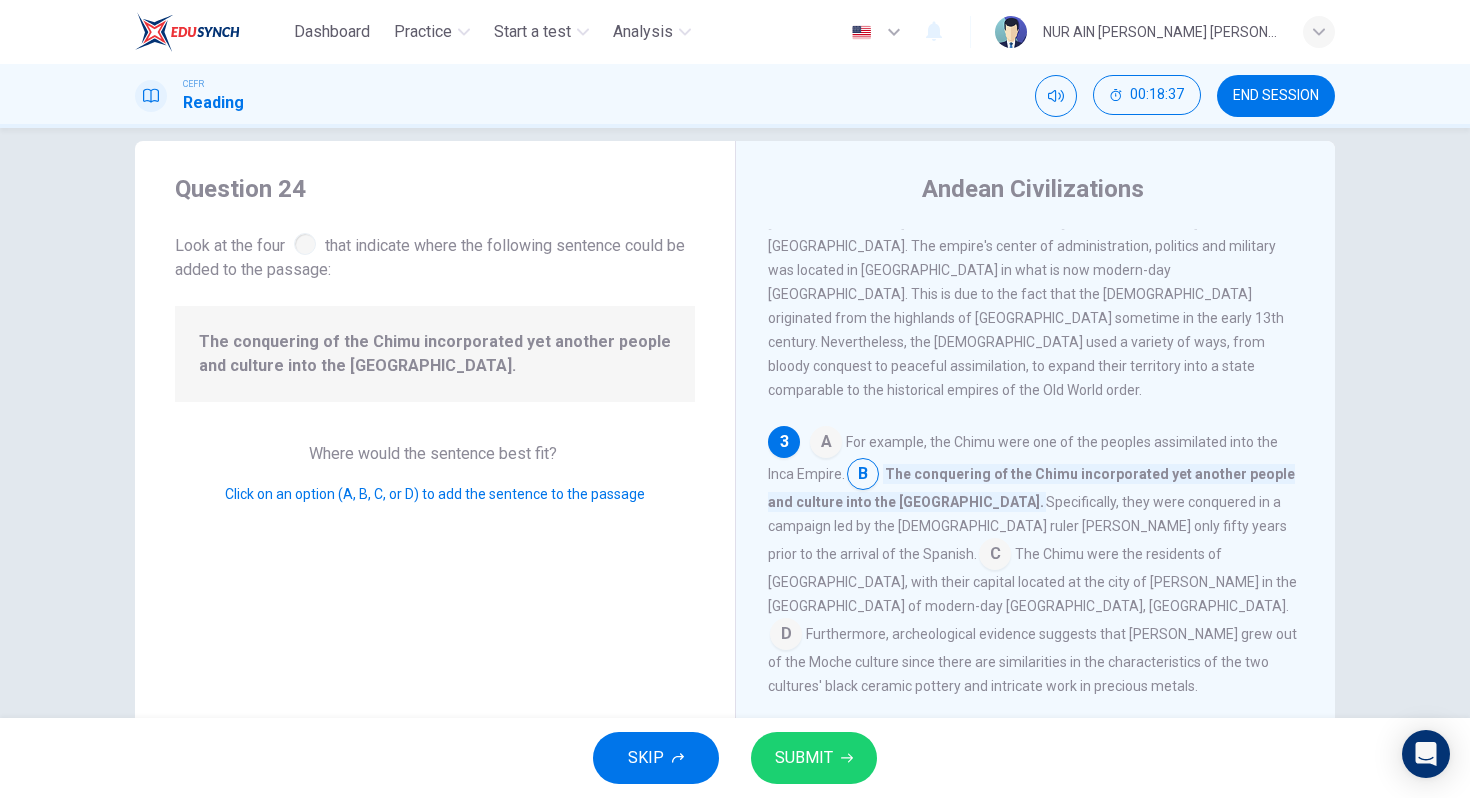 click at bounding box center (995, 556) 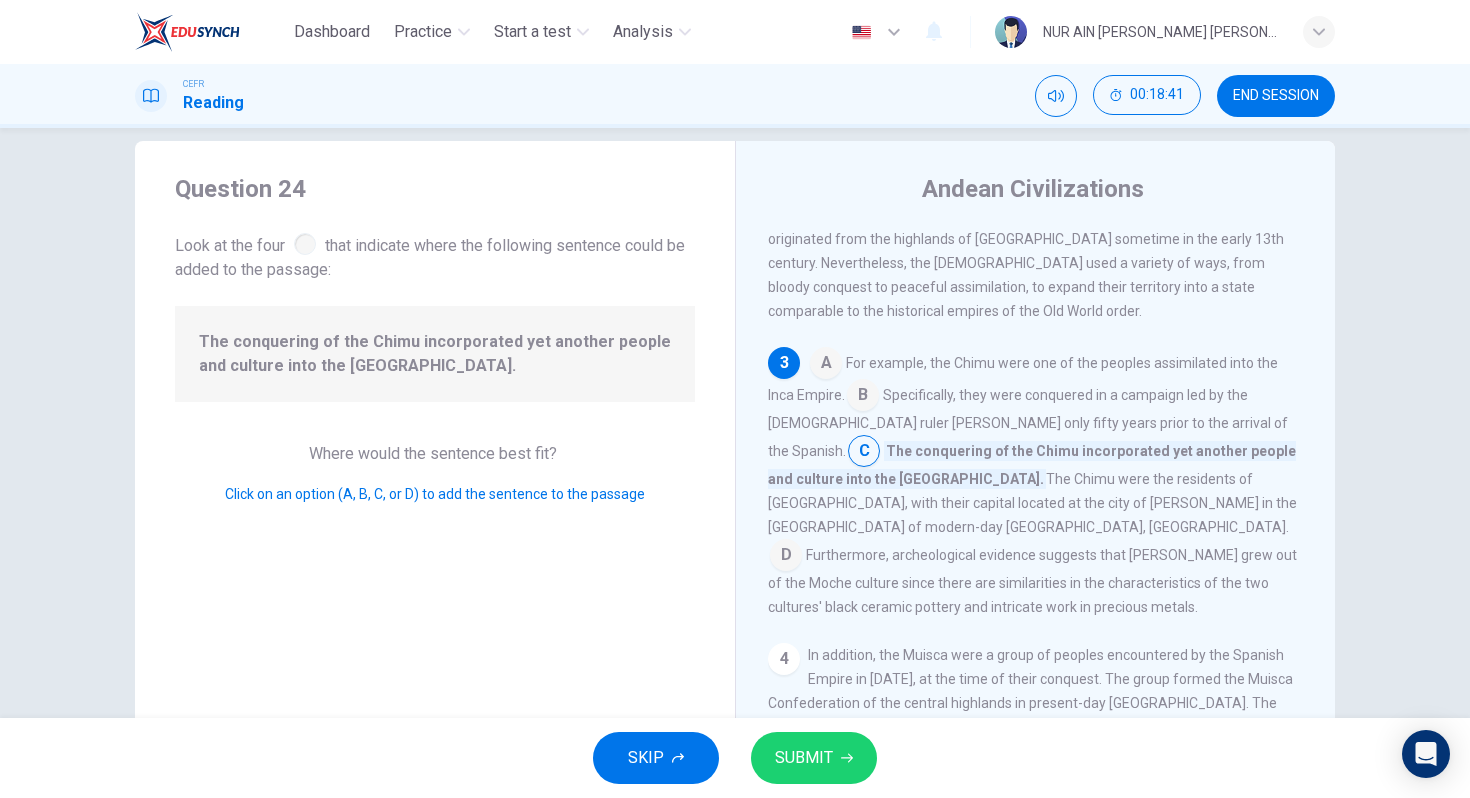scroll, scrollTop: 627, scrollLeft: 0, axis: vertical 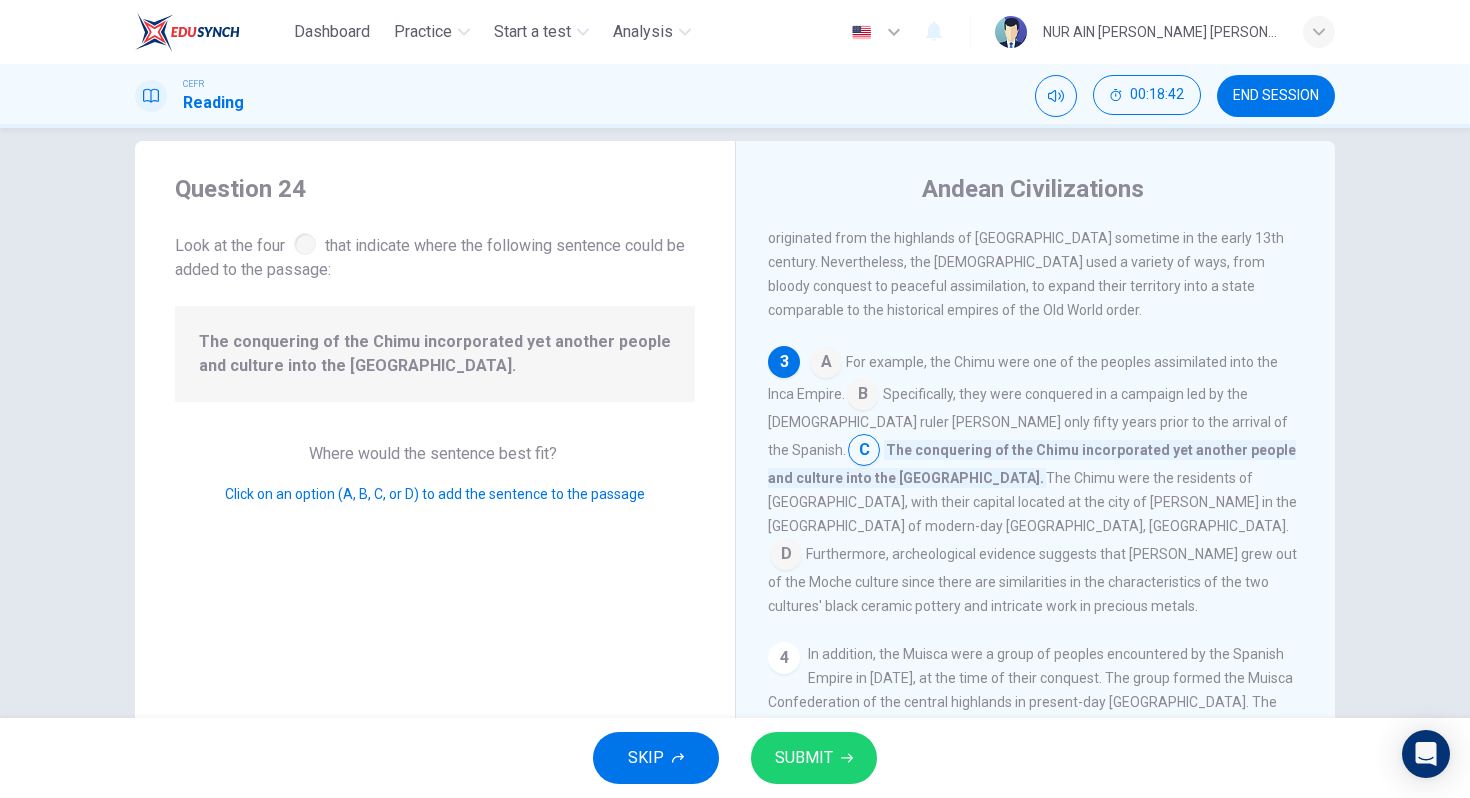 click at bounding box center (786, 556) 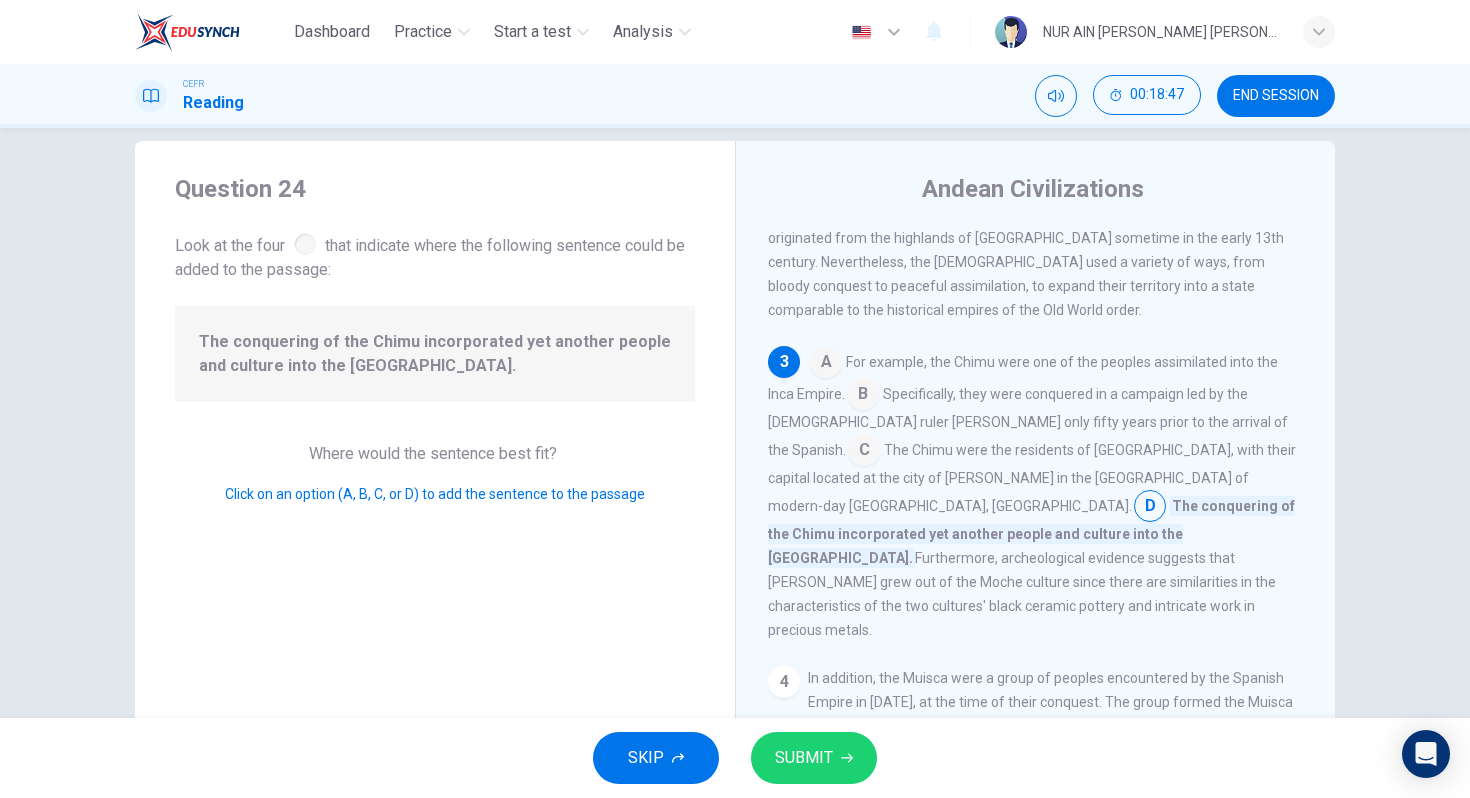 click at bounding box center (826, 364) 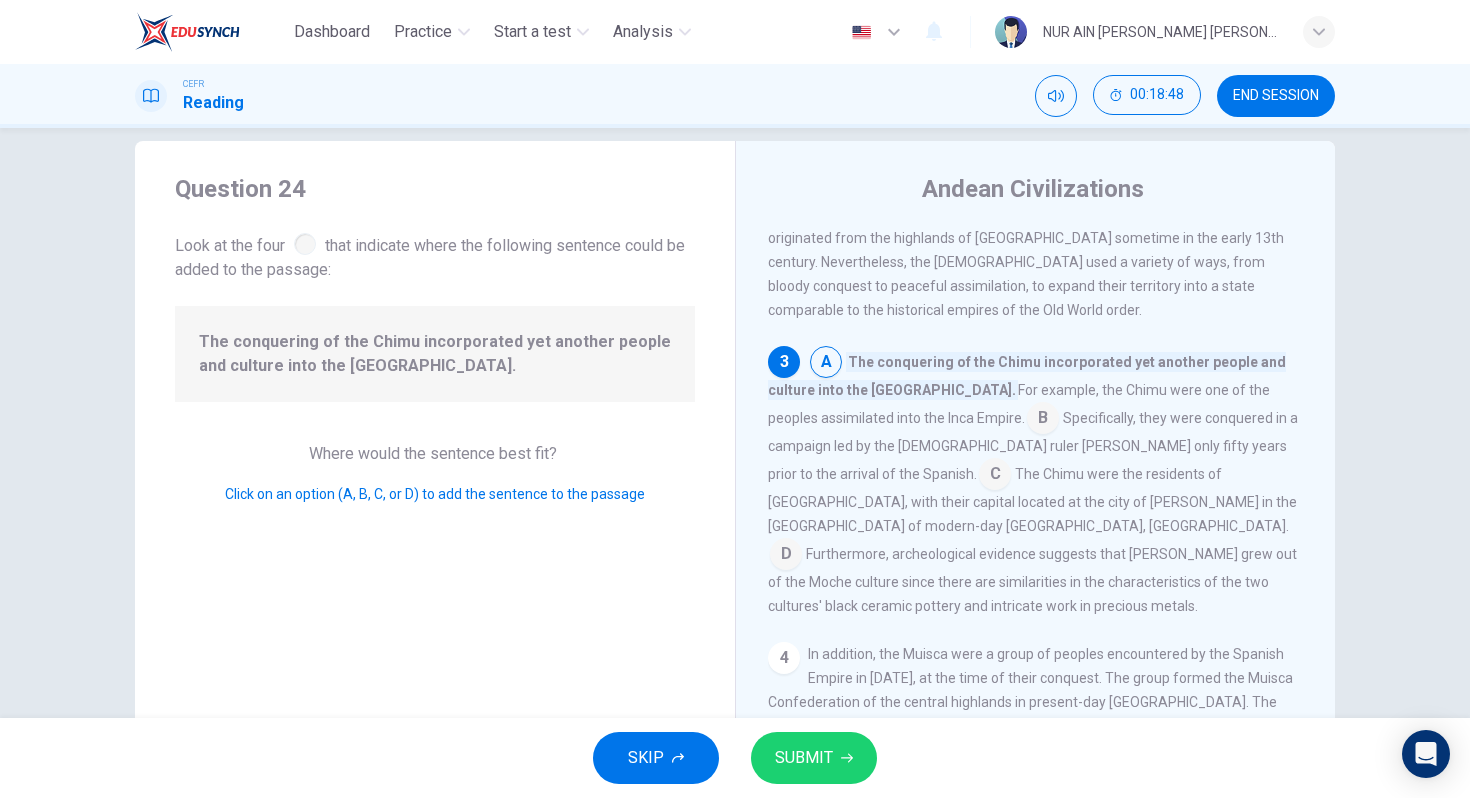 click on "SUBMIT" at bounding box center (804, 758) 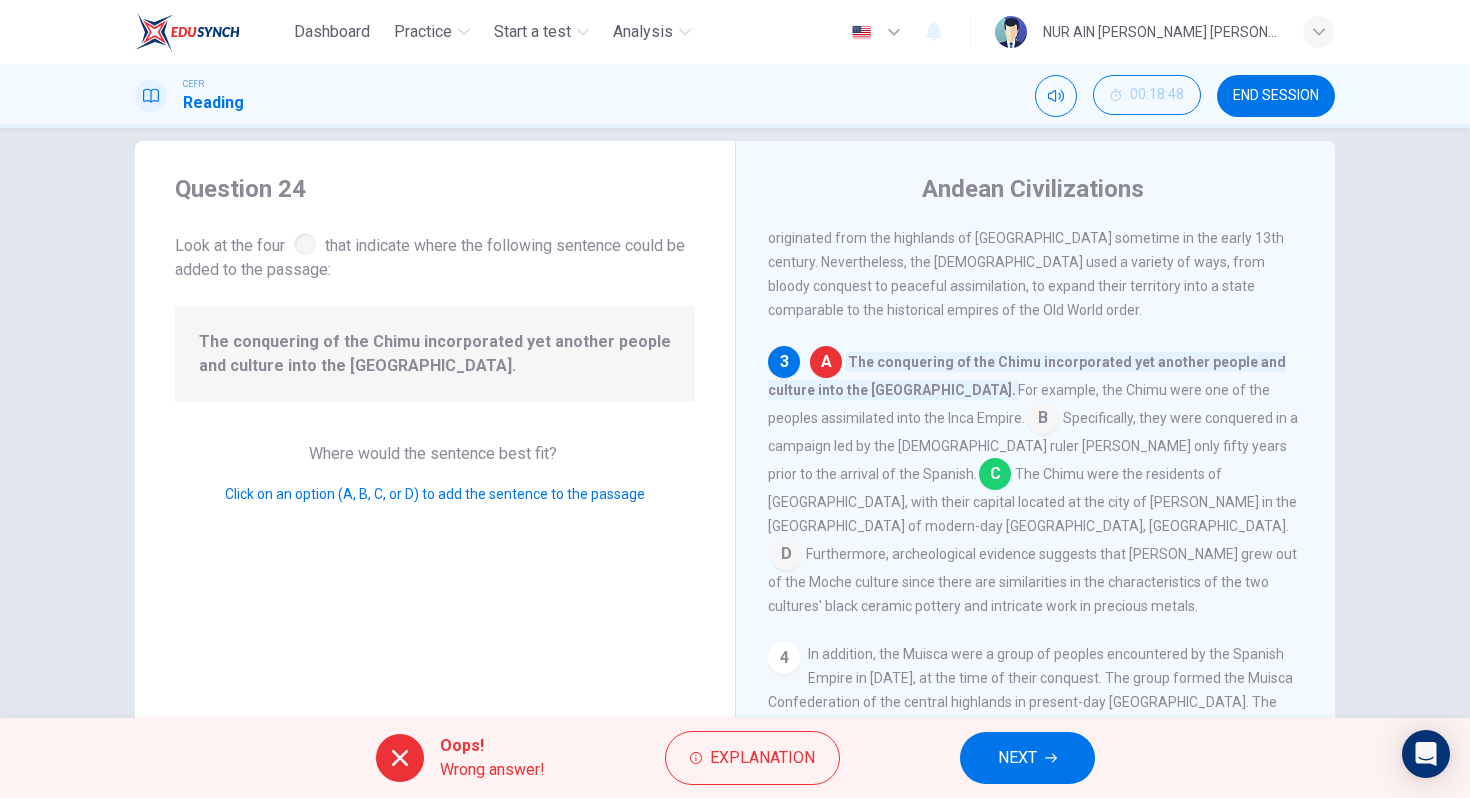 click on "NEXT" at bounding box center [1027, 758] 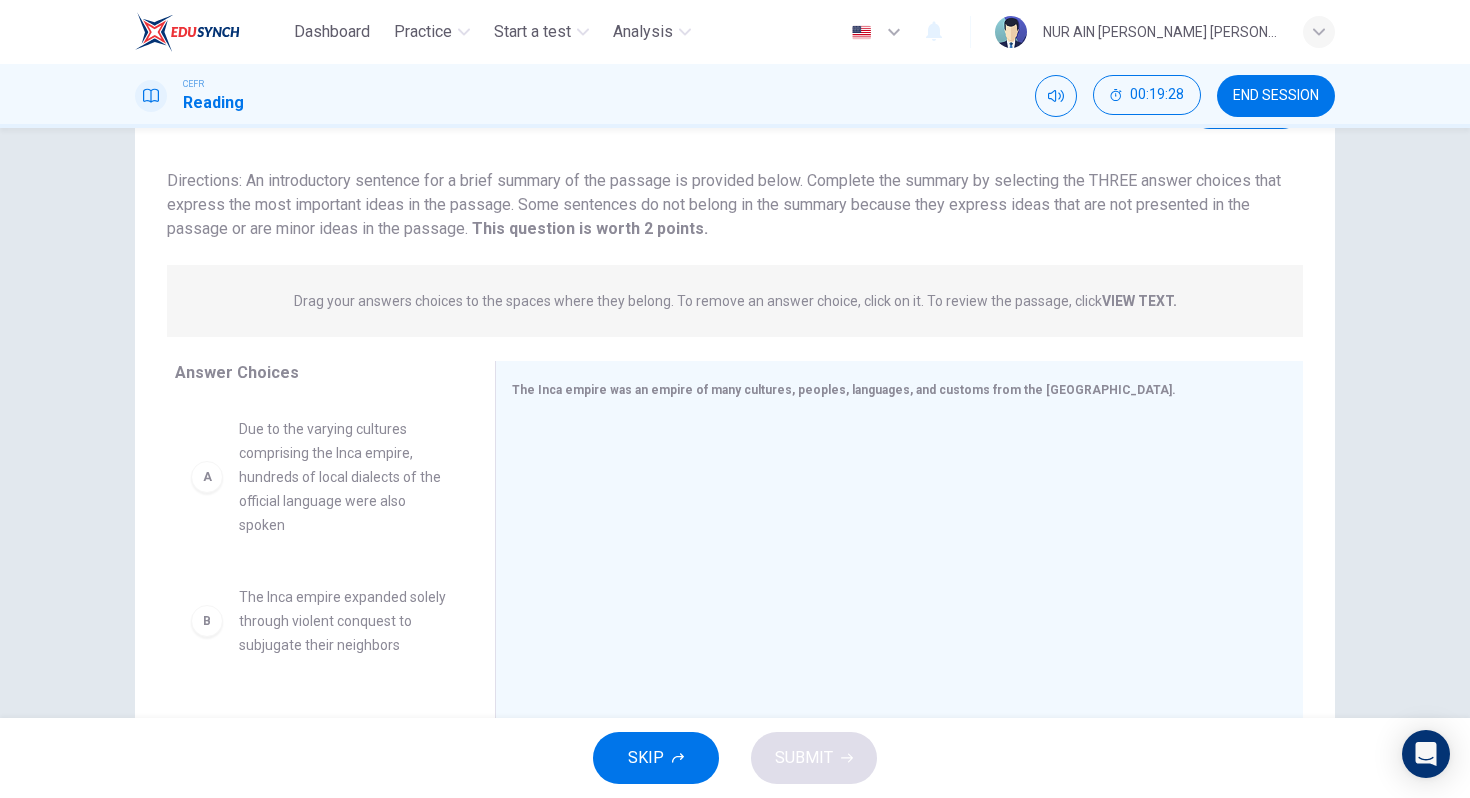 scroll, scrollTop: 185, scrollLeft: 0, axis: vertical 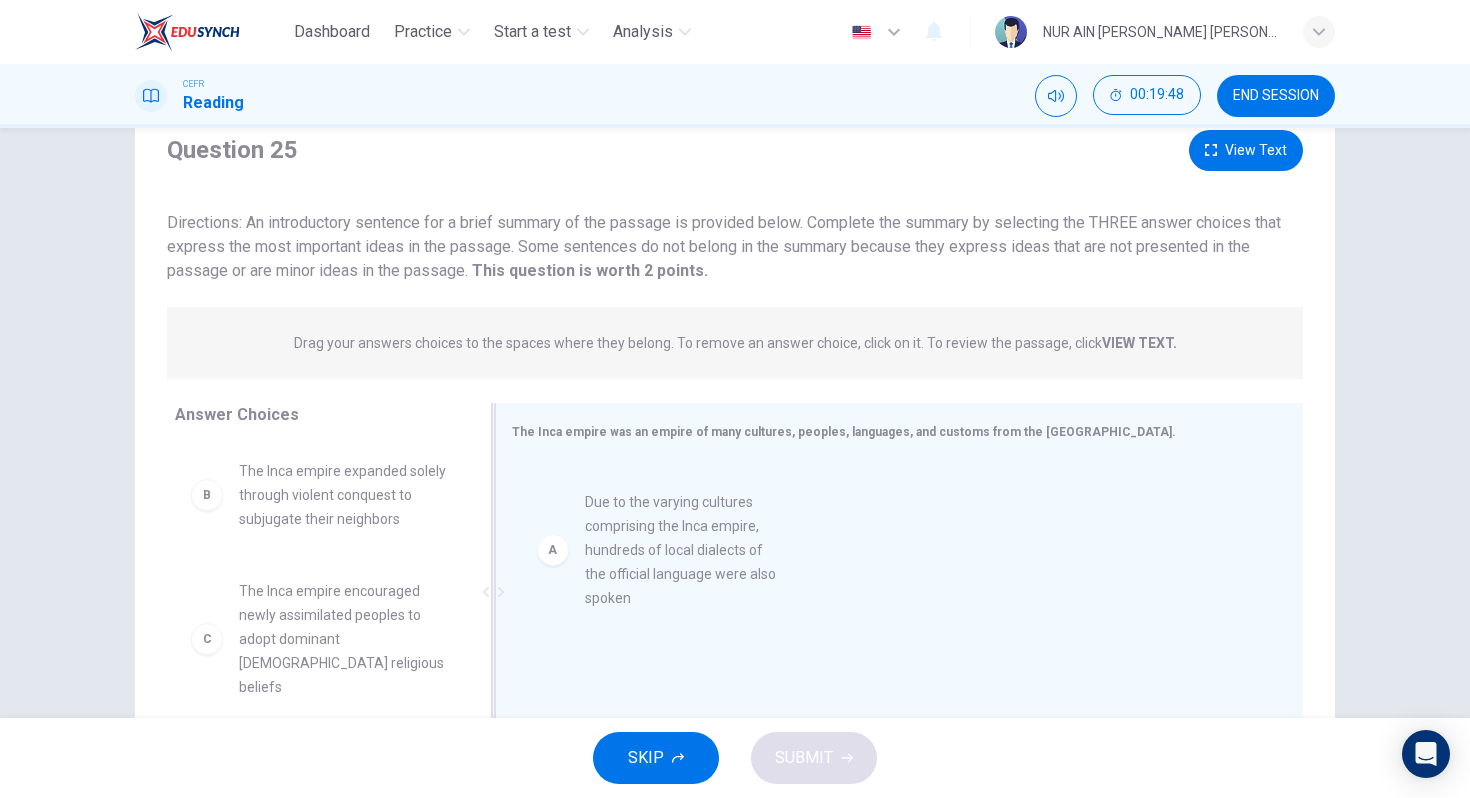 drag, startPoint x: 300, startPoint y: 514, endPoint x: 661, endPoint y: 543, distance: 362.16293 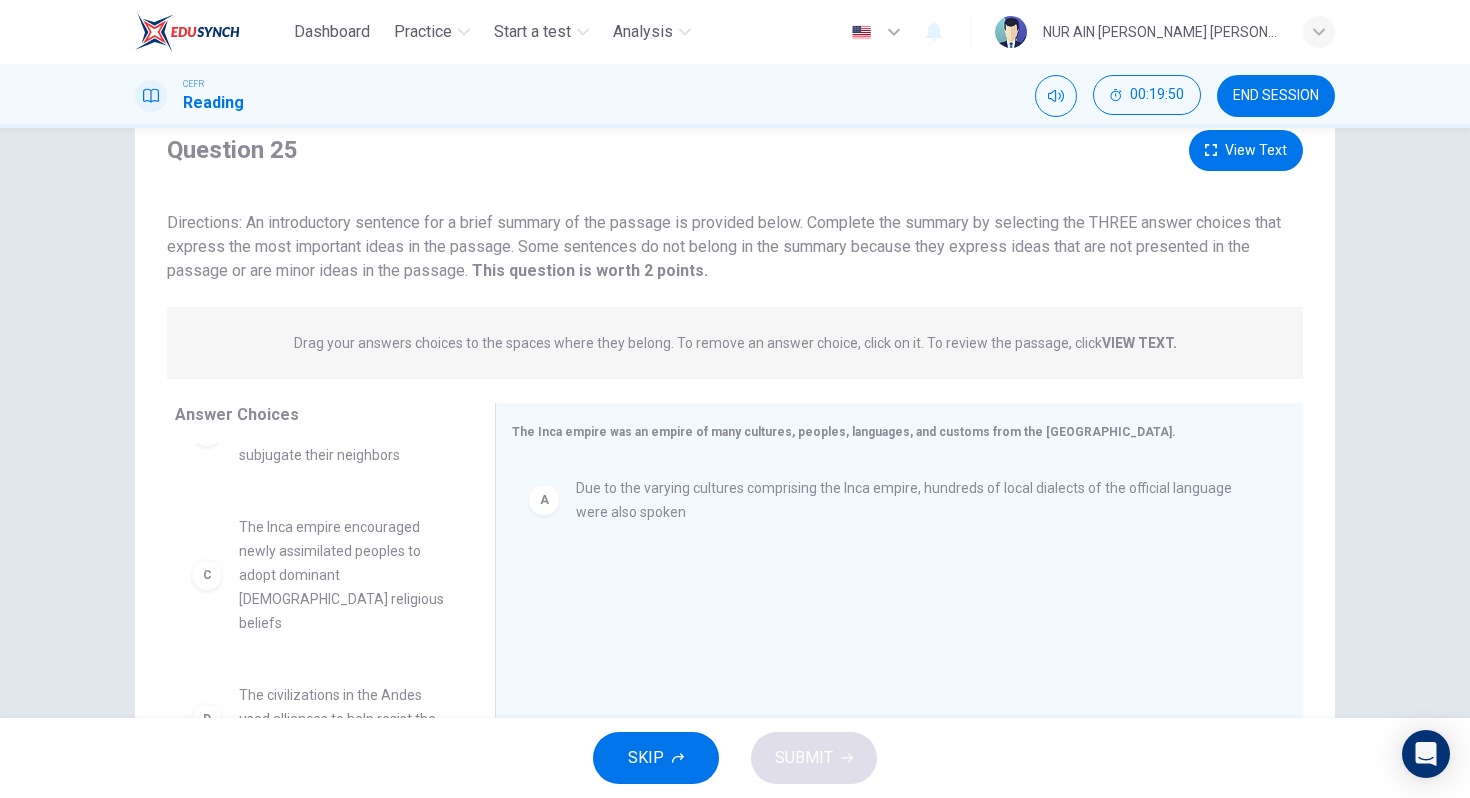 scroll, scrollTop: 0, scrollLeft: 0, axis: both 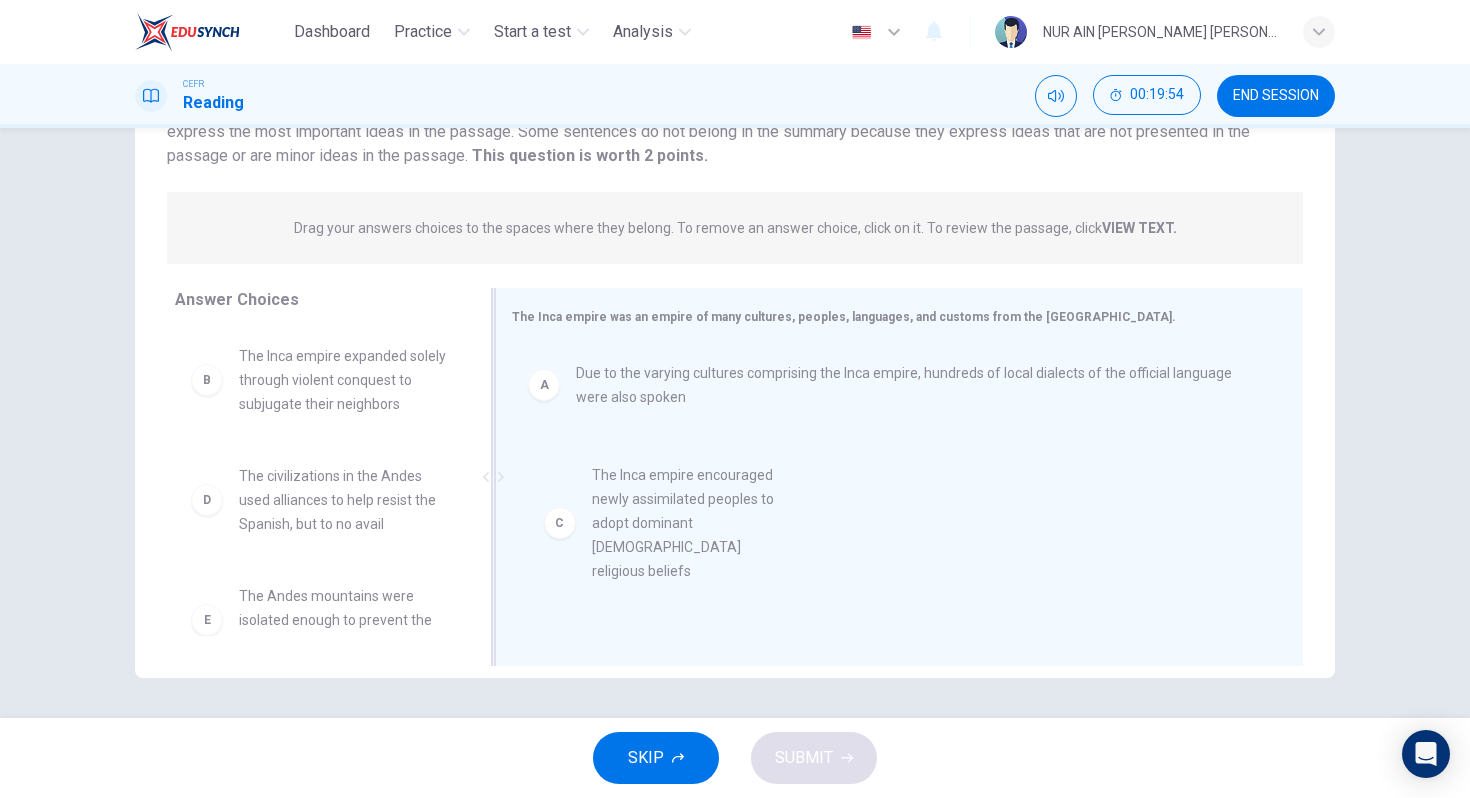 drag, startPoint x: 325, startPoint y: 529, endPoint x: 700, endPoint y: 528, distance: 375.00134 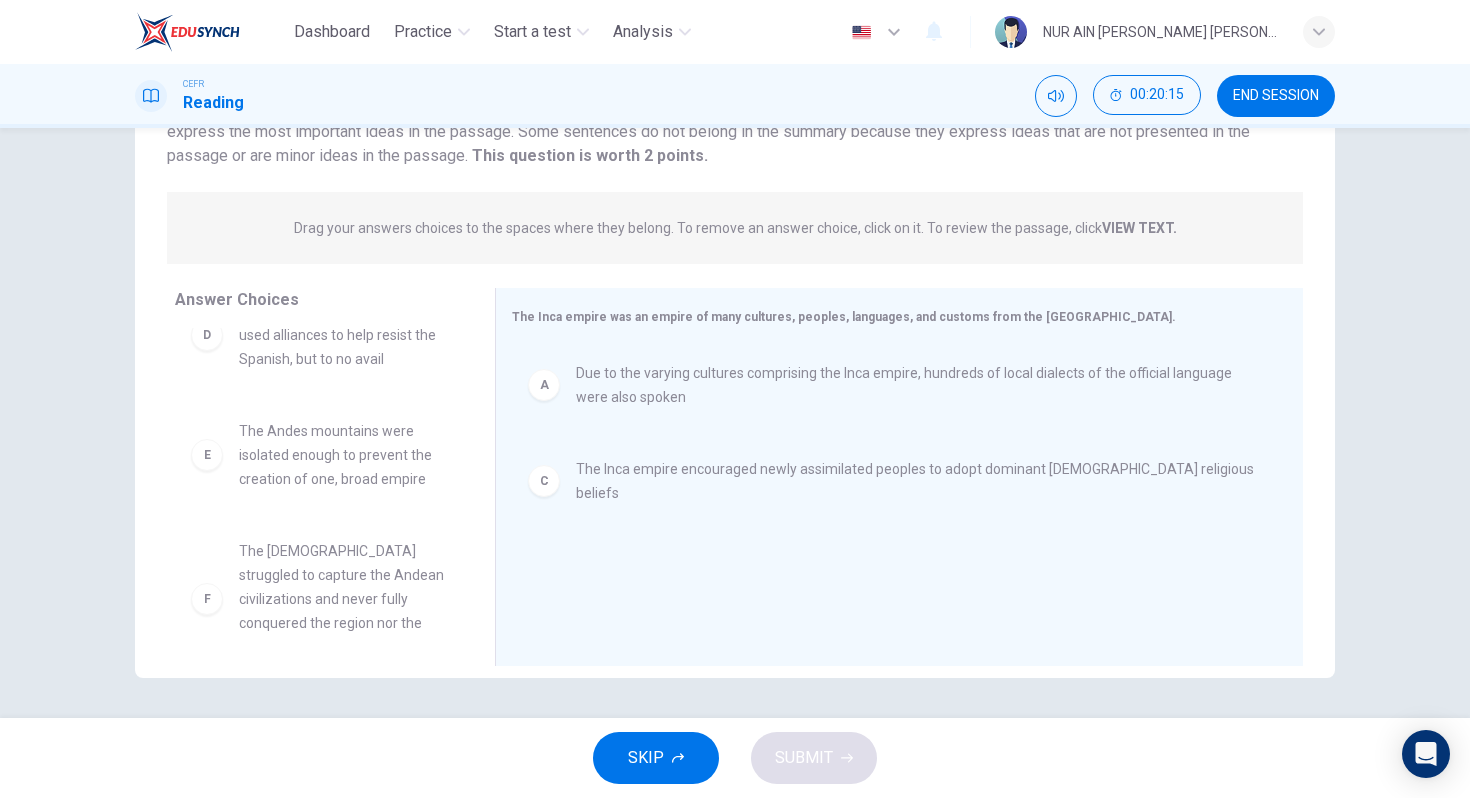 scroll, scrollTop: 204, scrollLeft: 0, axis: vertical 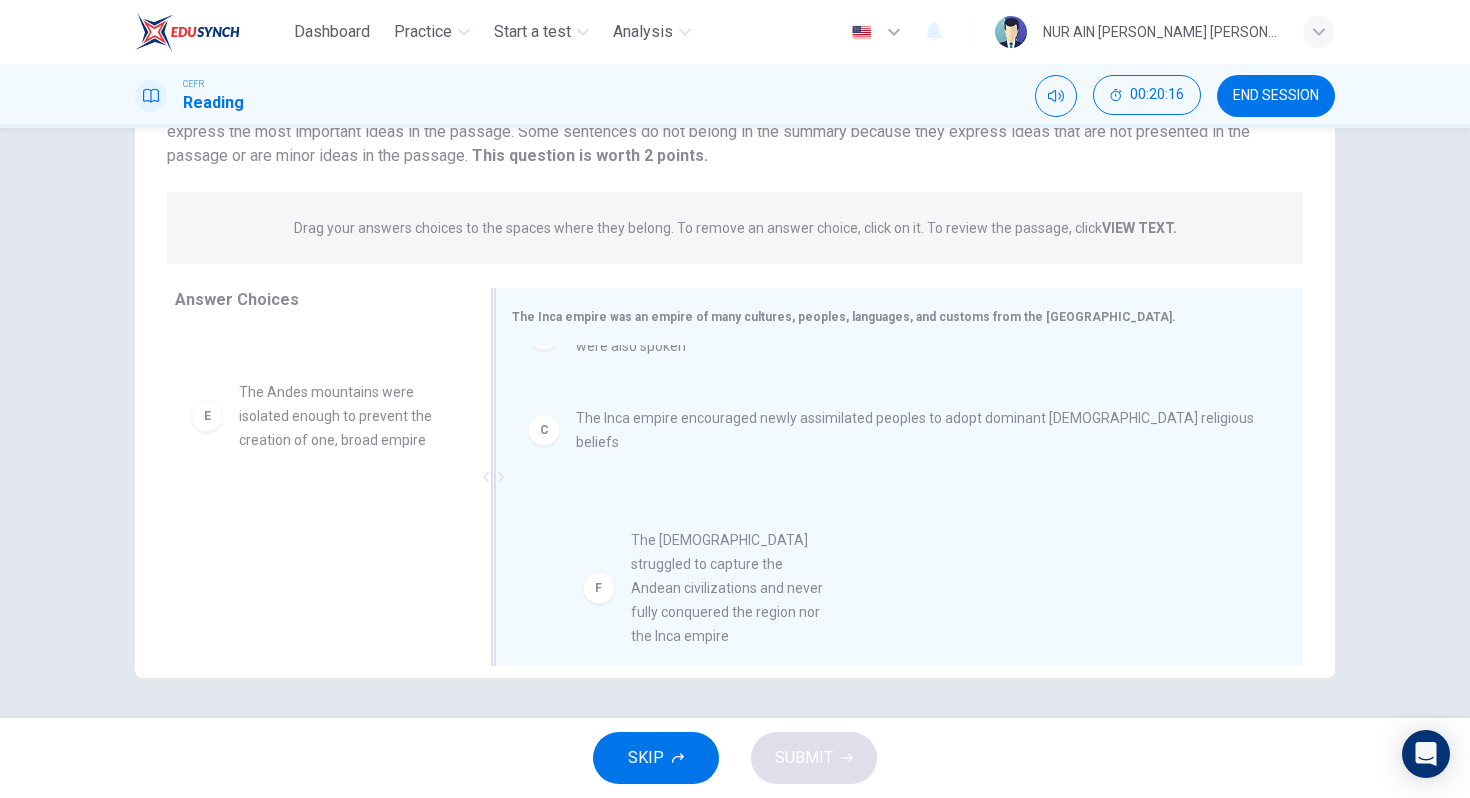 drag, startPoint x: 292, startPoint y: 549, endPoint x: 747, endPoint y: 589, distance: 456.75485 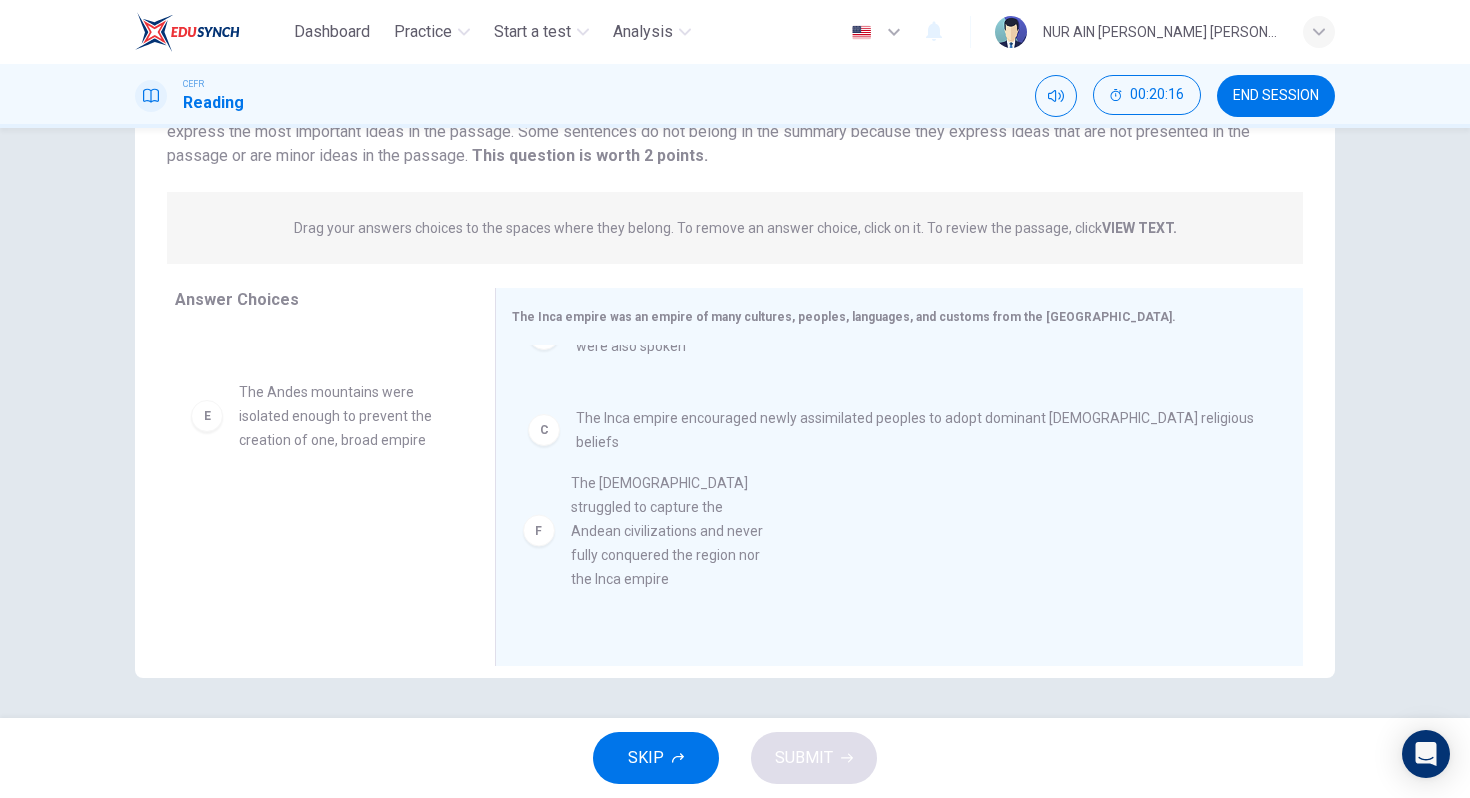 scroll, scrollTop: 0, scrollLeft: 0, axis: both 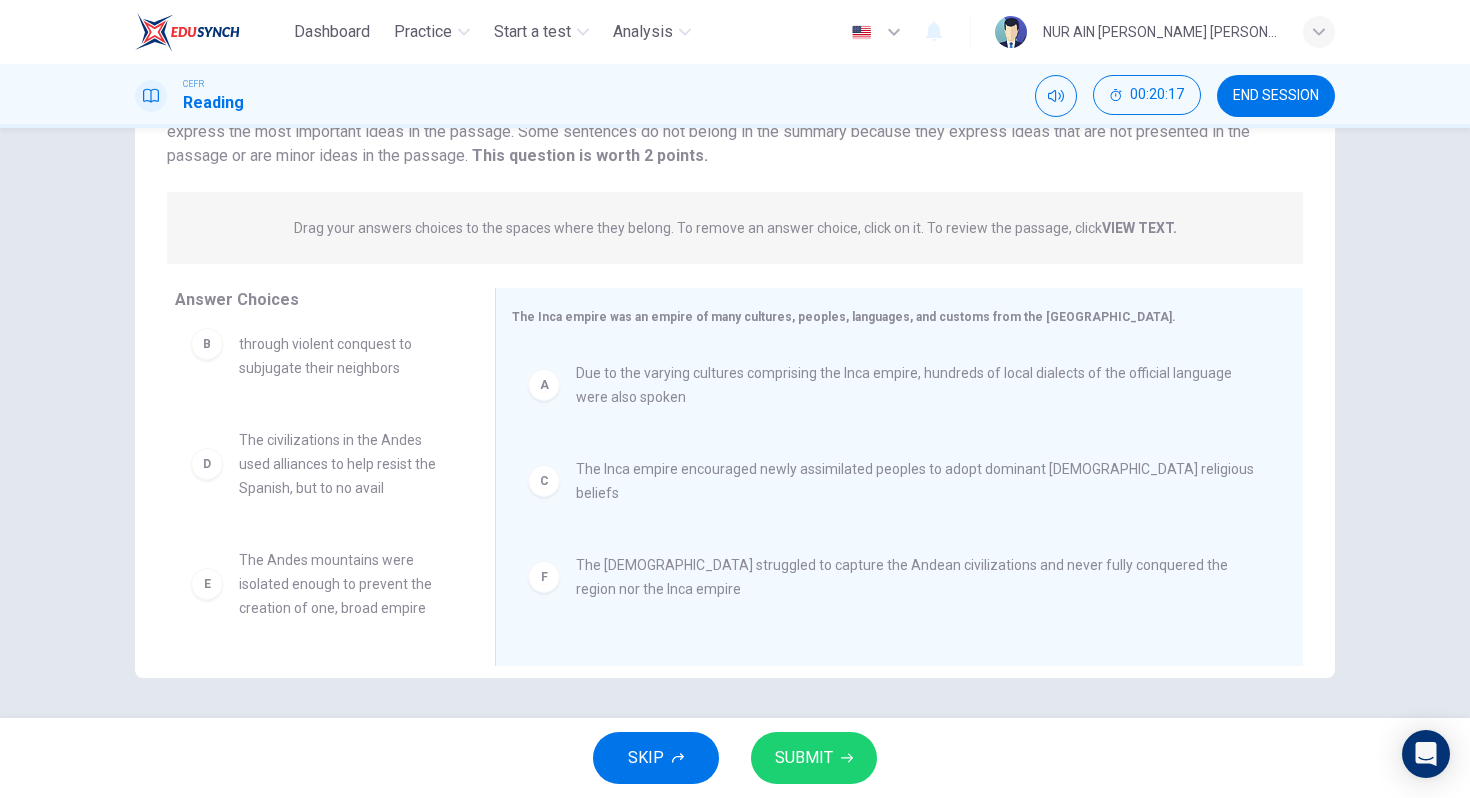 click on "SUBMIT" at bounding box center [804, 758] 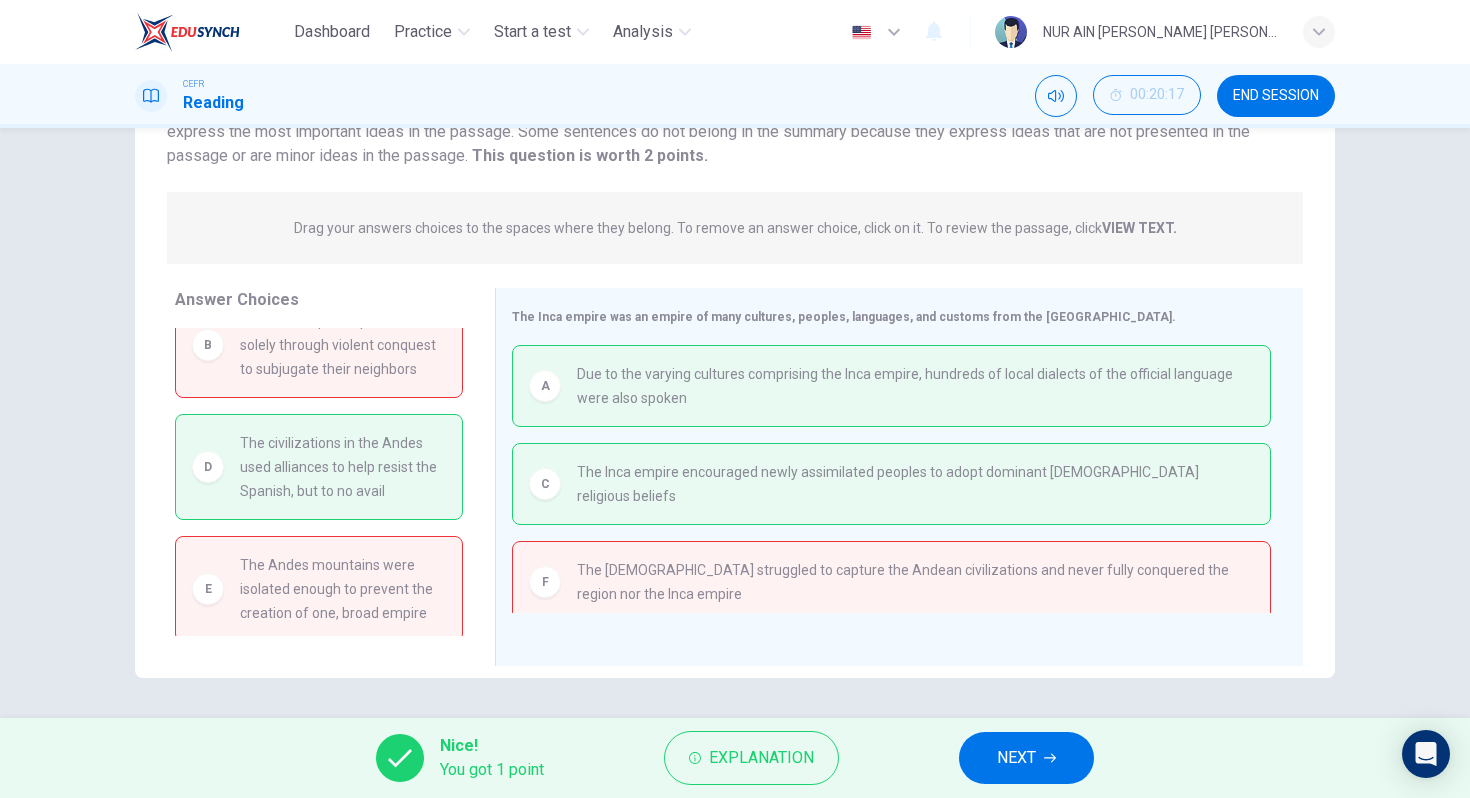 click on "NEXT" at bounding box center (1016, 758) 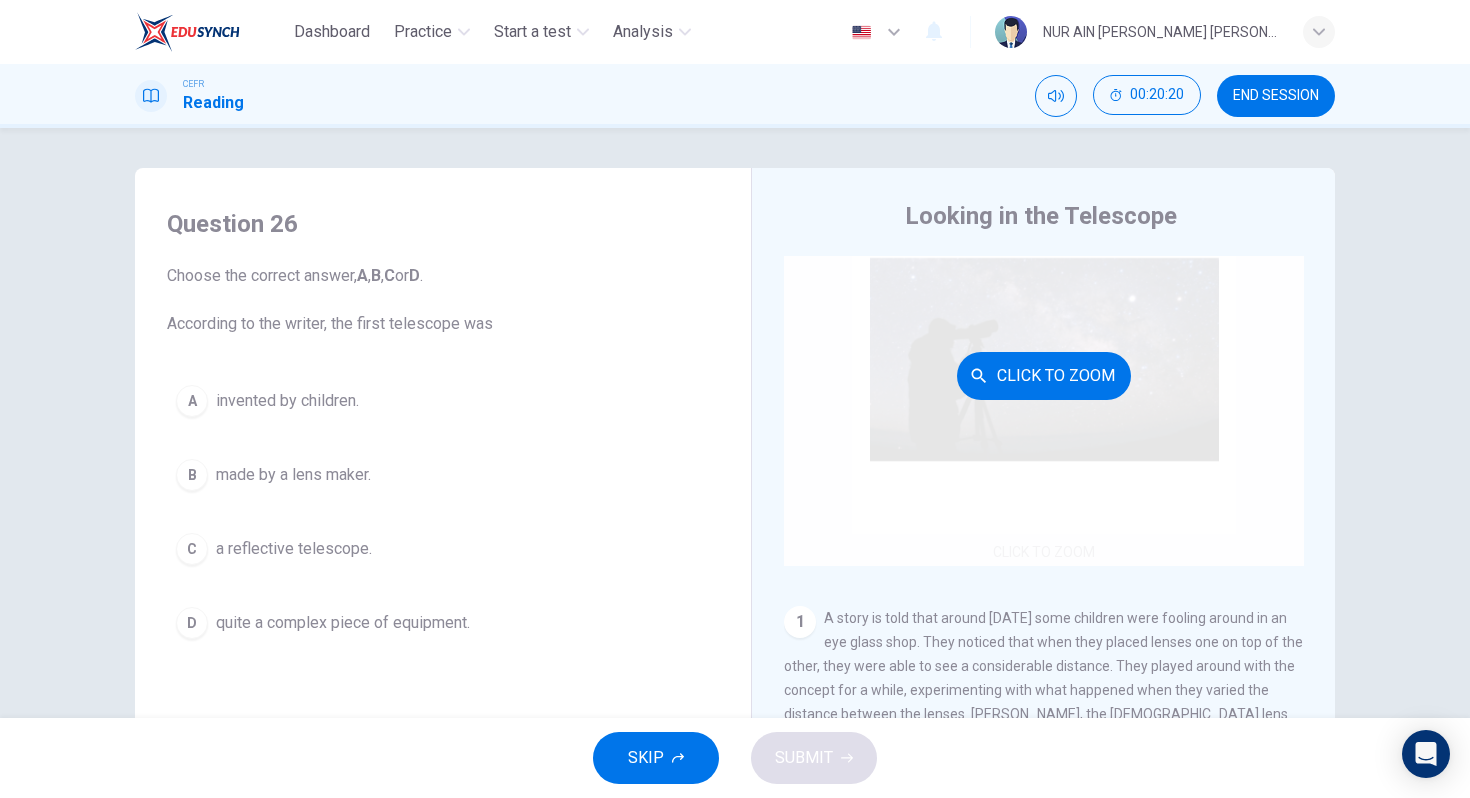 scroll, scrollTop: 0, scrollLeft: 0, axis: both 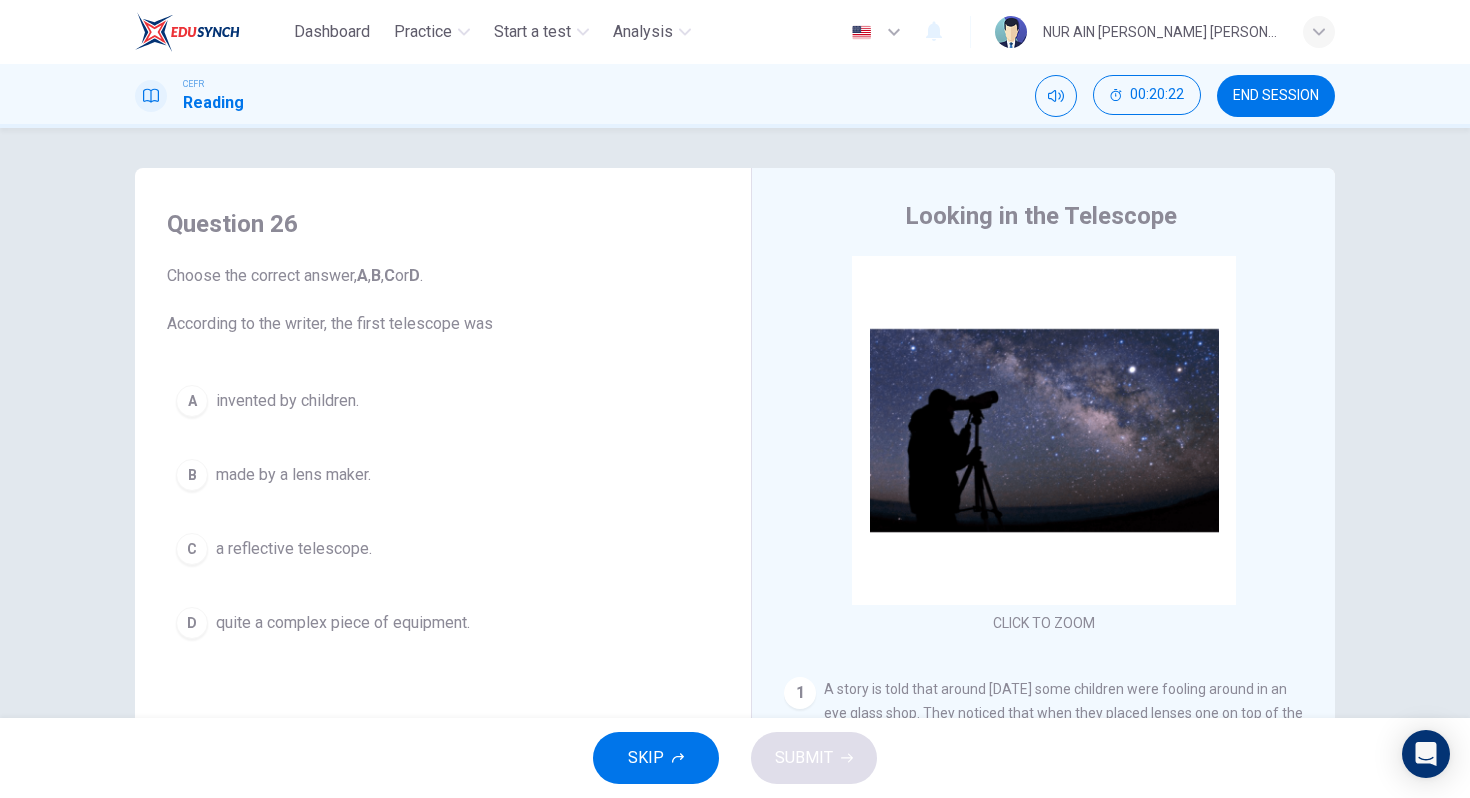 click on "END SESSION" at bounding box center [1276, 96] 